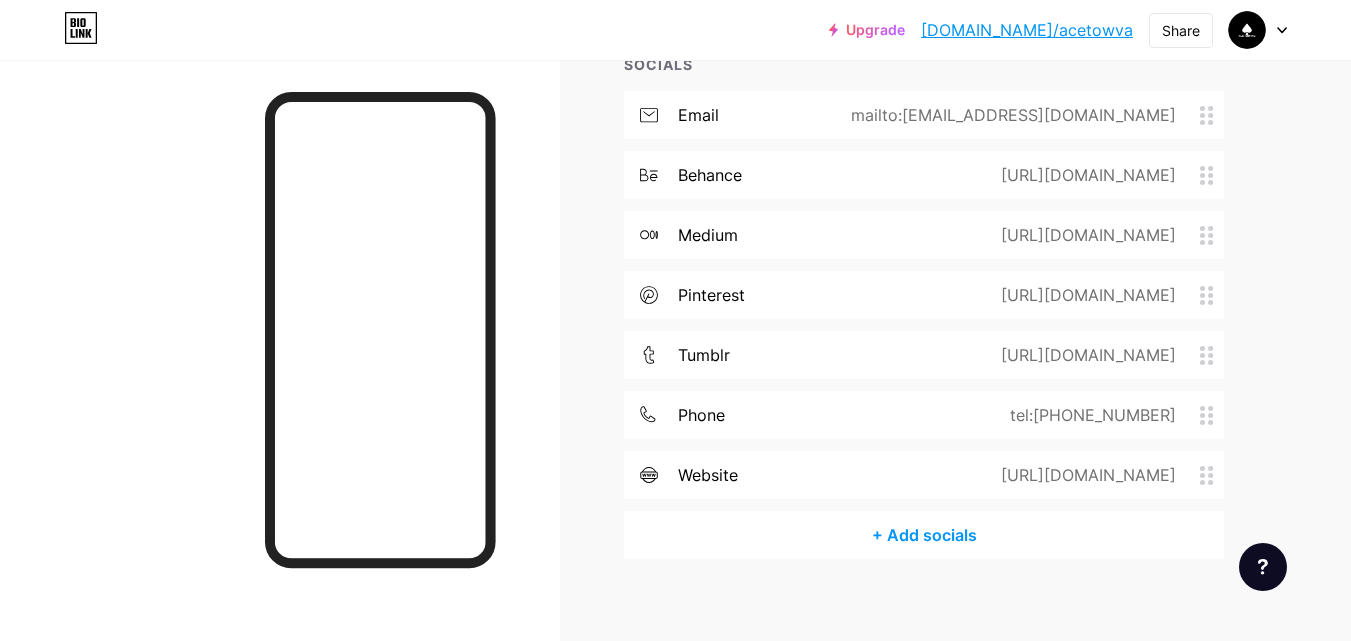 scroll, scrollTop: 850, scrollLeft: 0, axis: vertical 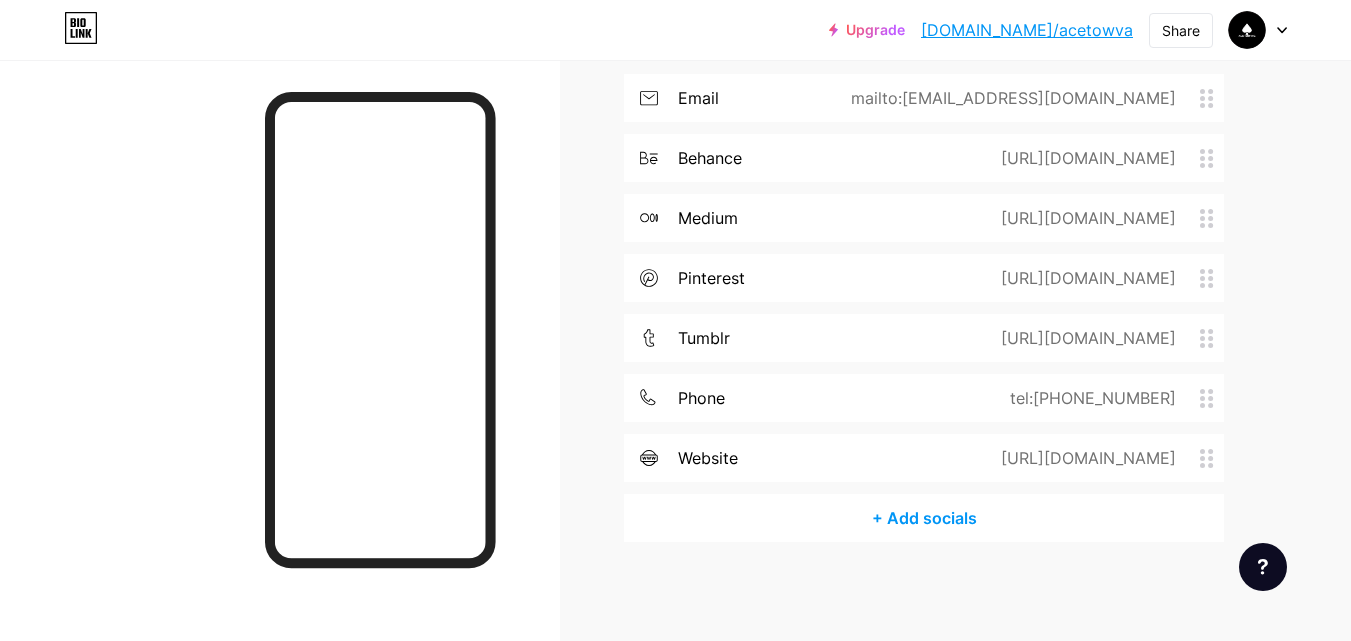 click 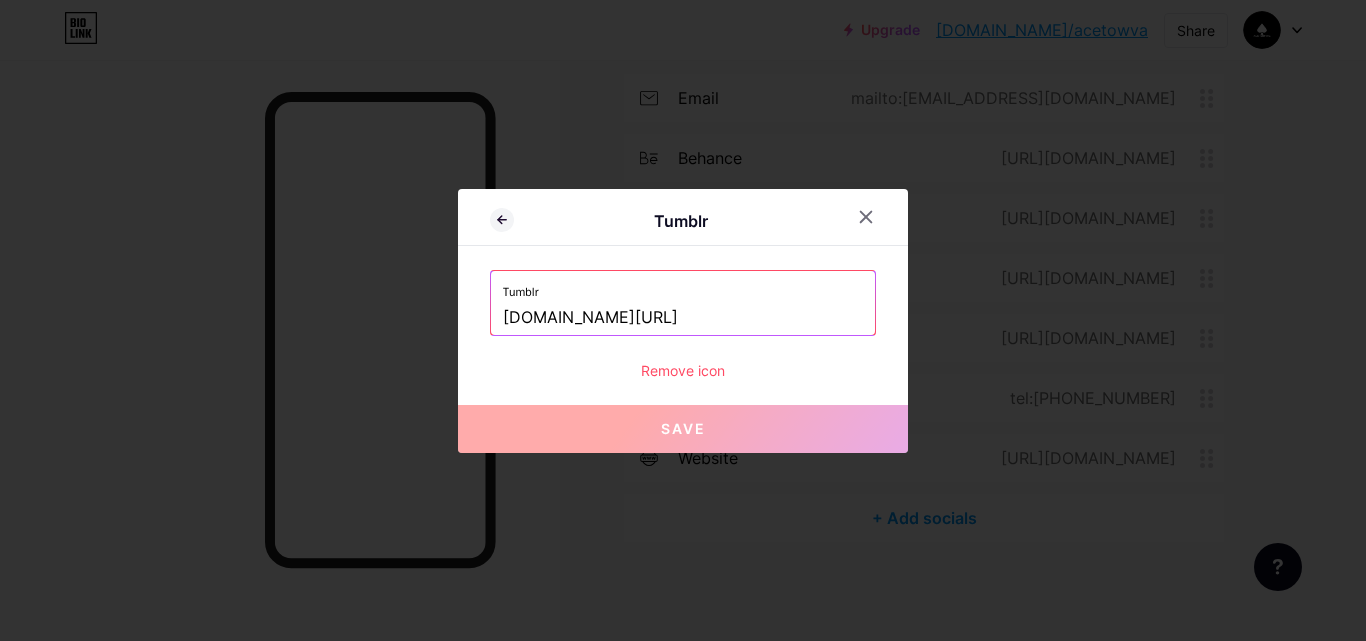 click on "Remove icon" at bounding box center [683, 370] 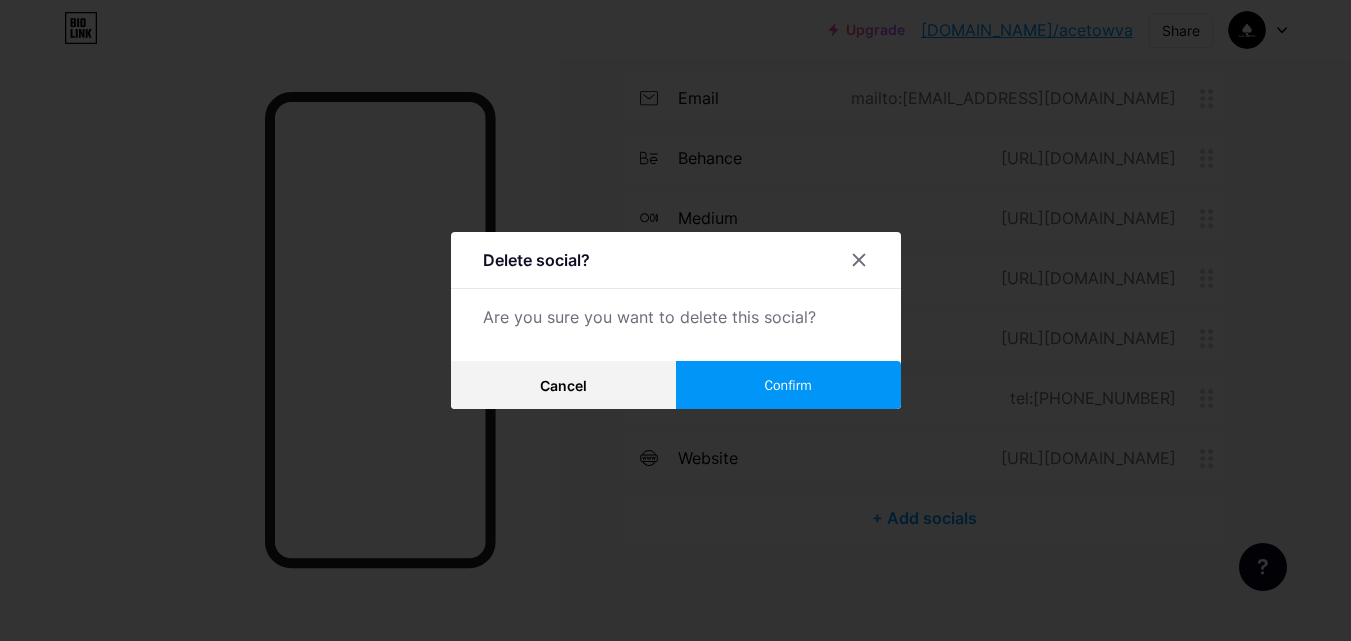click on "Confirm" at bounding box center (787, 385) 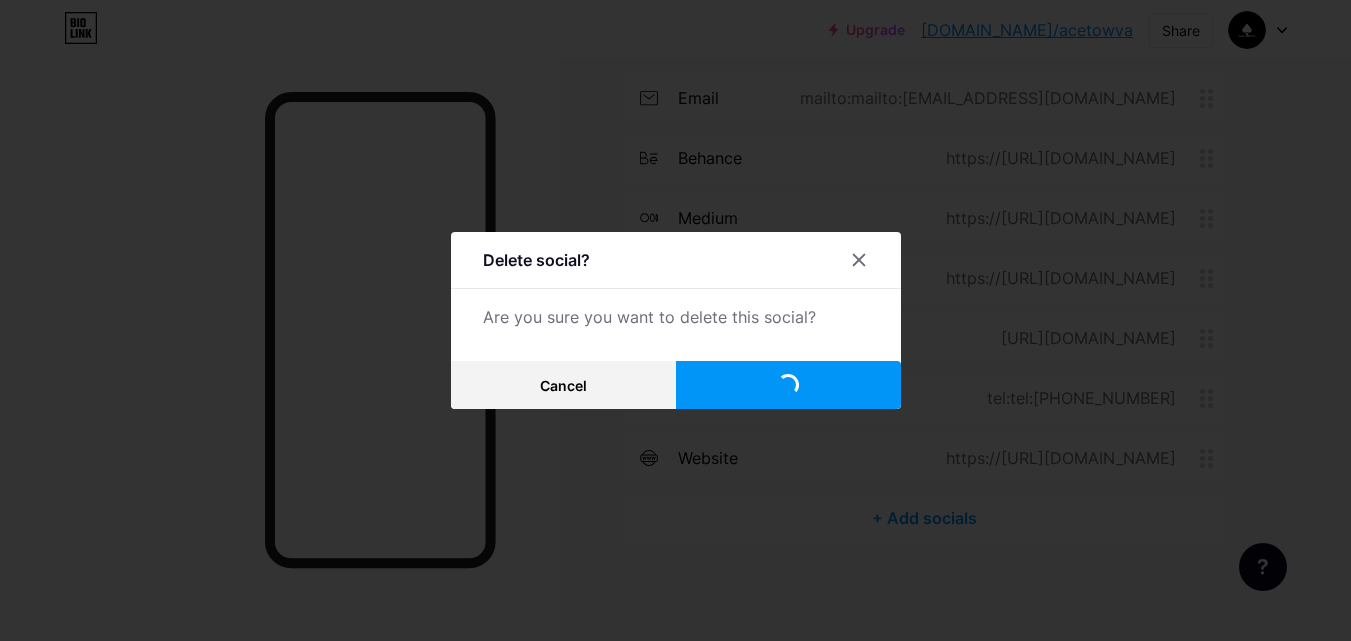 scroll, scrollTop: 790, scrollLeft: 0, axis: vertical 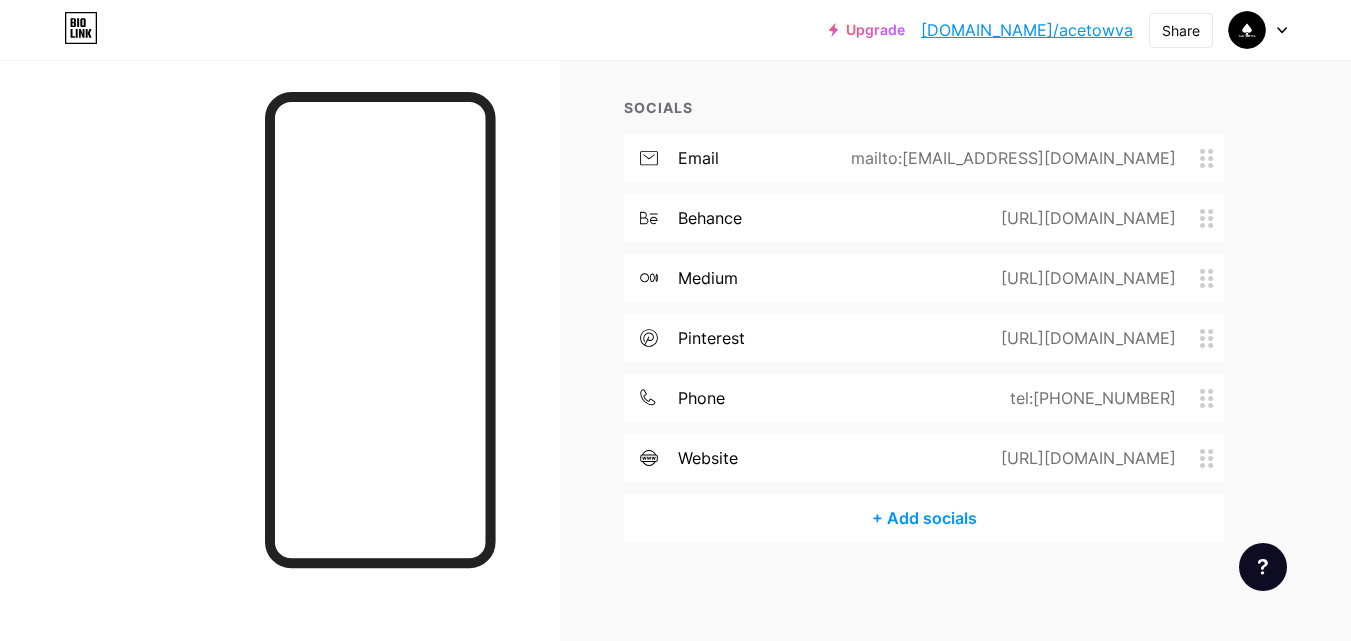 click 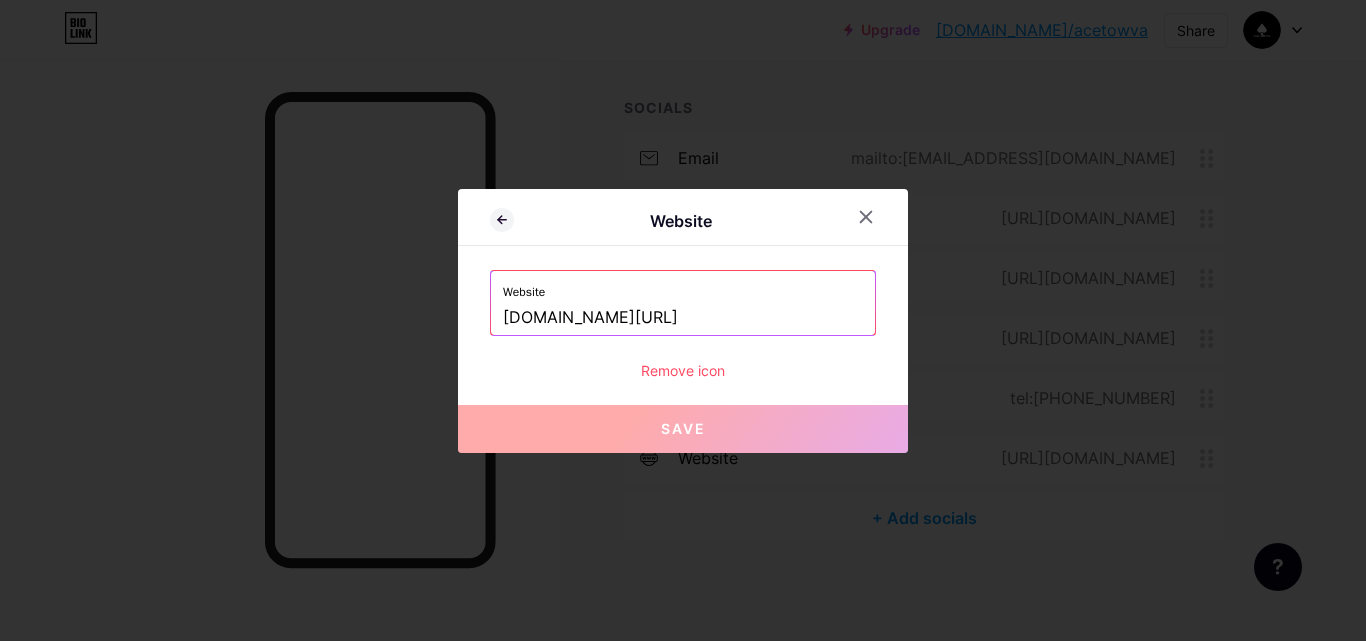 click on "Remove icon" at bounding box center (683, 370) 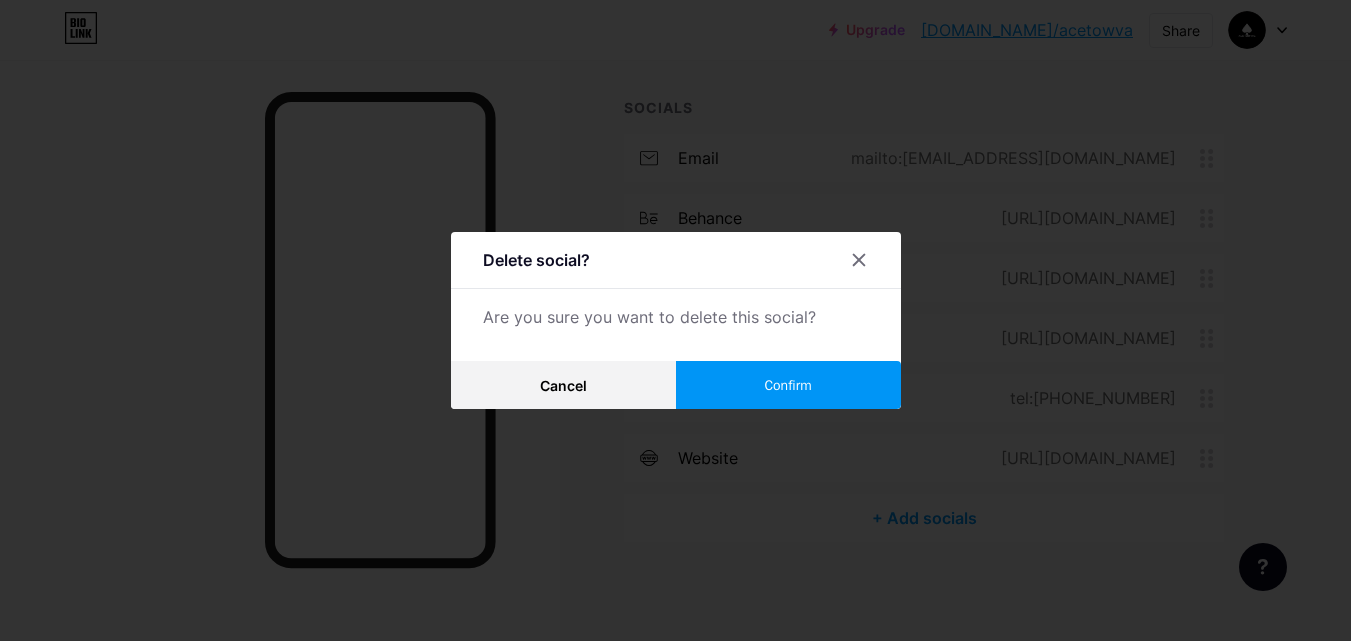 click on "Confirm" at bounding box center (787, 385) 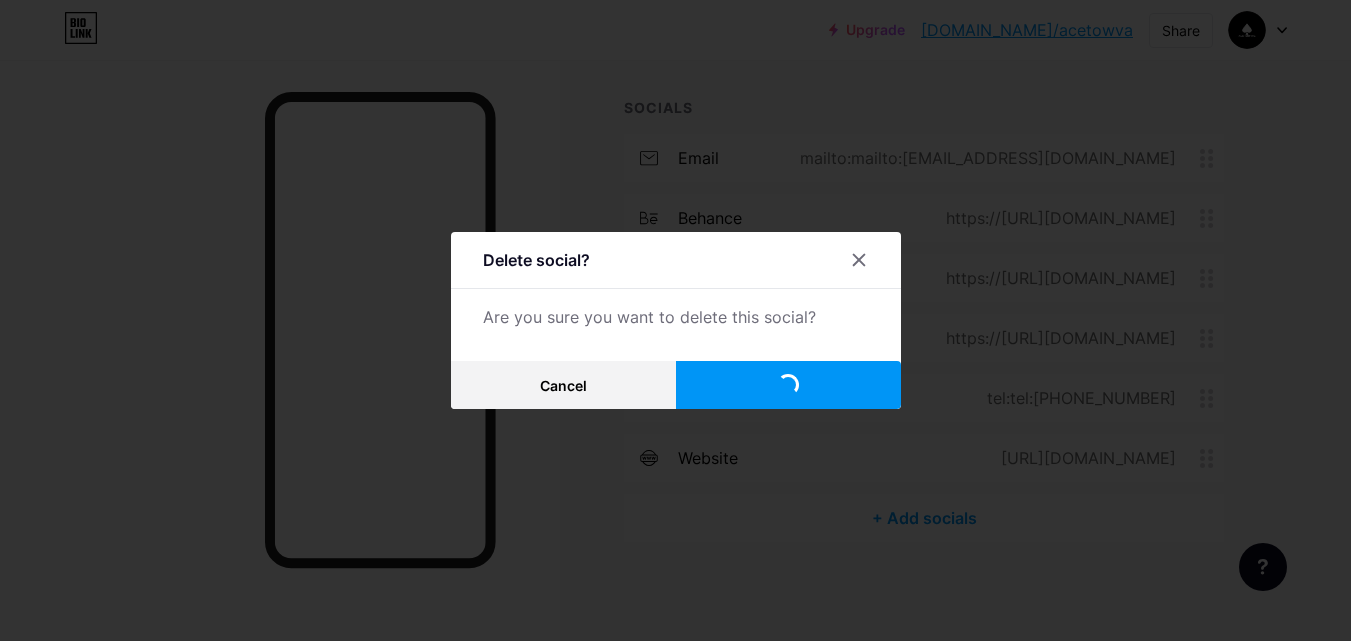 scroll, scrollTop: 730, scrollLeft: 0, axis: vertical 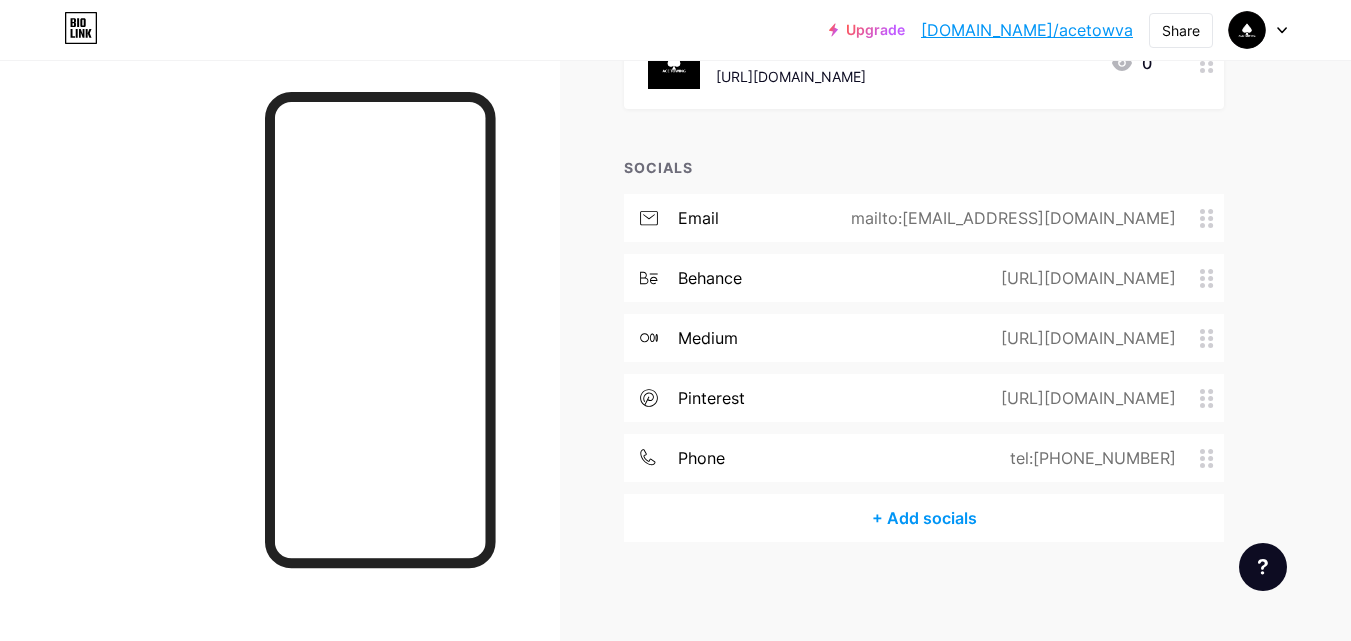 click at bounding box center (1212, 338) 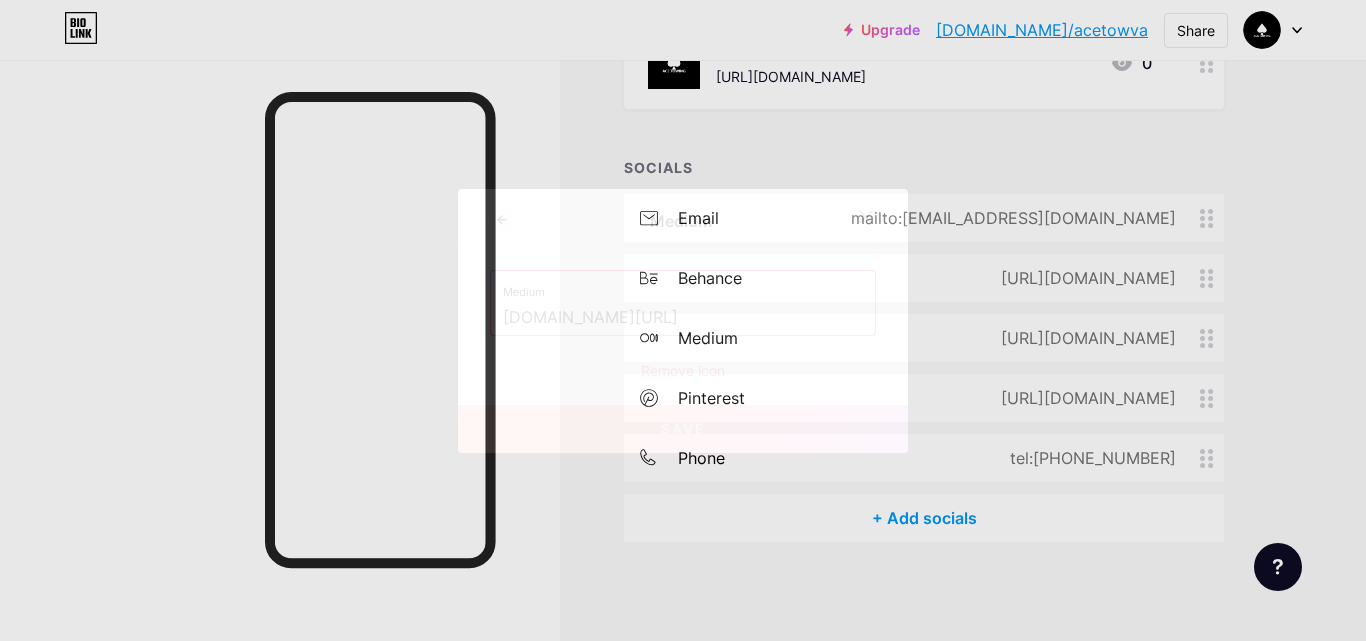 click on "Remove icon" at bounding box center (683, 370) 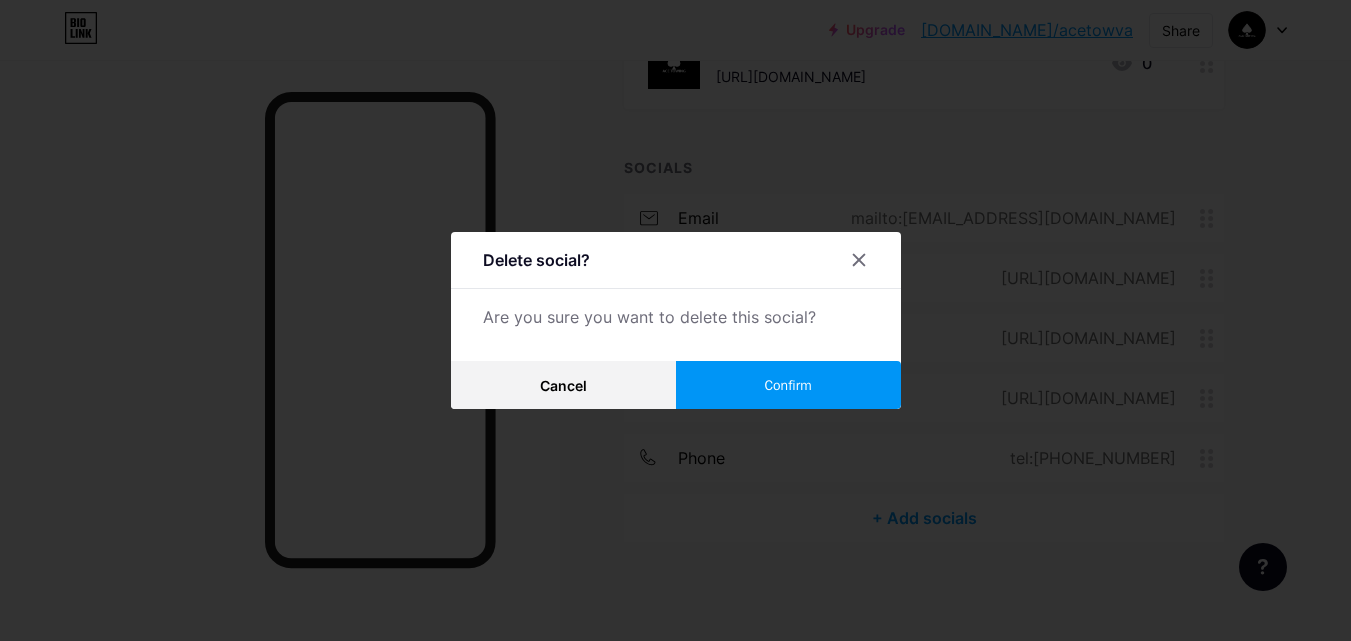 click on "Confirm" at bounding box center (788, 385) 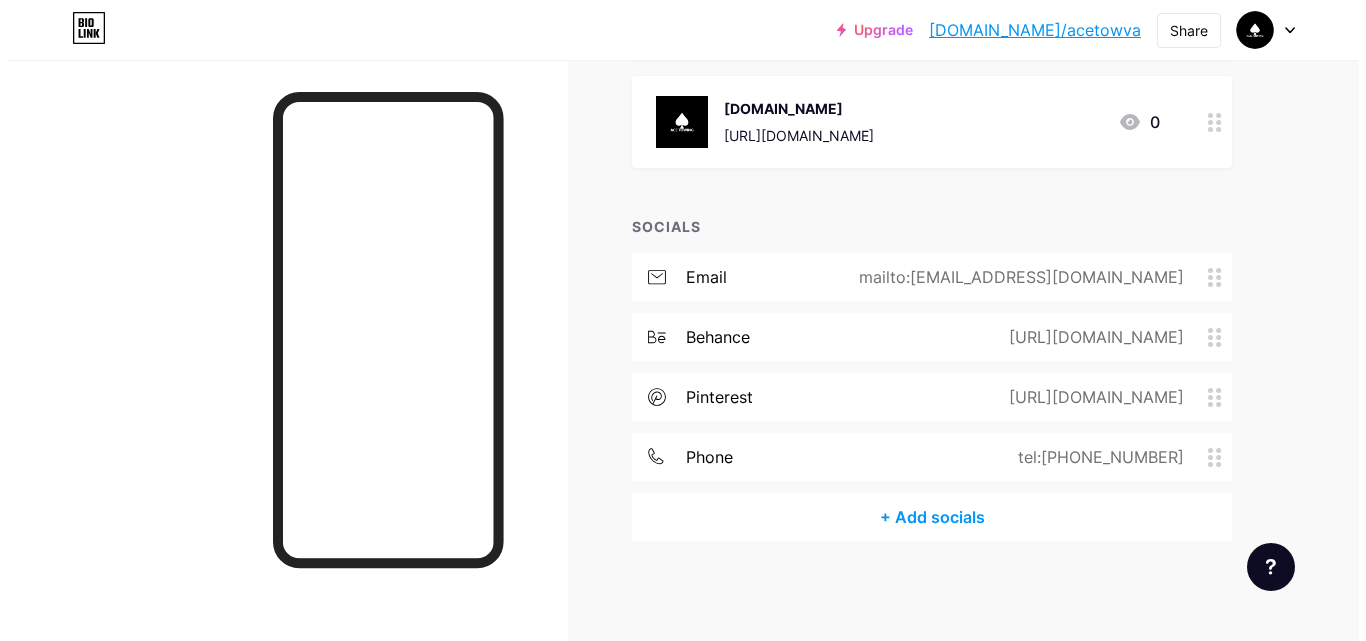 scroll, scrollTop: 670, scrollLeft: 0, axis: vertical 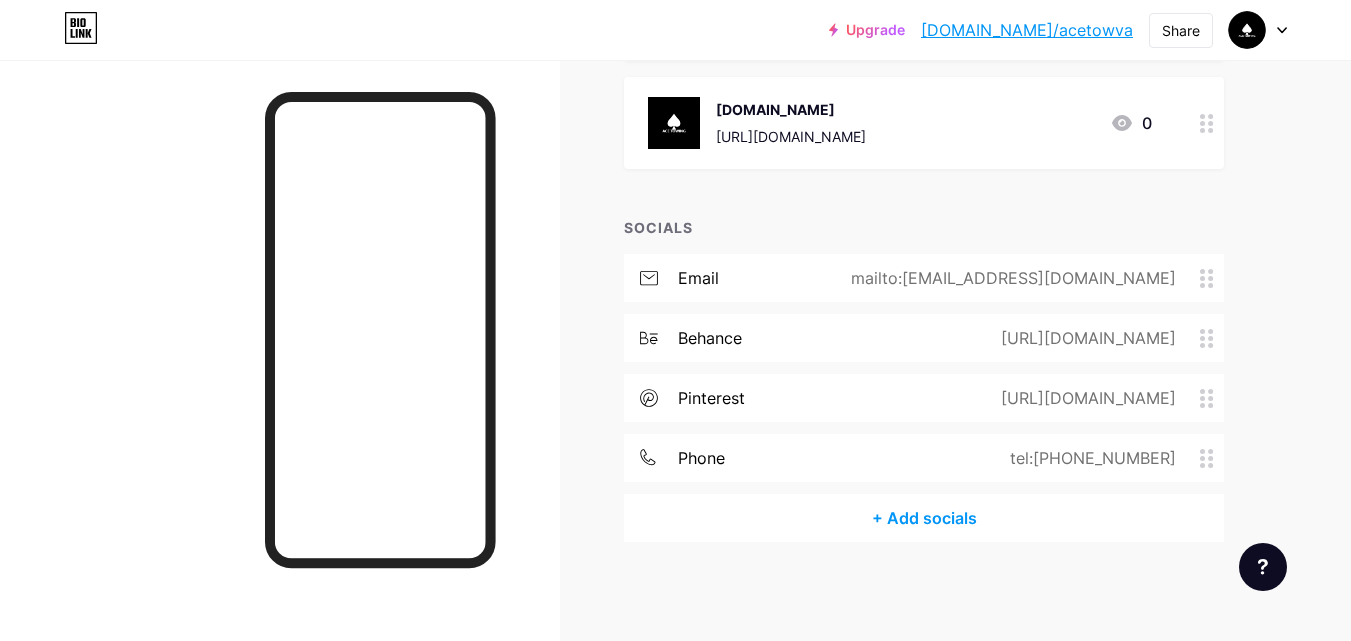 click on "+ Add socials" at bounding box center [924, 518] 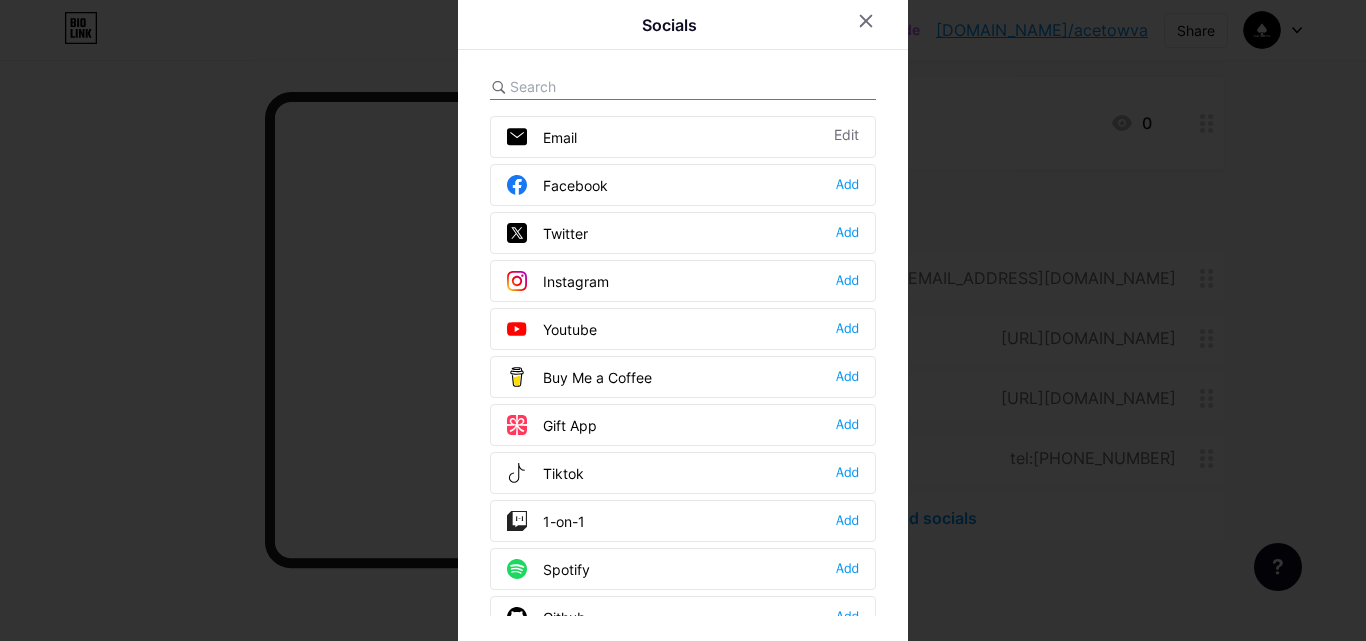 click on "Facebook
Add" at bounding box center (683, 185) 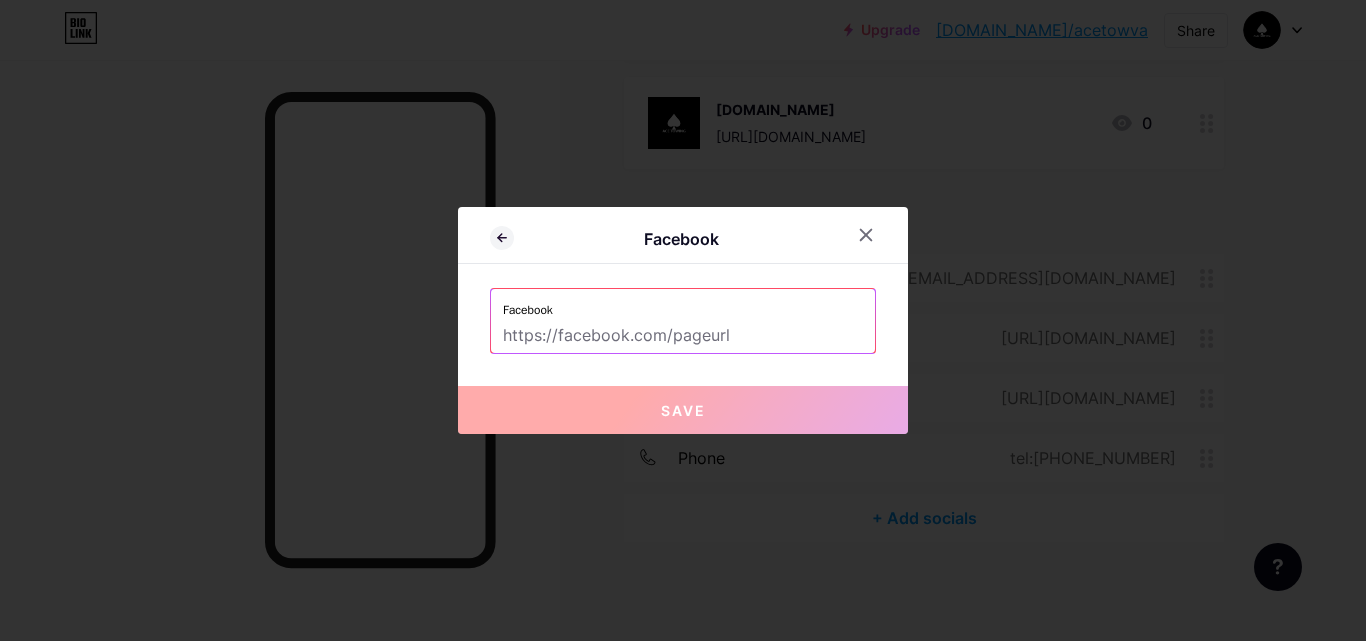 click on "Facebook" at bounding box center (683, 304) 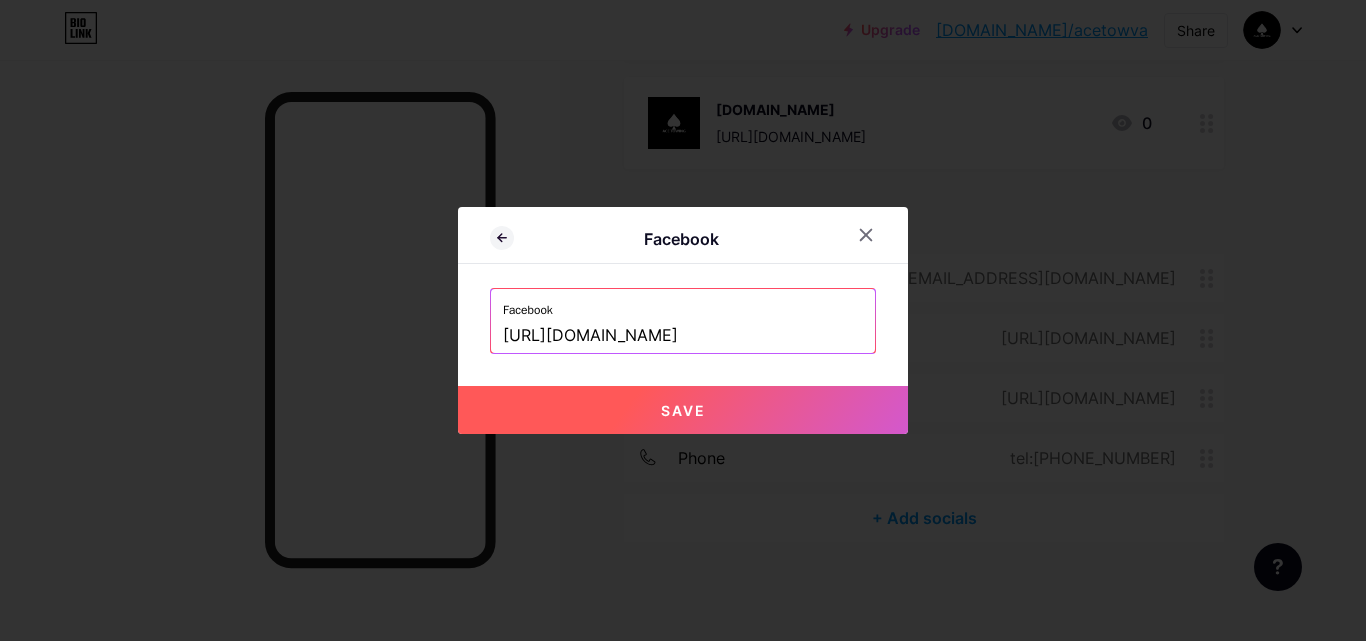 scroll, scrollTop: 0, scrollLeft: 292, axis: horizontal 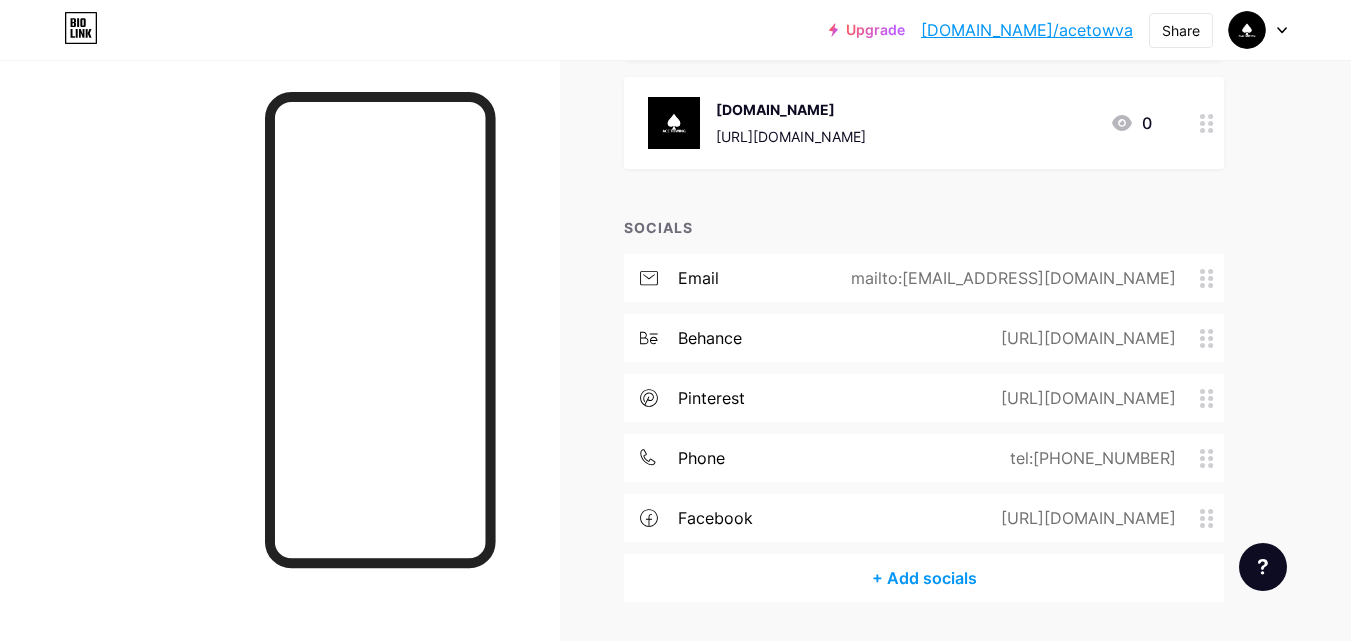 click on "+ Add socials" at bounding box center (924, 578) 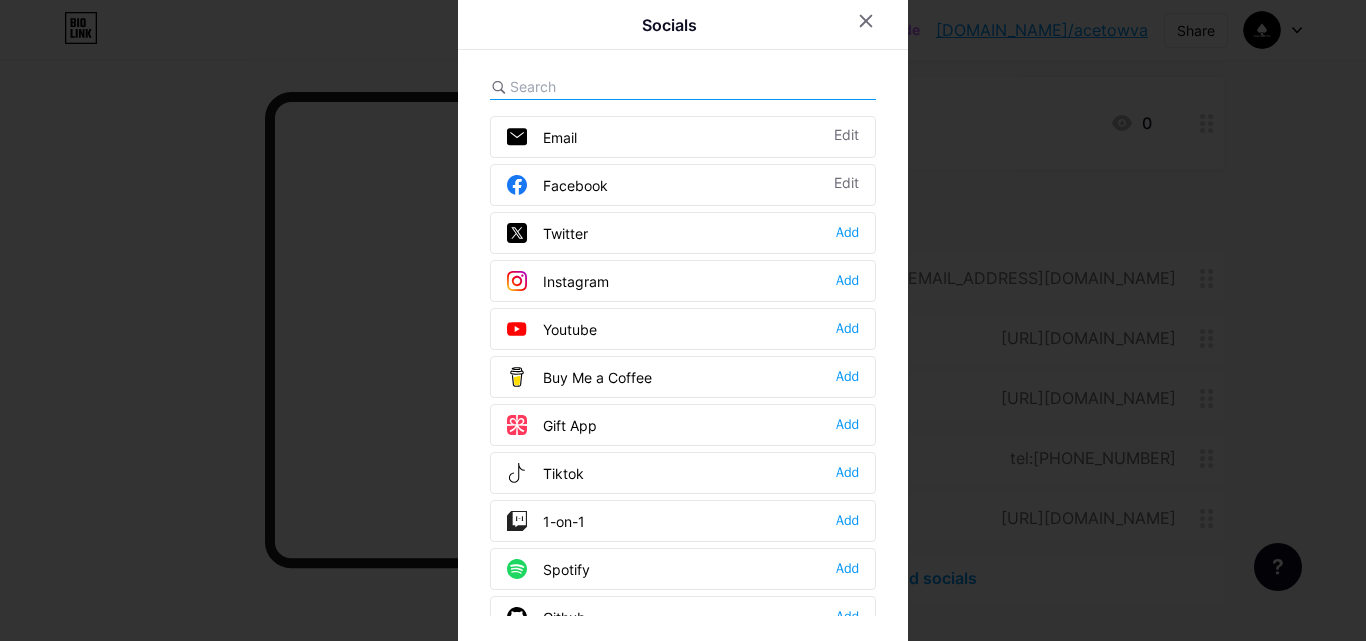 click on "Instagram
Add" at bounding box center (683, 281) 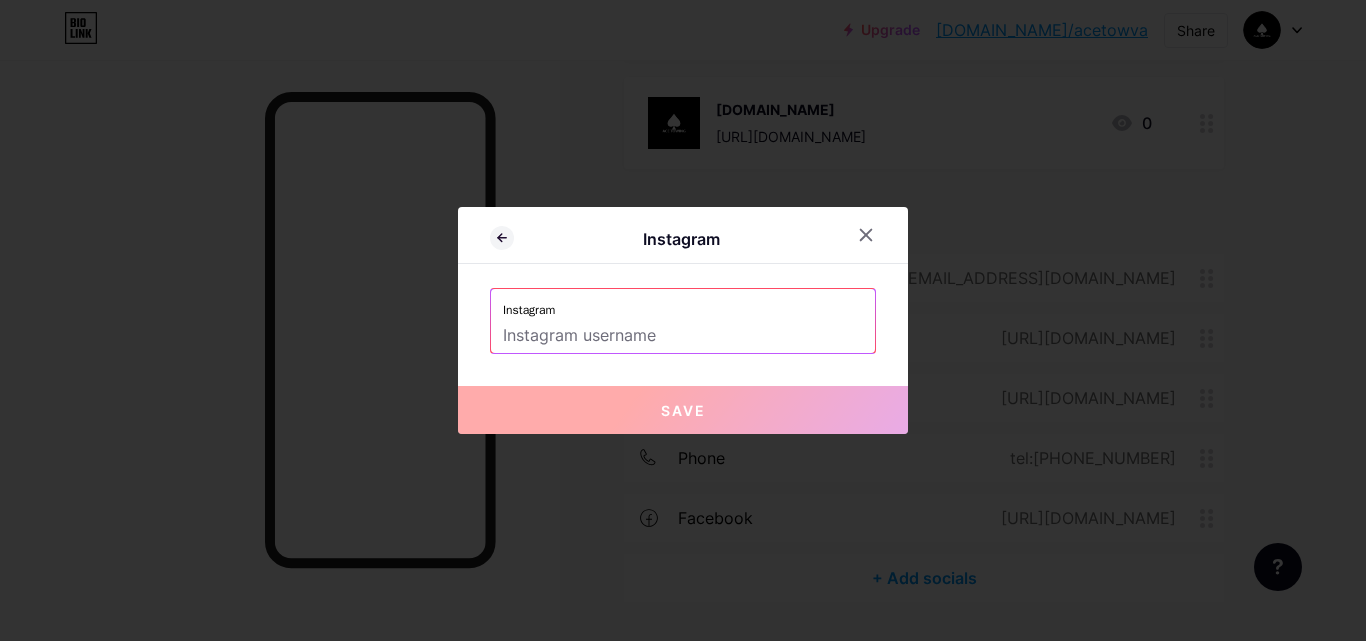click at bounding box center (683, 336) 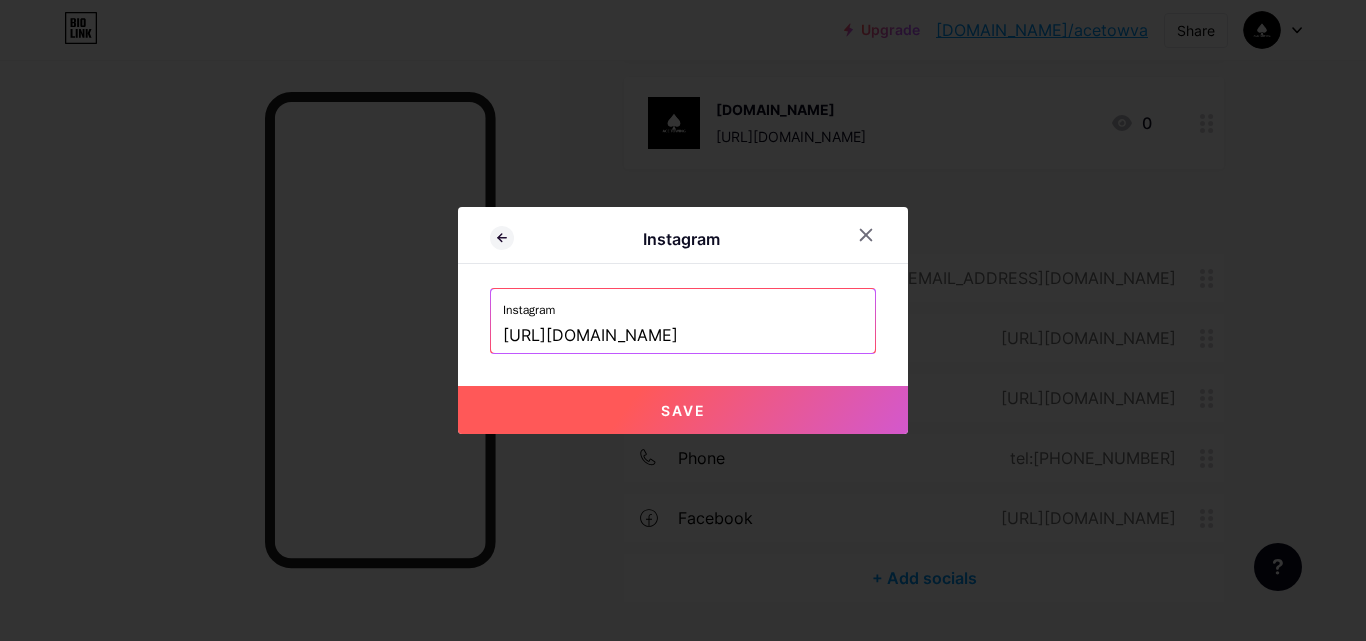 click on "[URL][DOMAIN_NAME]" at bounding box center (683, 336) 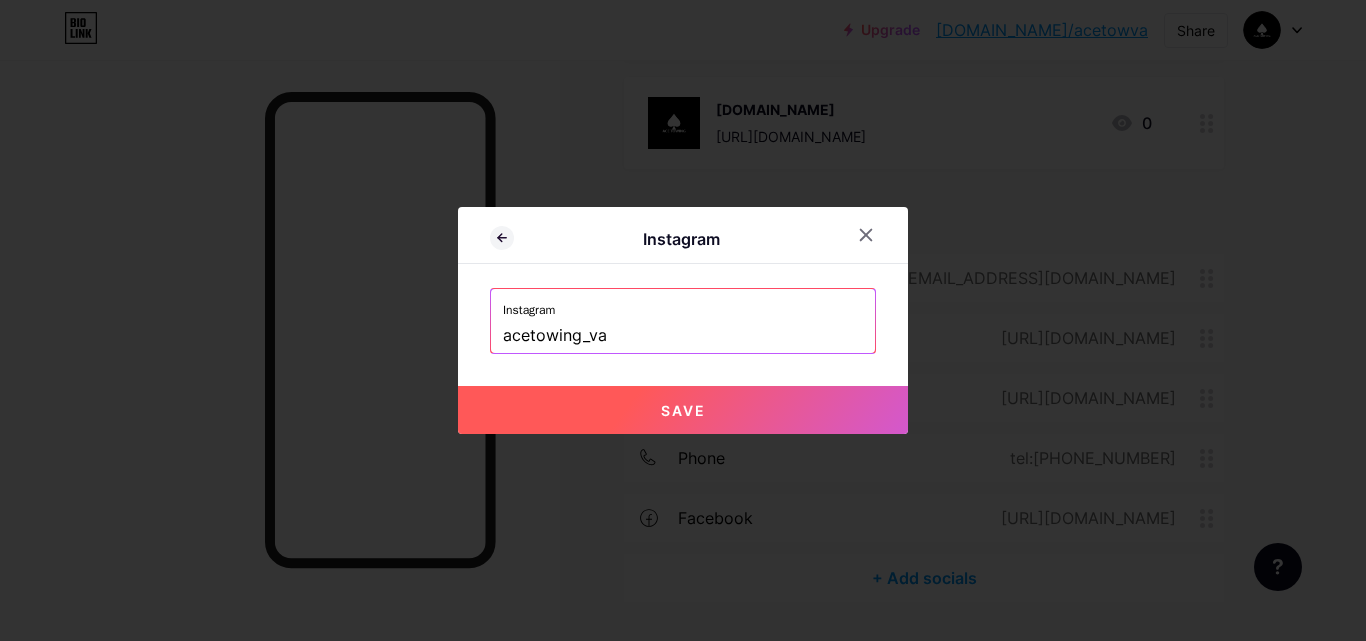 click on "Save" at bounding box center [683, 410] 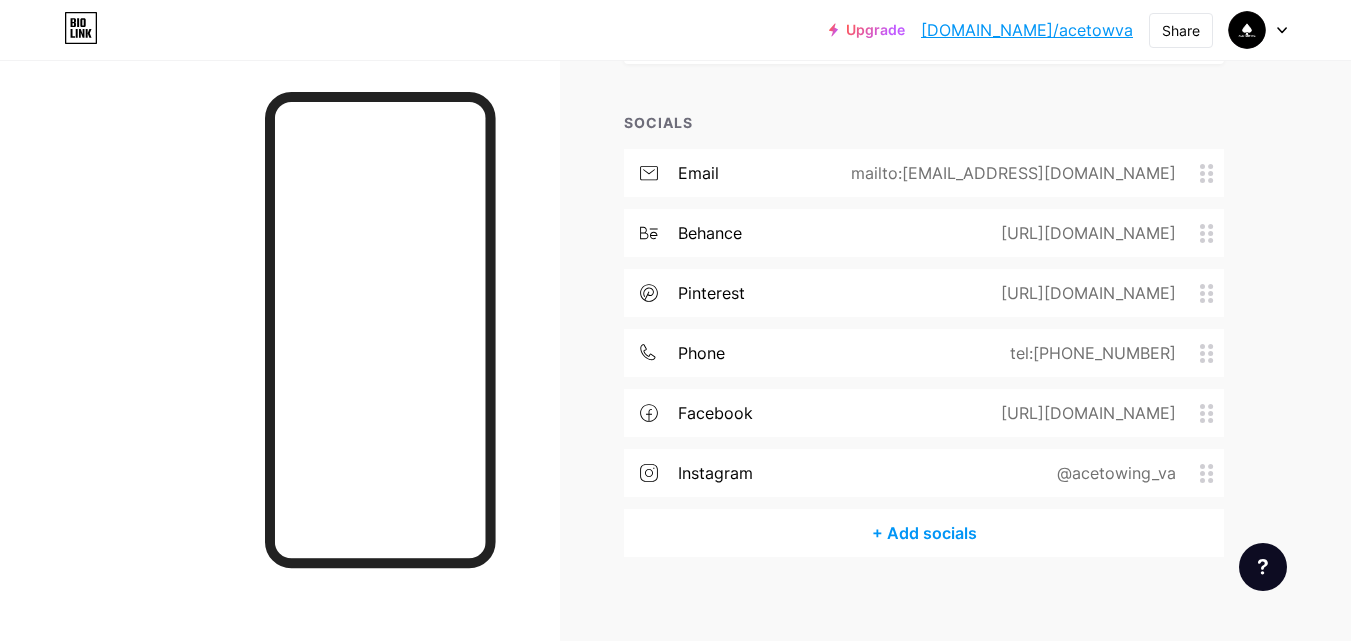 scroll, scrollTop: 790, scrollLeft: 0, axis: vertical 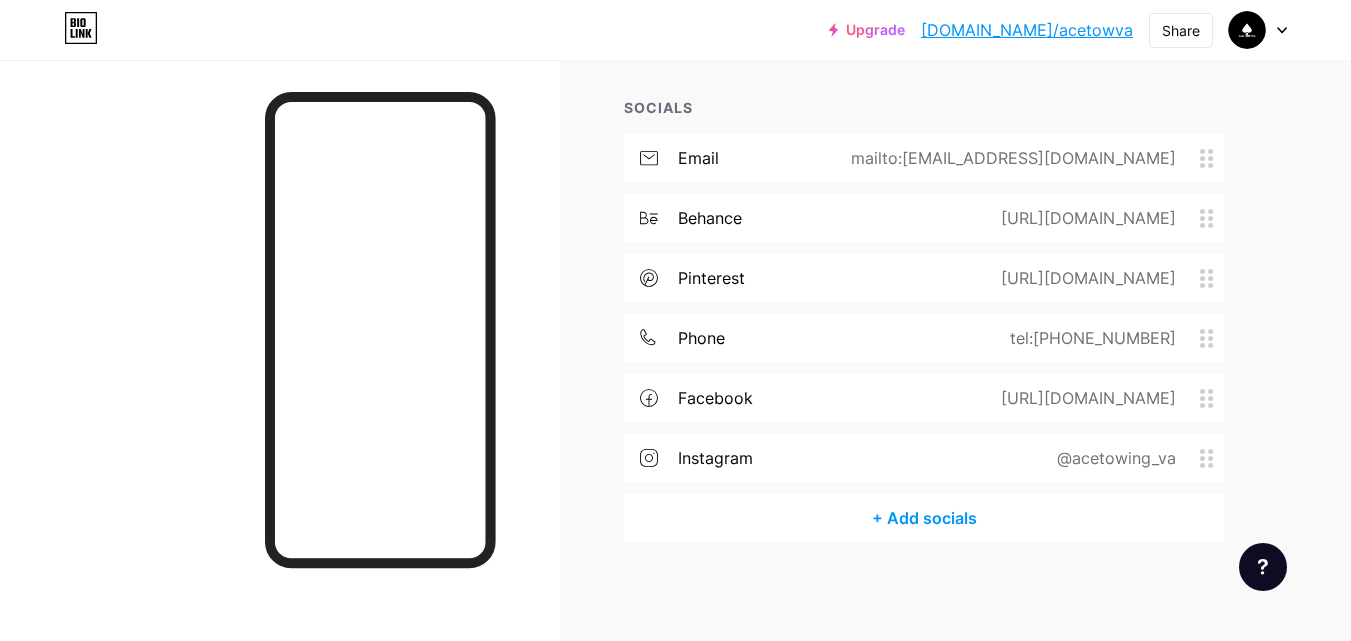 type 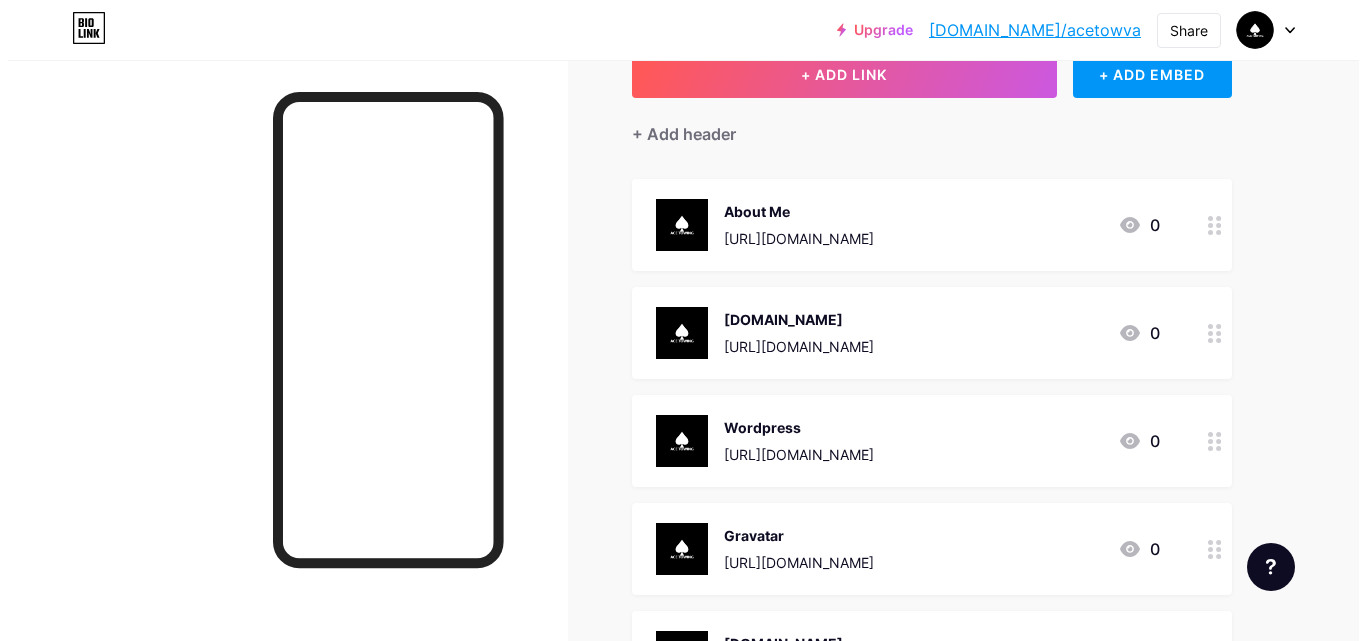 scroll, scrollTop: 100, scrollLeft: 0, axis: vertical 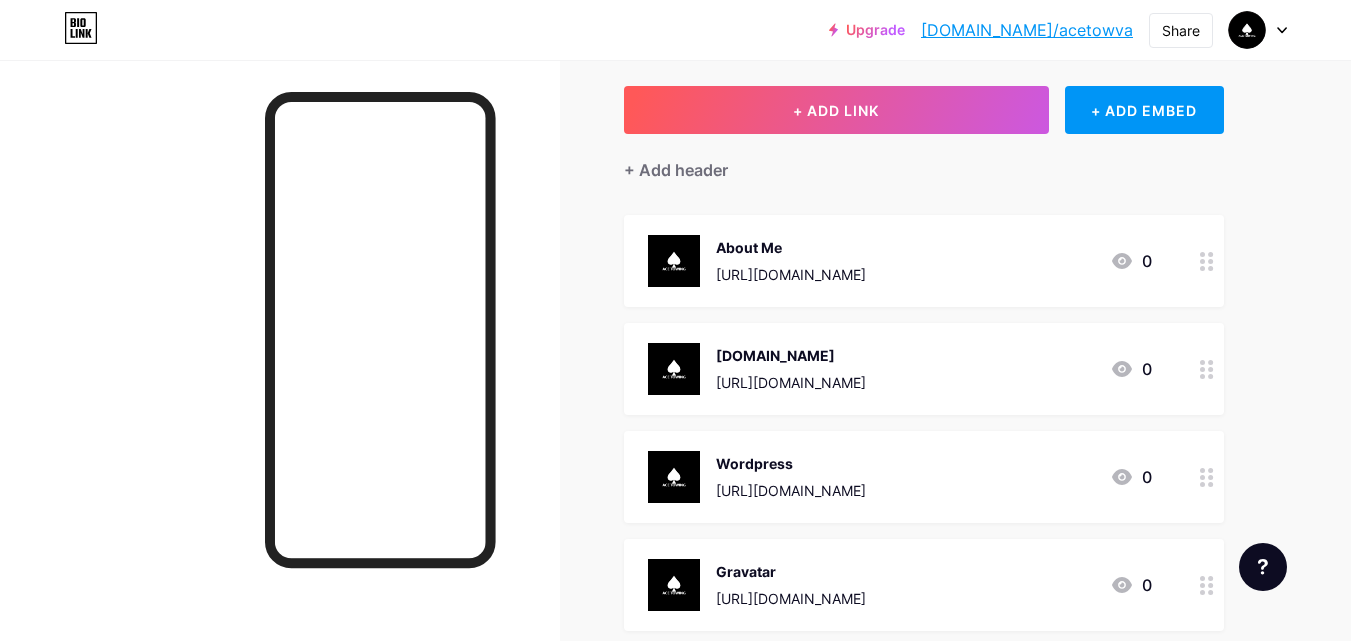 click on "[DOMAIN_NAME]" at bounding box center [791, 355] 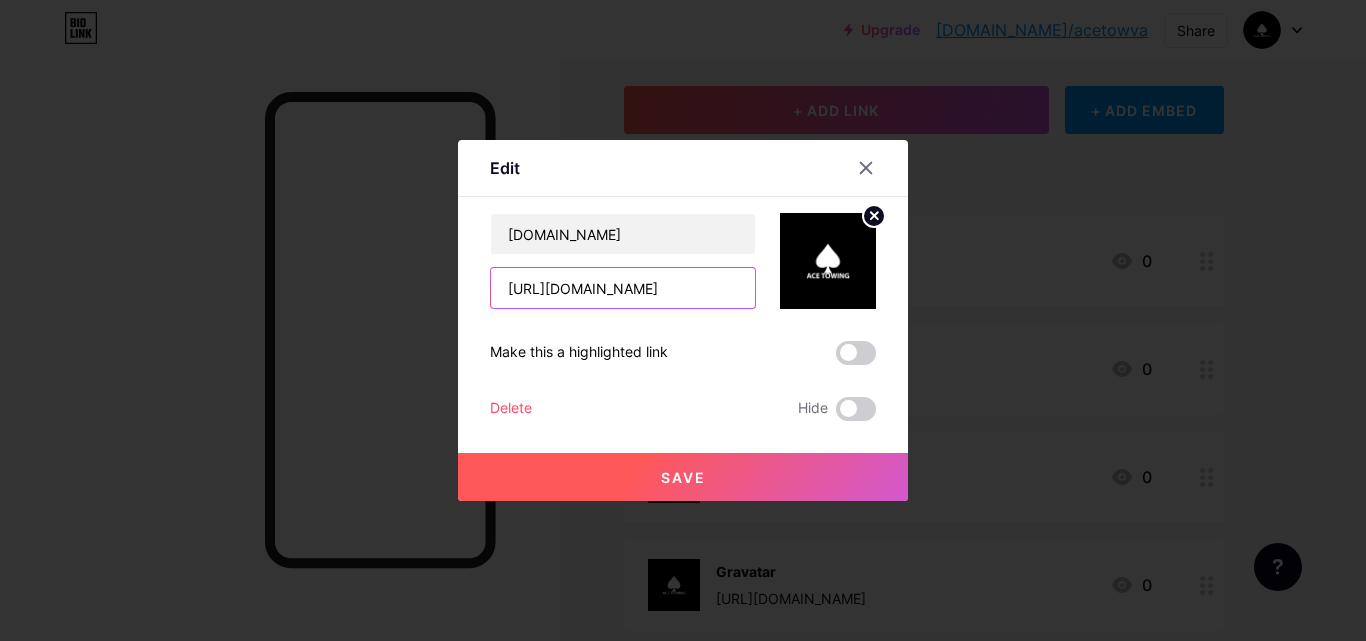 click on "[URL][DOMAIN_NAME]" at bounding box center [623, 288] 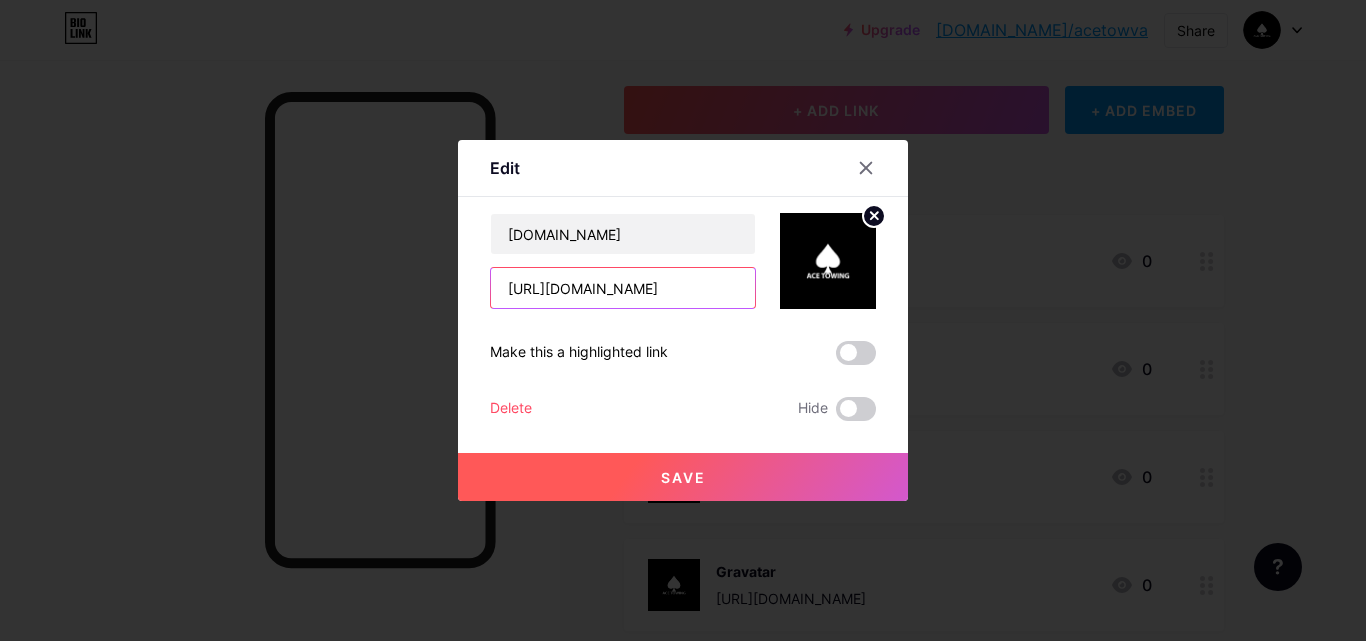 type on "[URL][DOMAIN_NAME]" 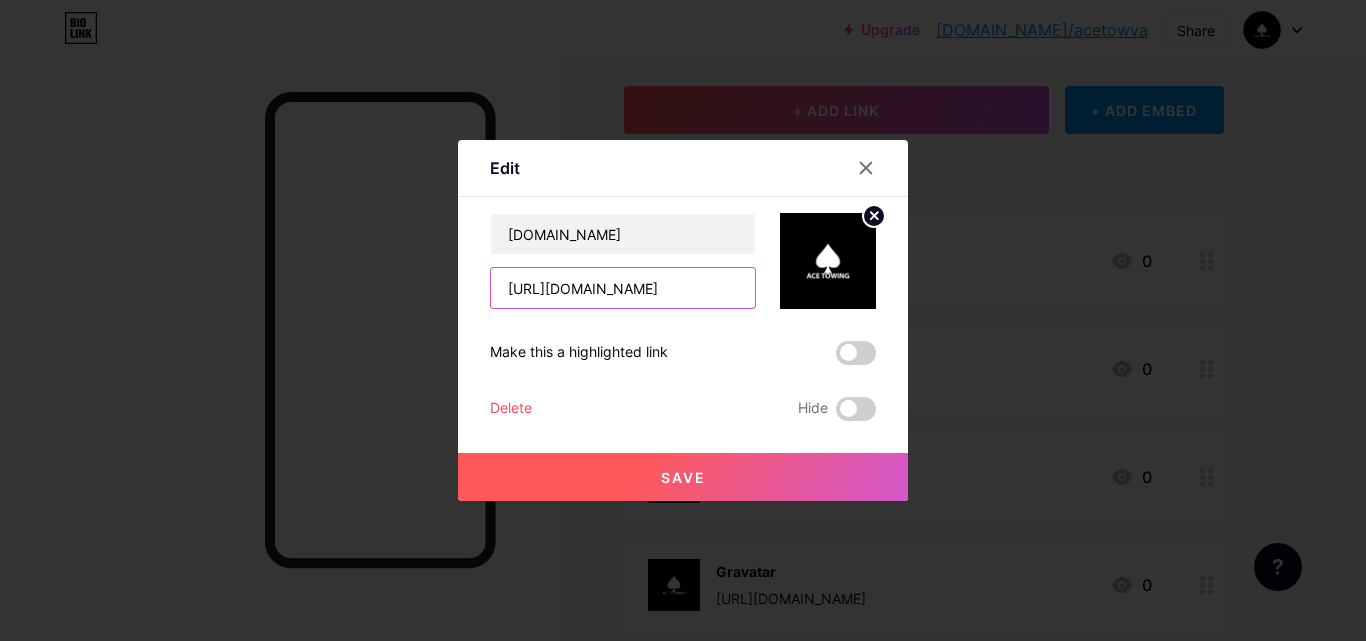 scroll, scrollTop: 0, scrollLeft: 0, axis: both 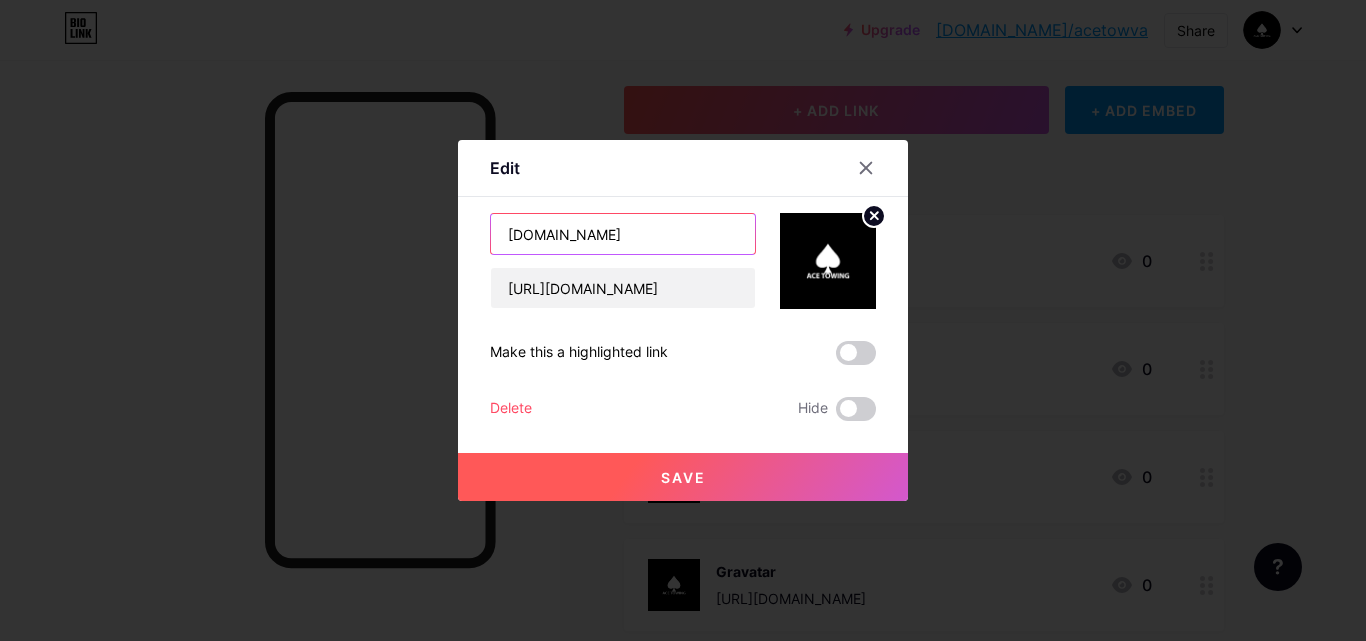 click on "[DOMAIN_NAME]" at bounding box center [623, 234] 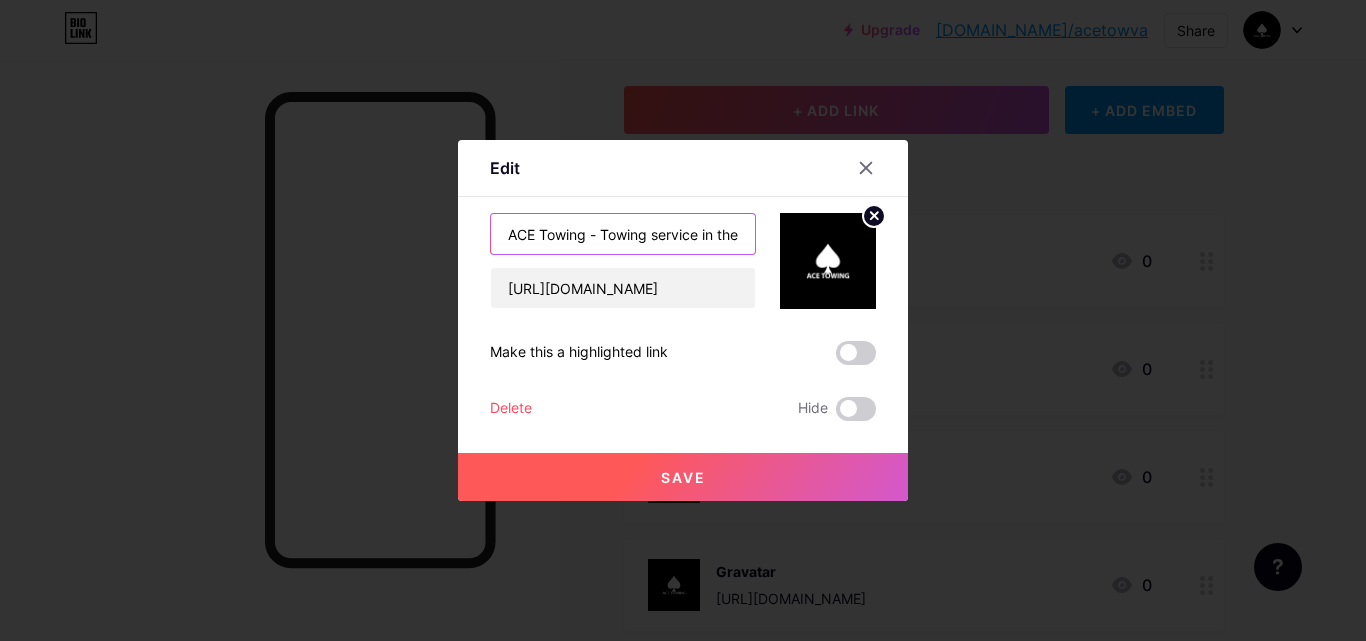 scroll, scrollTop: 0, scrollLeft: 123, axis: horizontal 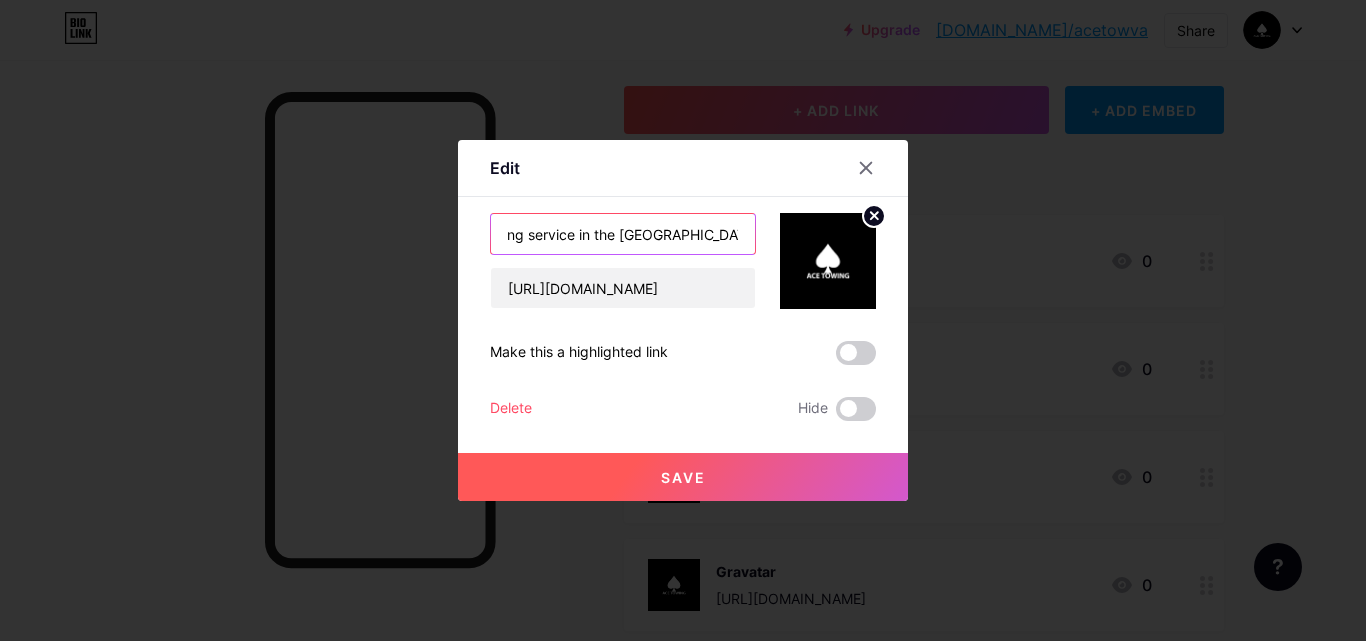 type on "ACE Towing - Towing service in the [GEOGRAPHIC_DATA], [US_STATE]" 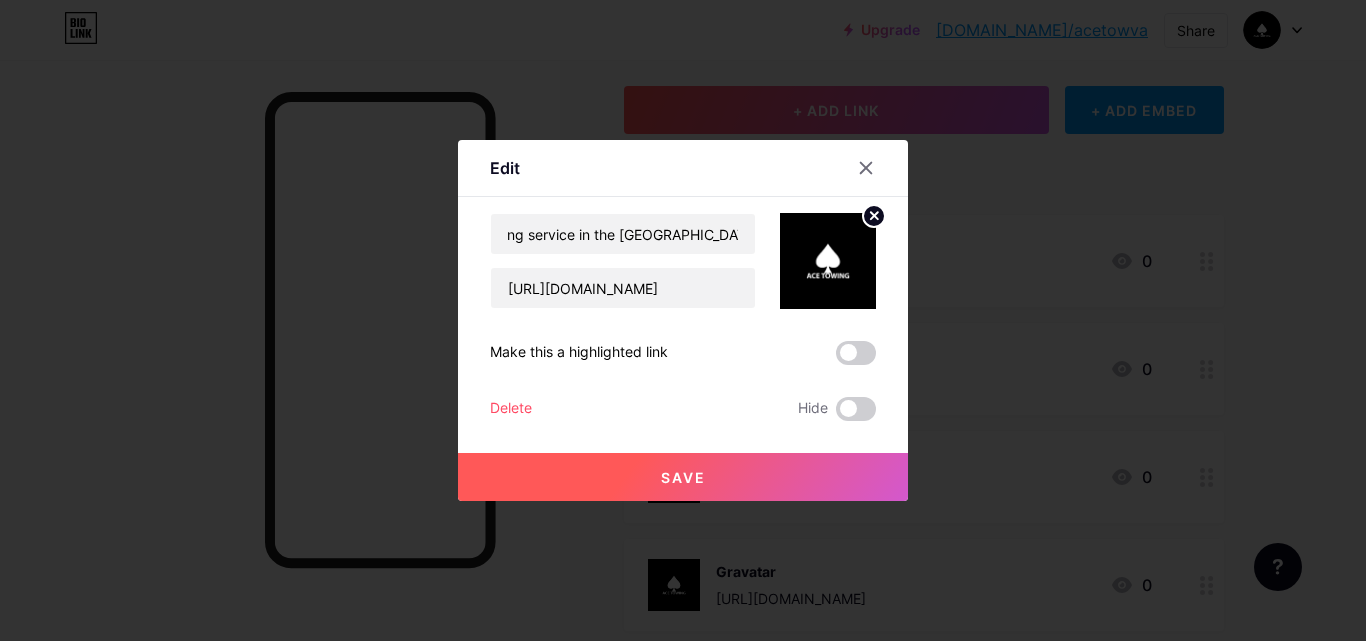 click on "Save" at bounding box center (683, 477) 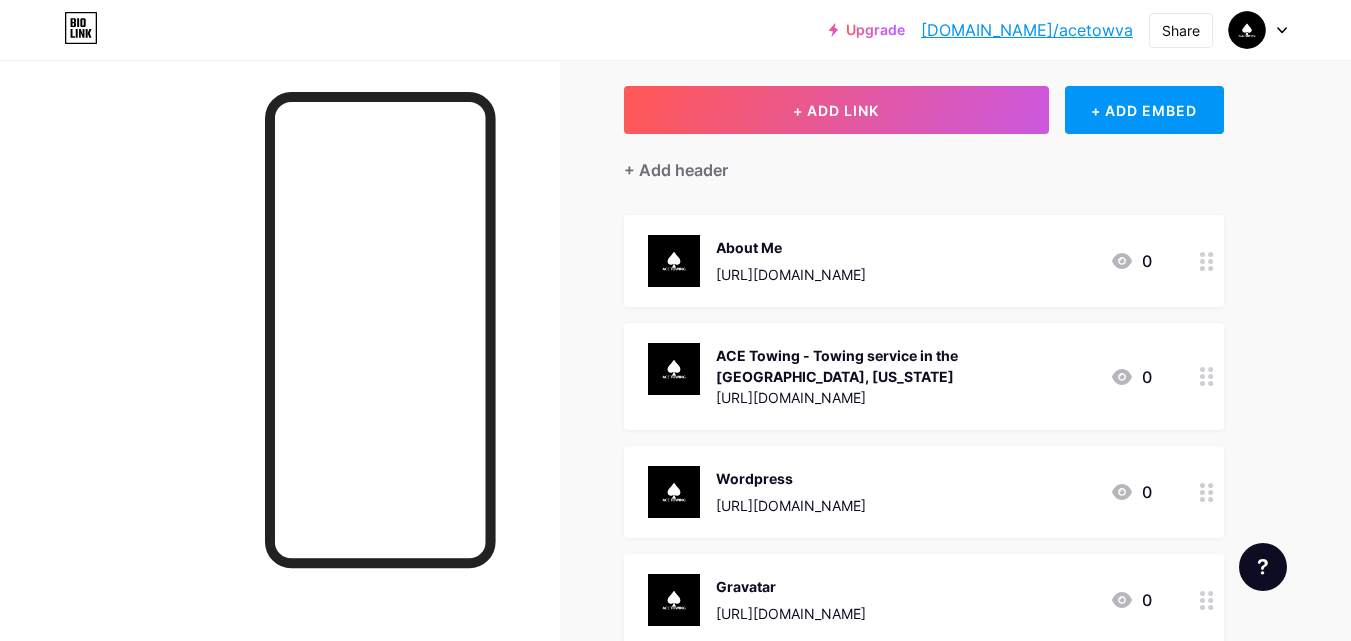 click on "About Me" at bounding box center (791, 247) 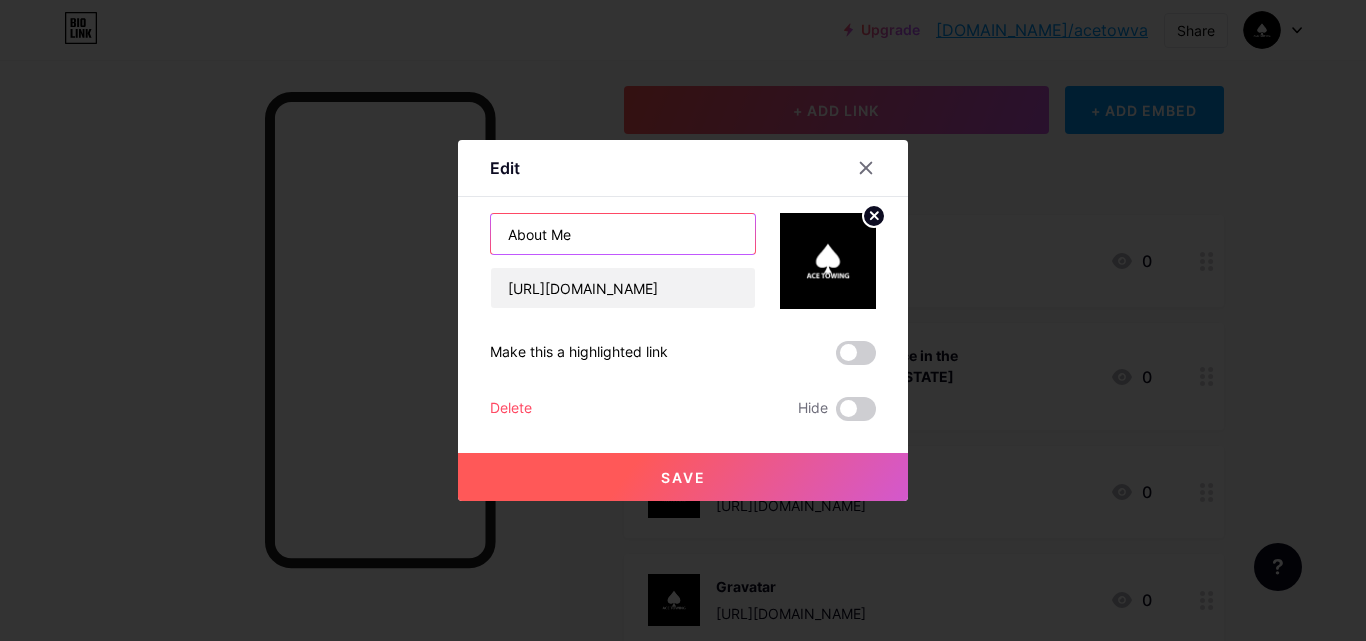 click on "About Me" at bounding box center (623, 234) 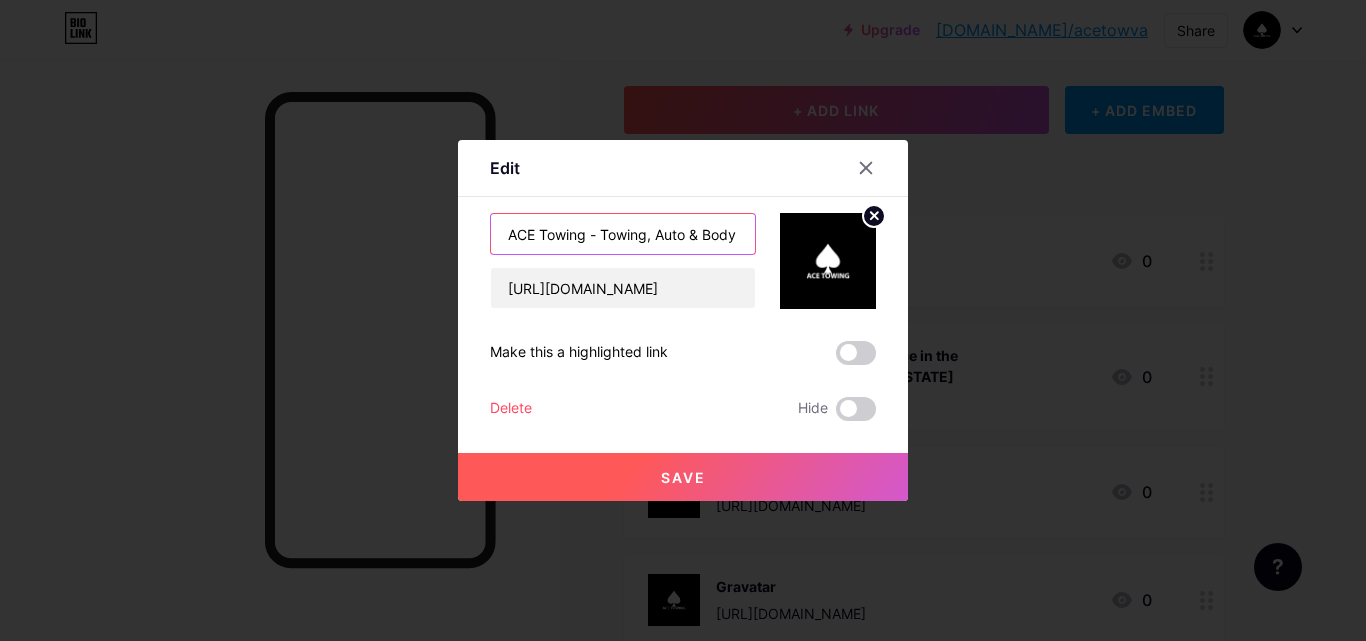 scroll, scrollTop: 0, scrollLeft: 144, axis: horizontal 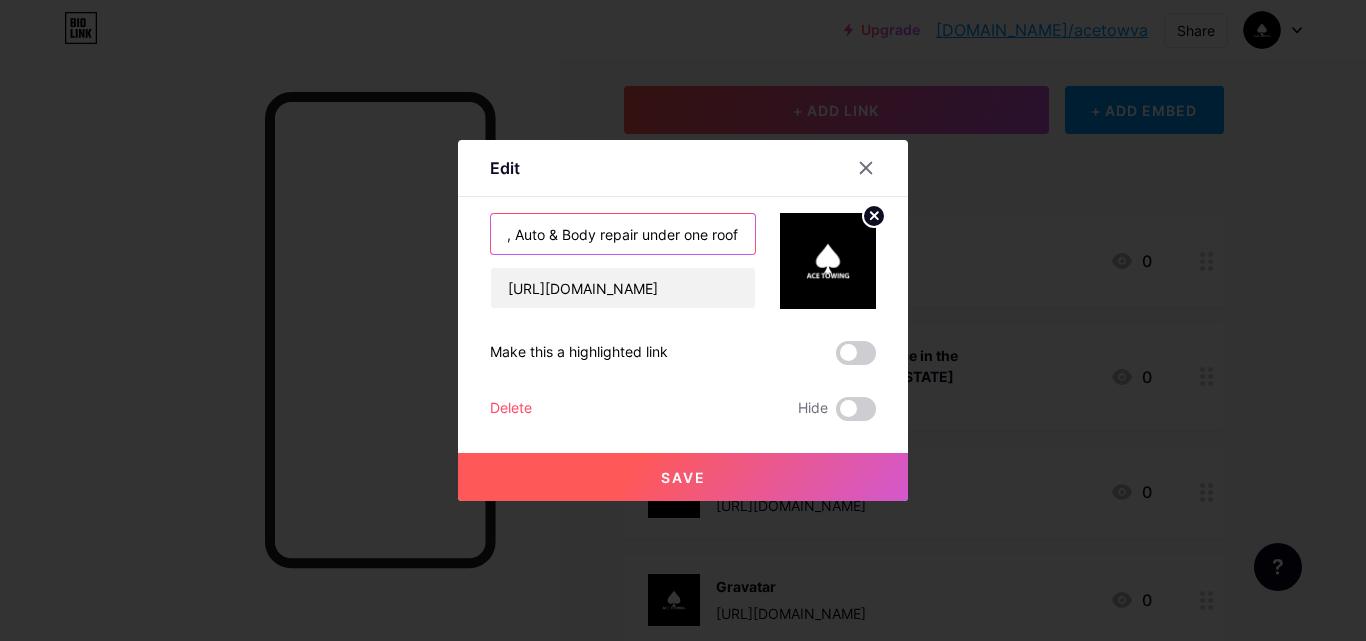type on "ACE Towing - Towing, Auto & Body repair under one roof" 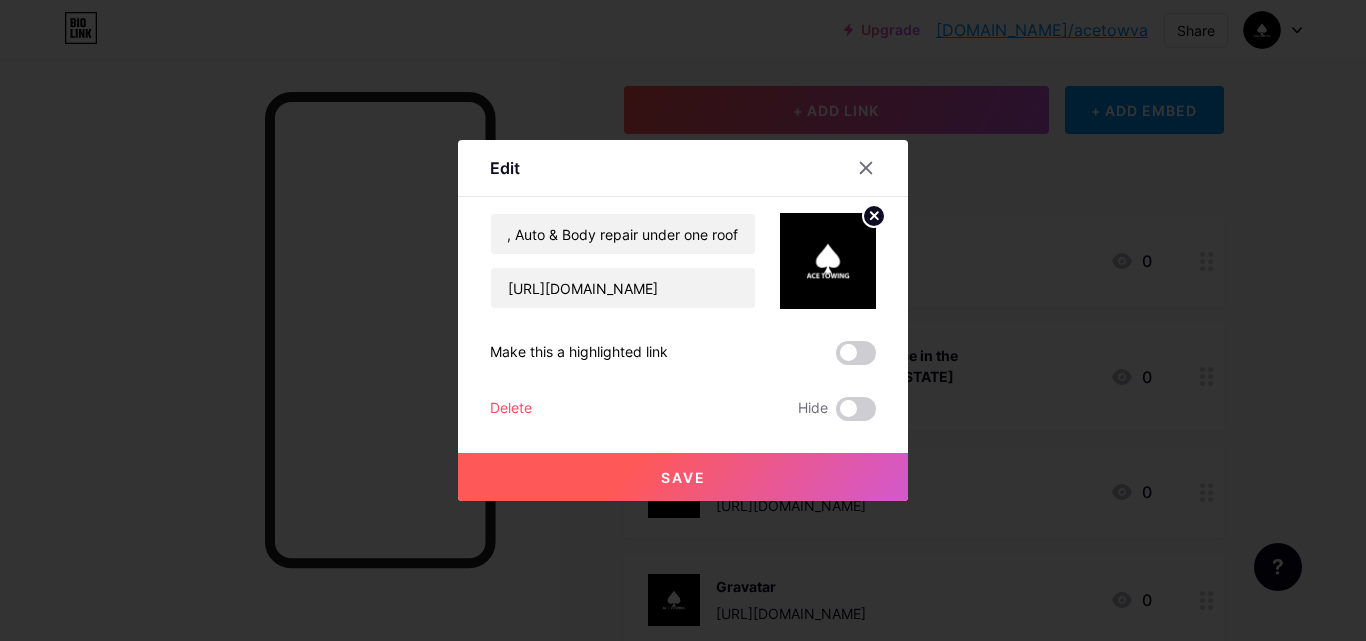 click on "Save" at bounding box center [683, 477] 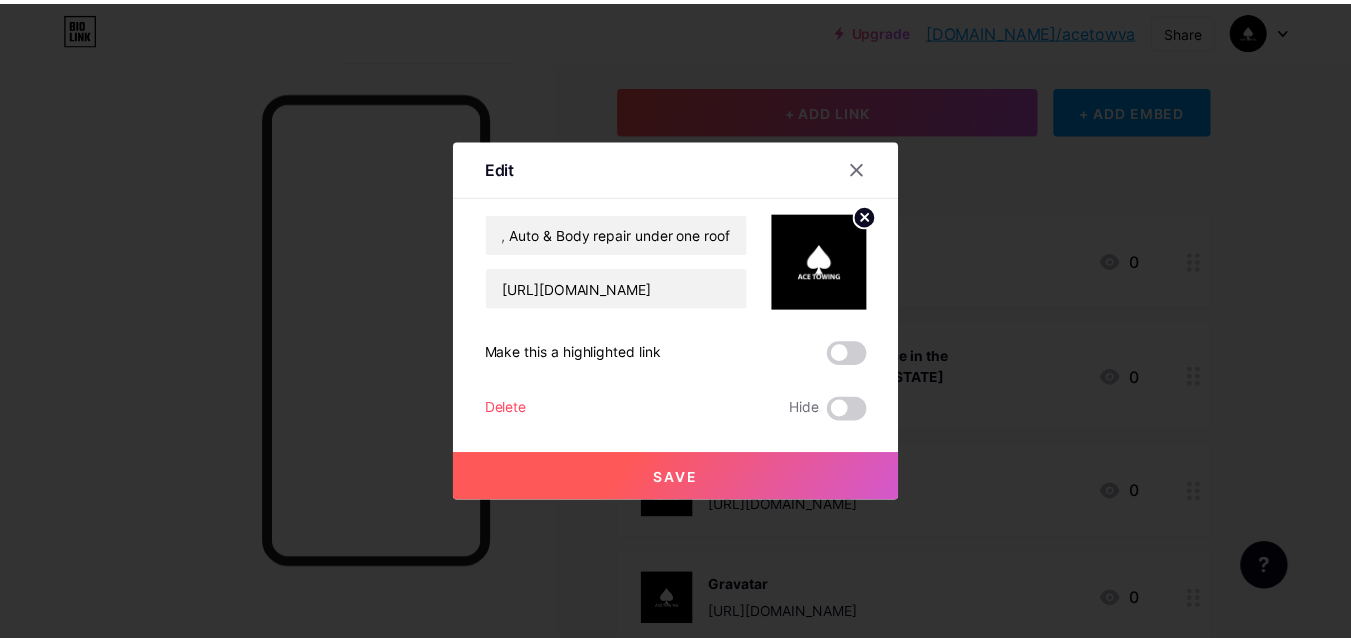 scroll, scrollTop: 0, scrollLeft: 0, axis: both 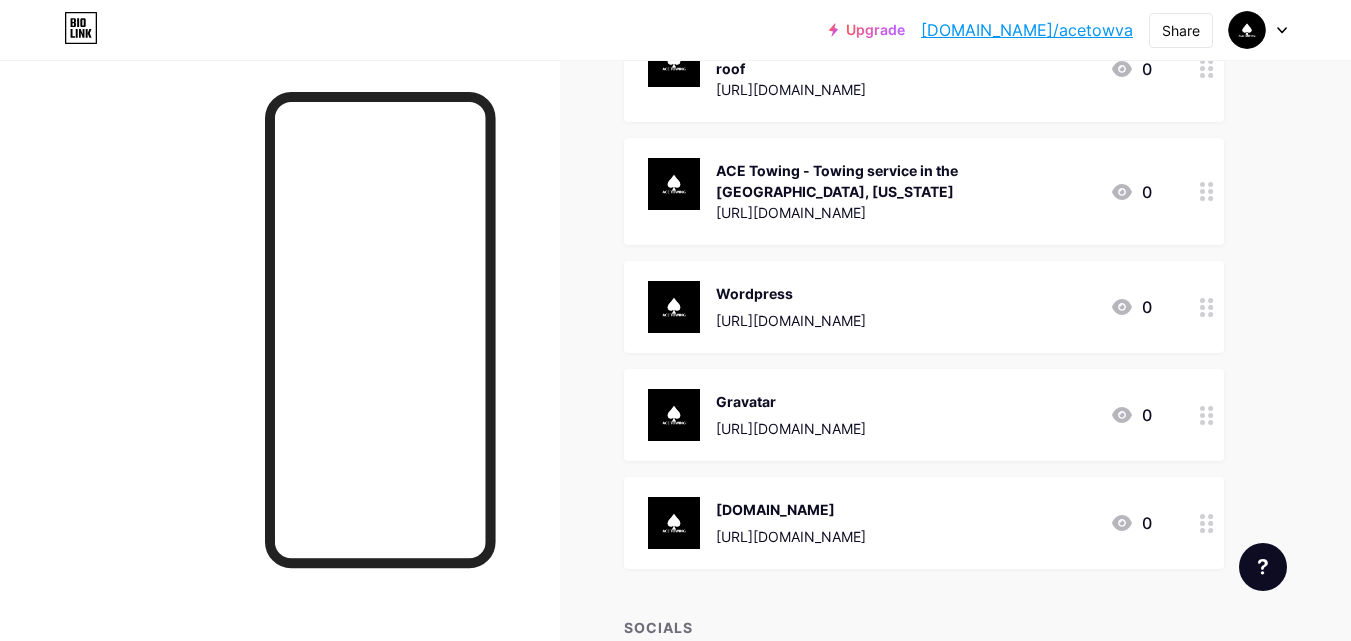 click on "Wordpress
[URL][DOMAIN_NAME]
0" at bounding box center [900, 307] 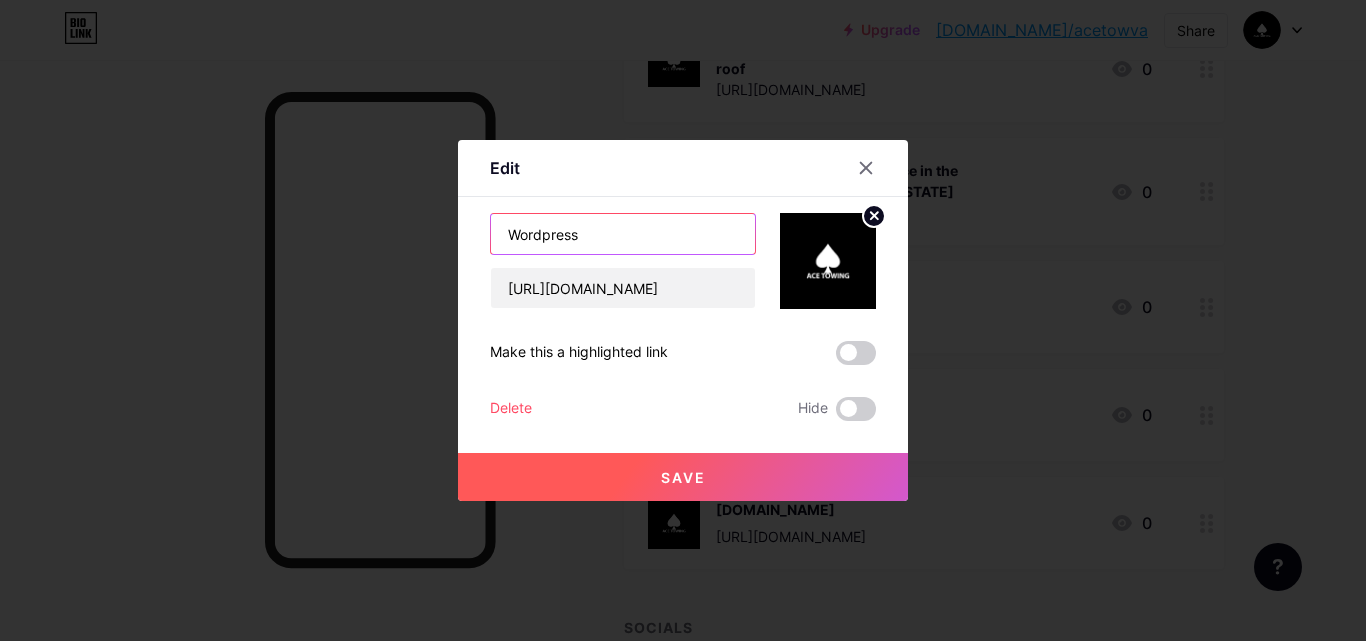 click on "Wordpress" at bounding box center (623, 234) 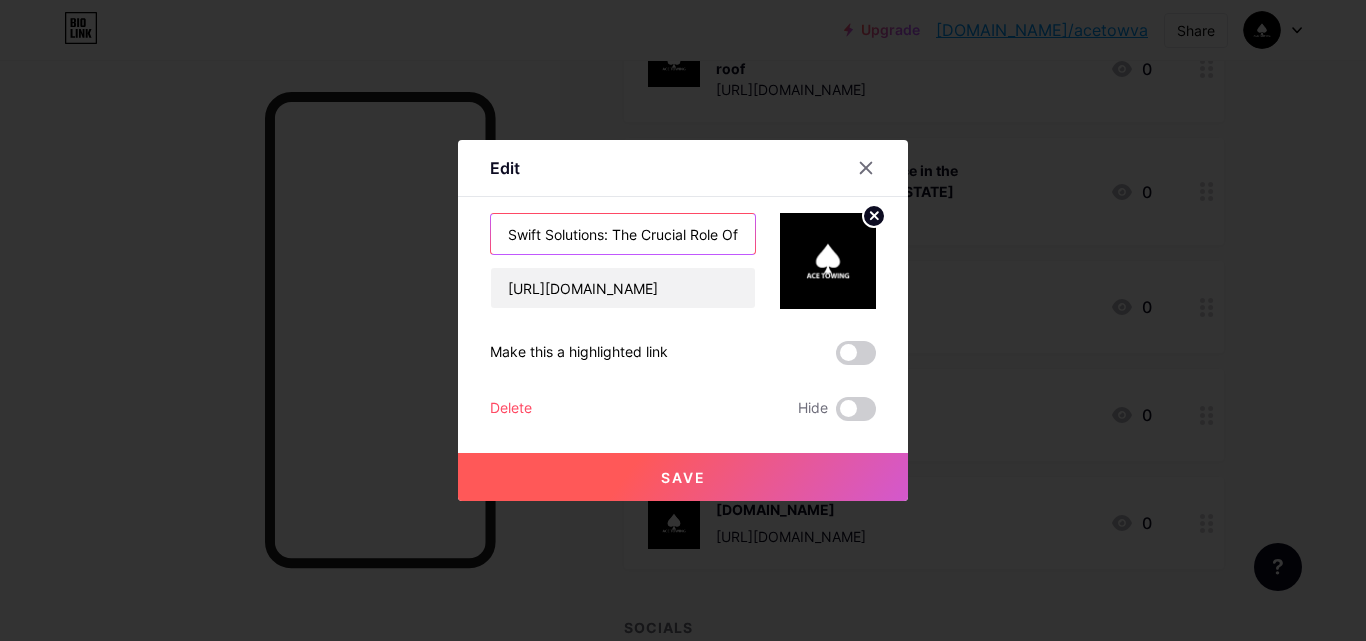 scroll, scrollTop: 0, scrollLeft: 285, axis: horizontal 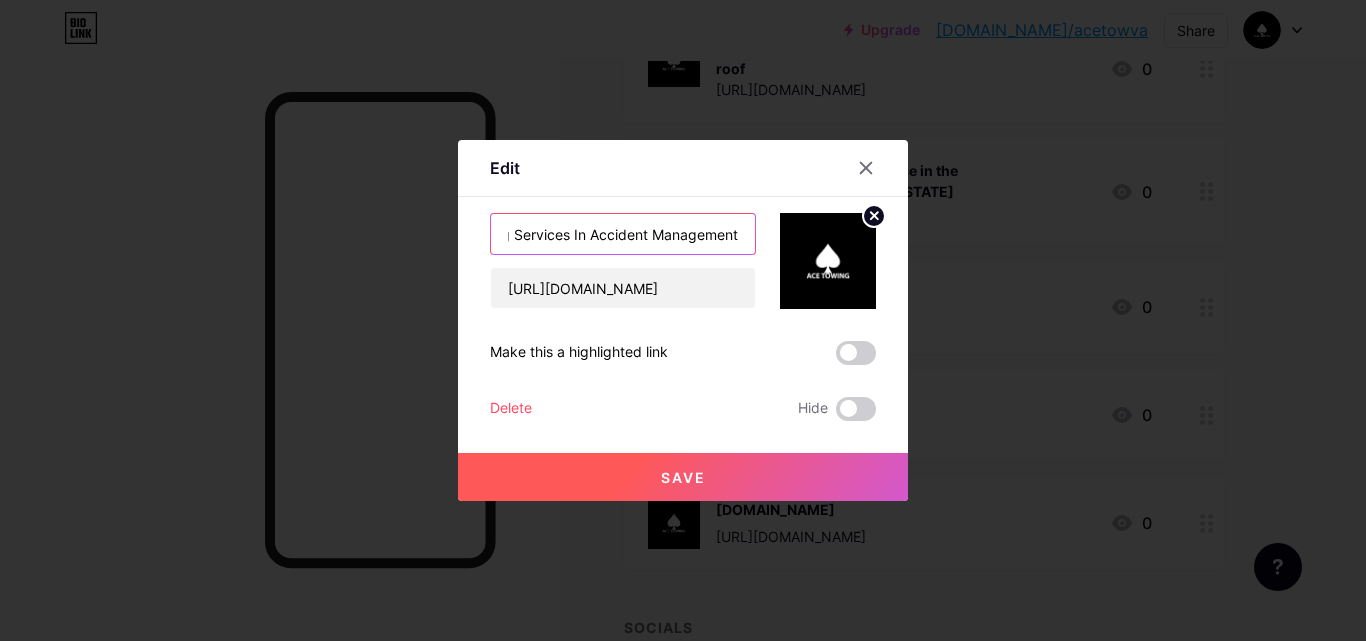 type on "Swift Solutions: The Crucial Role Of Towing Services In Accident Management" 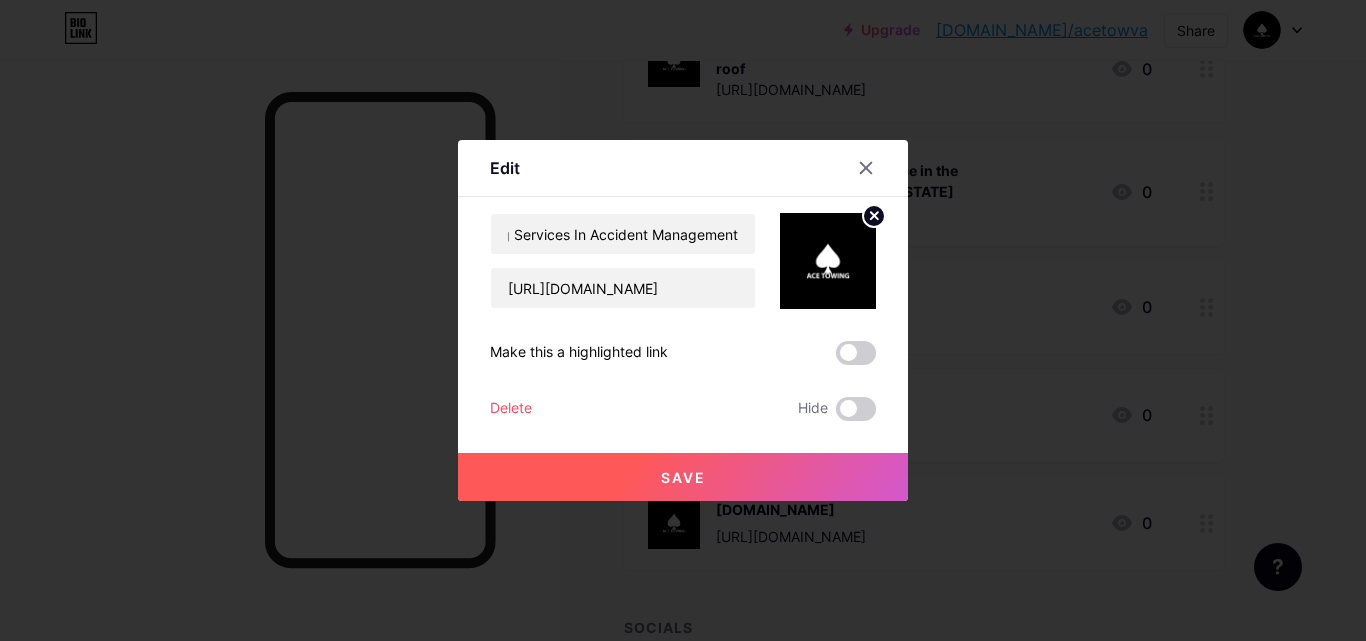 click on "Save" at bounding box center [683, 477] 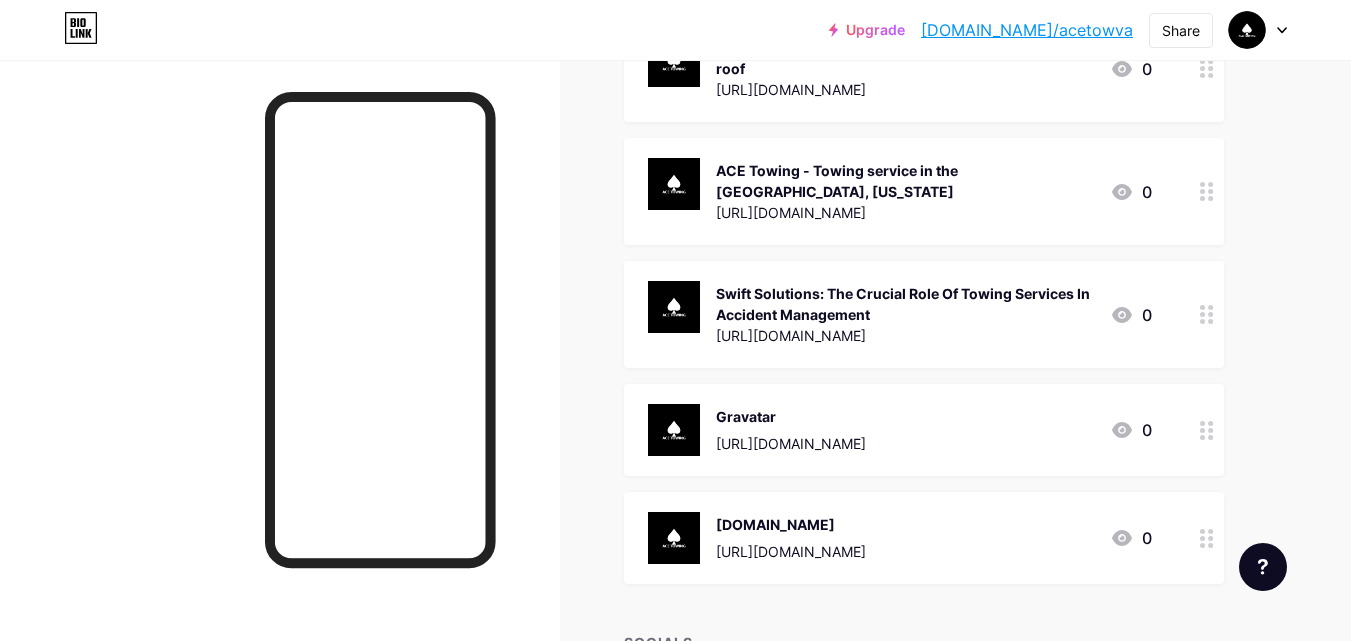 click on "Gravatar" at bounding box center (791, 416) 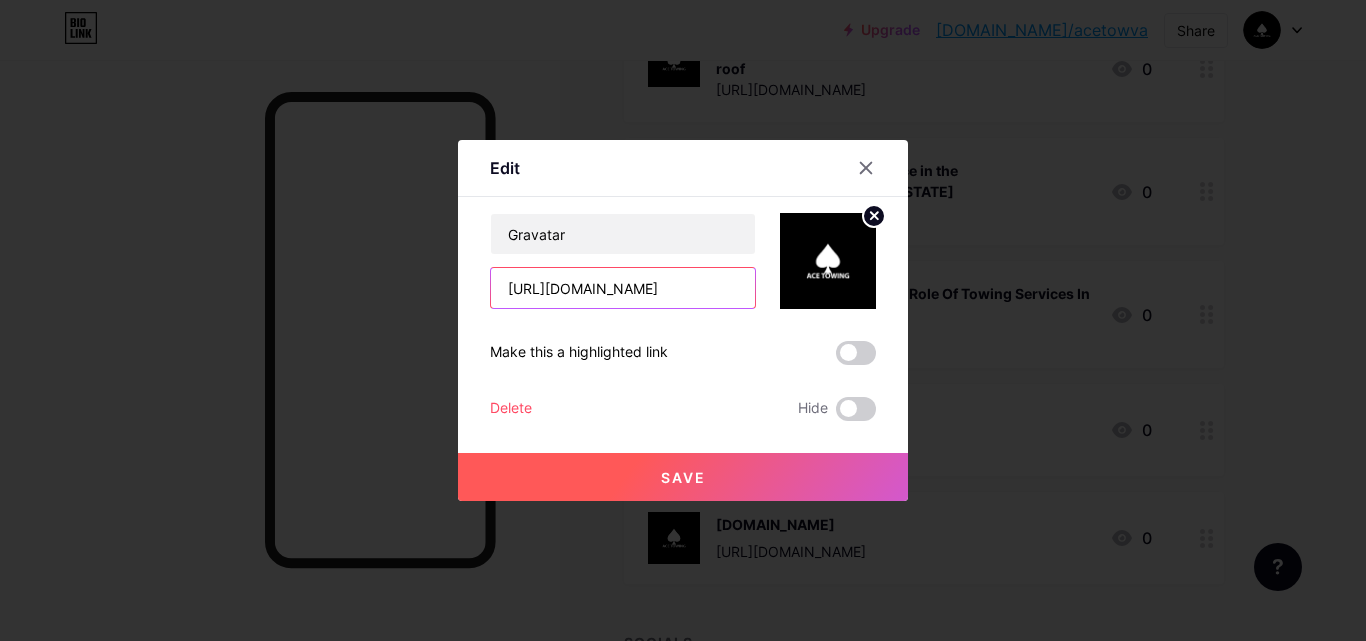 click on "[URL][DOMAIN_NAME]" at bounding box center [623, 288] 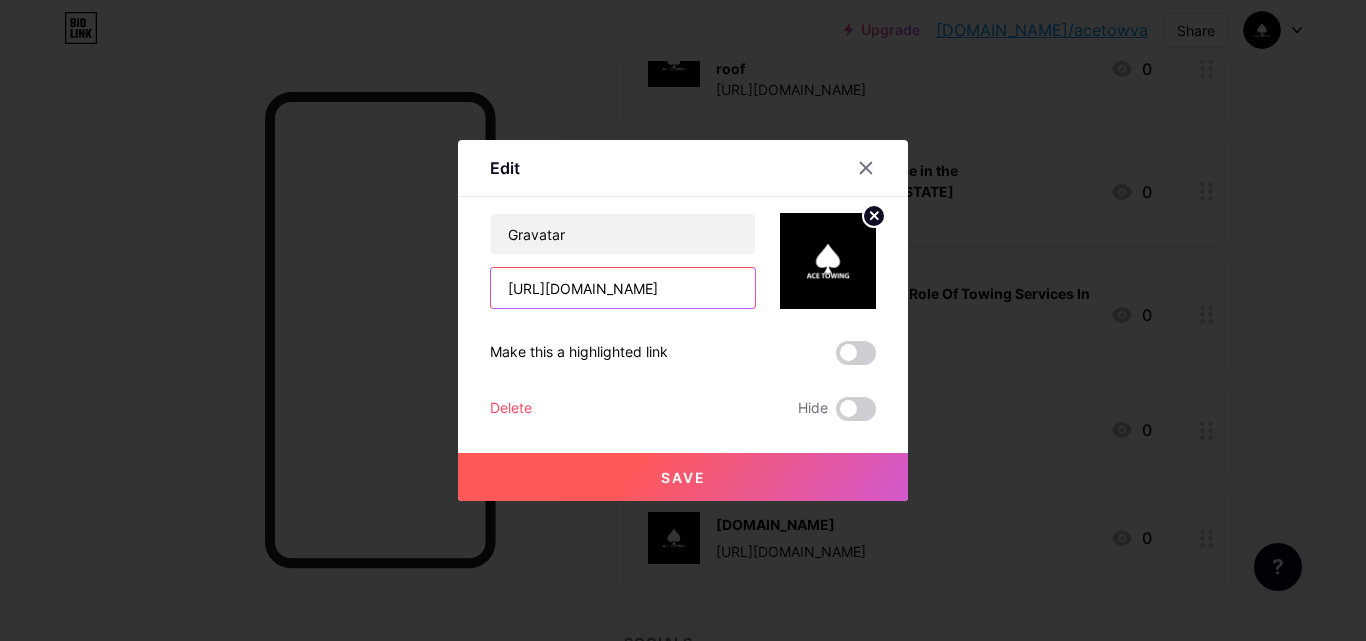 scroll, scrollTop: 0, scrollLeft: 0, axis: both 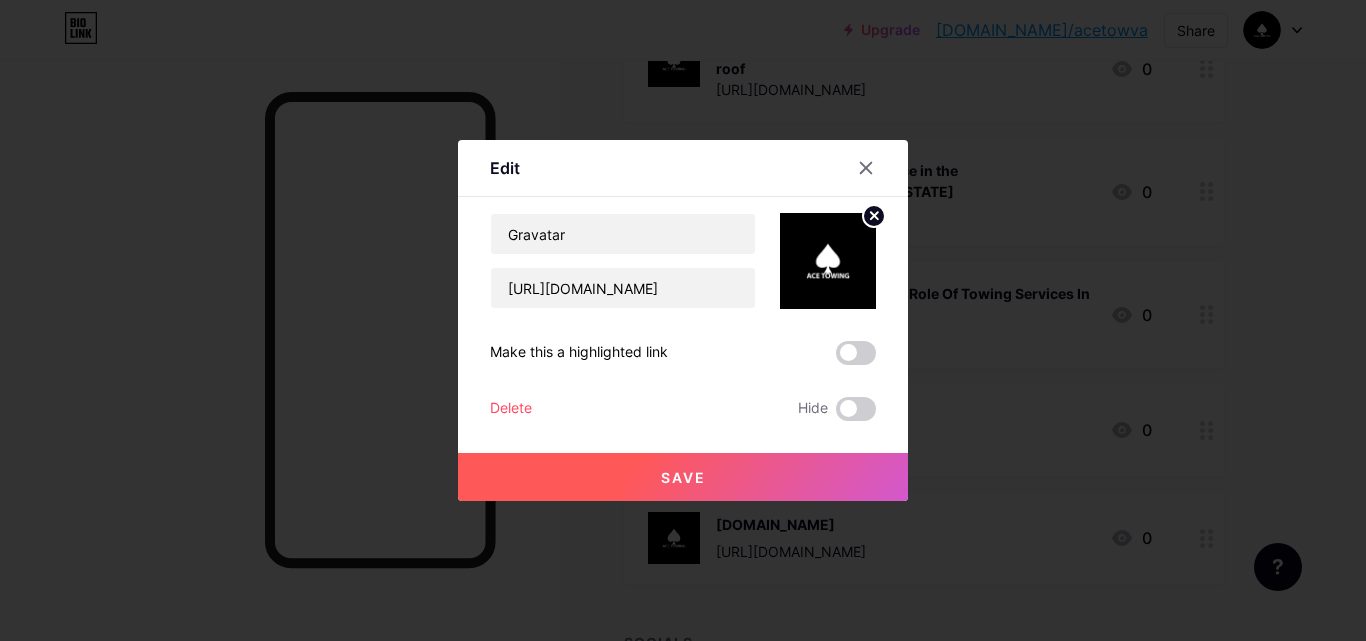 click on "Content
YouTube
Play YouTube video without leaving your page.
ADD
Vimeo
Play Vimeo video without leaving your page.
ADD
Tiktok
Grow your TikTok following
ADD
Tweet
Embed a tweet.
ADD
Reddit
Showcase your Reddit profile
ADD
Spotify
Embed Spotify to play the preview of a track.
ADD
Twitch
Play Twitch video without leaving your page.
ADD
SoundCloud
ADD" at bounding box center (683, 309) 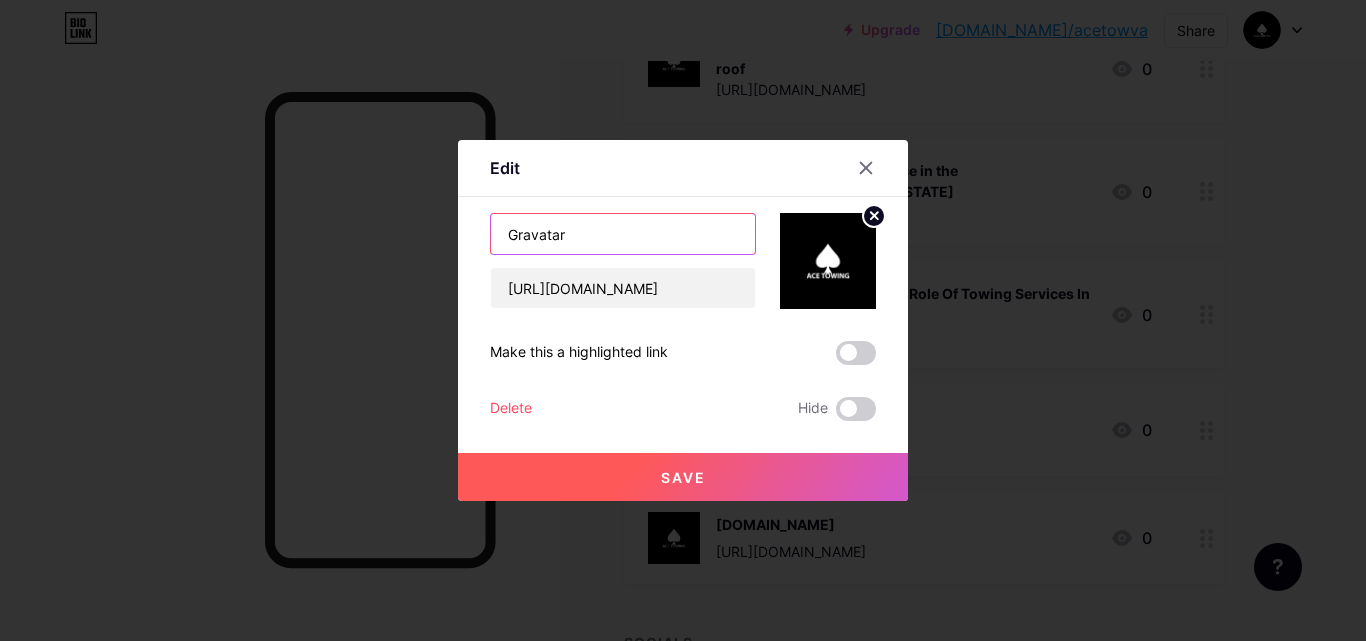 click on "Gravatar" at bounding box center [623, 234] 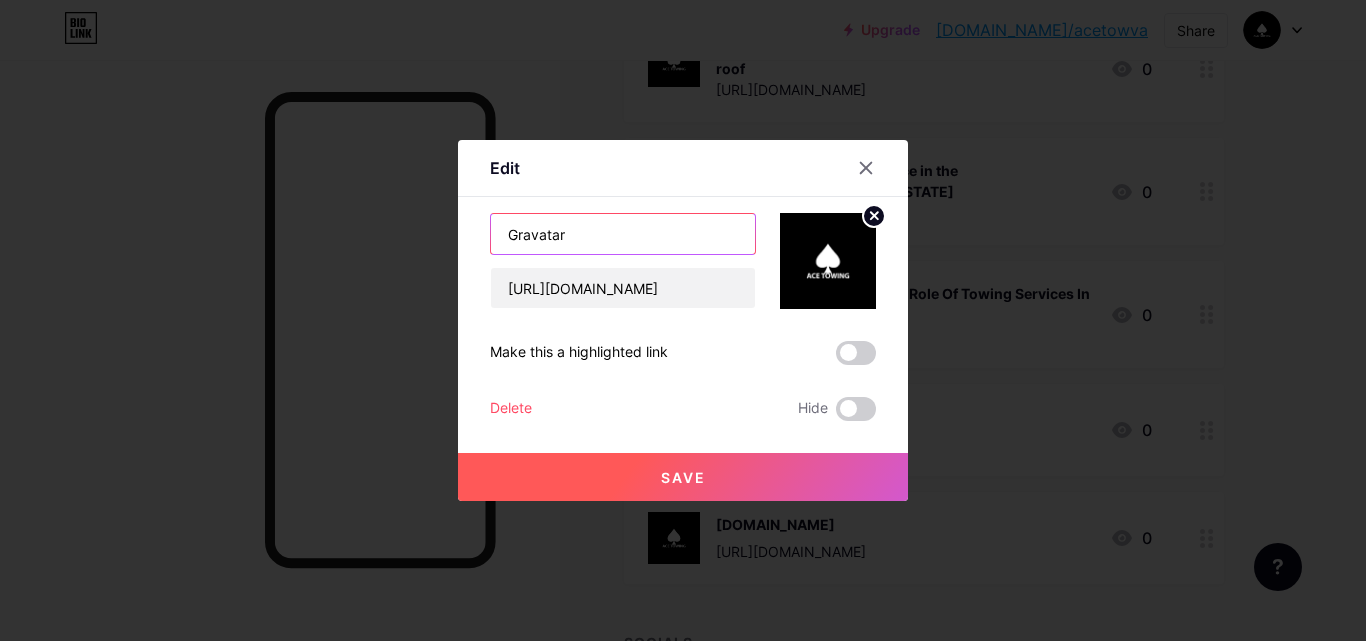 paste on "A Local Guide to Emergency Roadside Services by Towing Near Me Options" 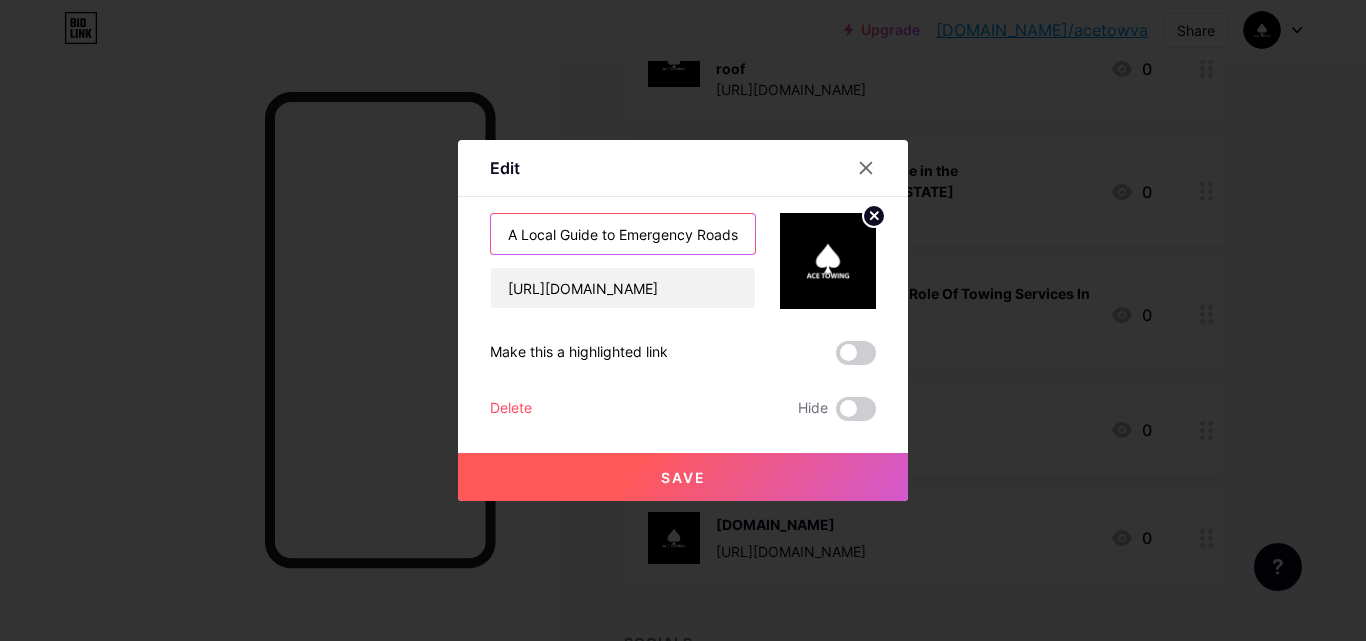 scroll, scrollTop: 0, scrollLeft: 270, axis: horizontal 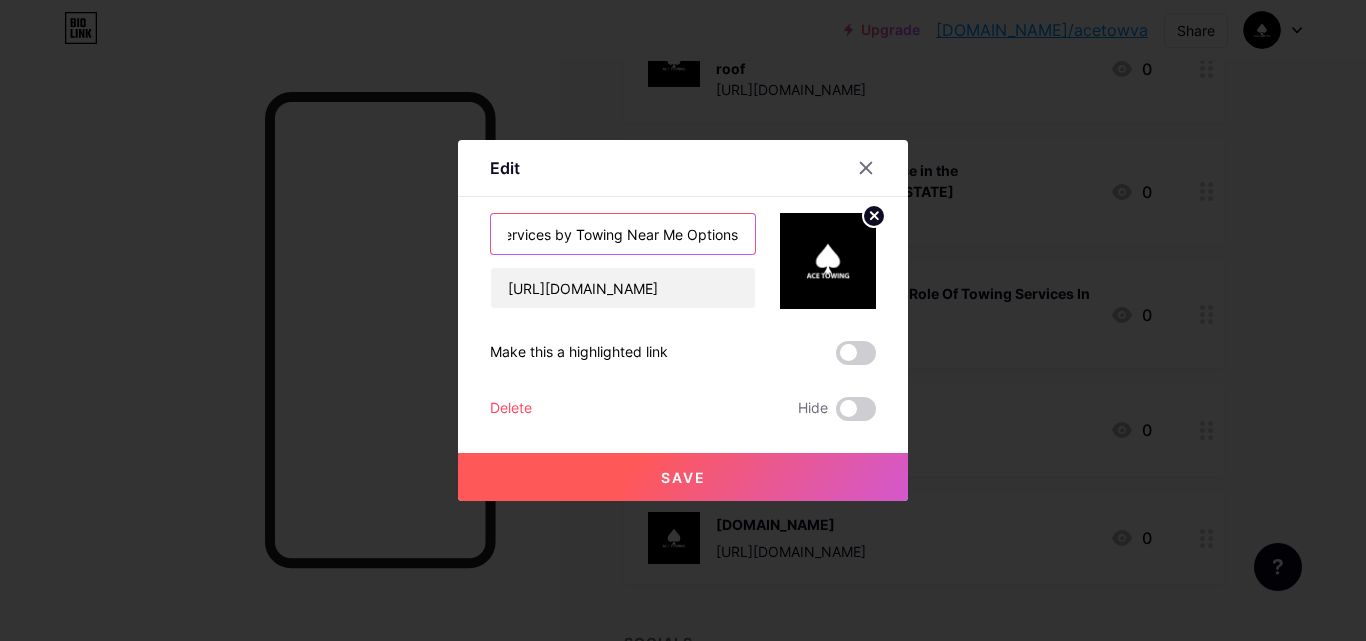 type on "A Local Guide to Emergency Roadside Services by Towing Near Me Options" 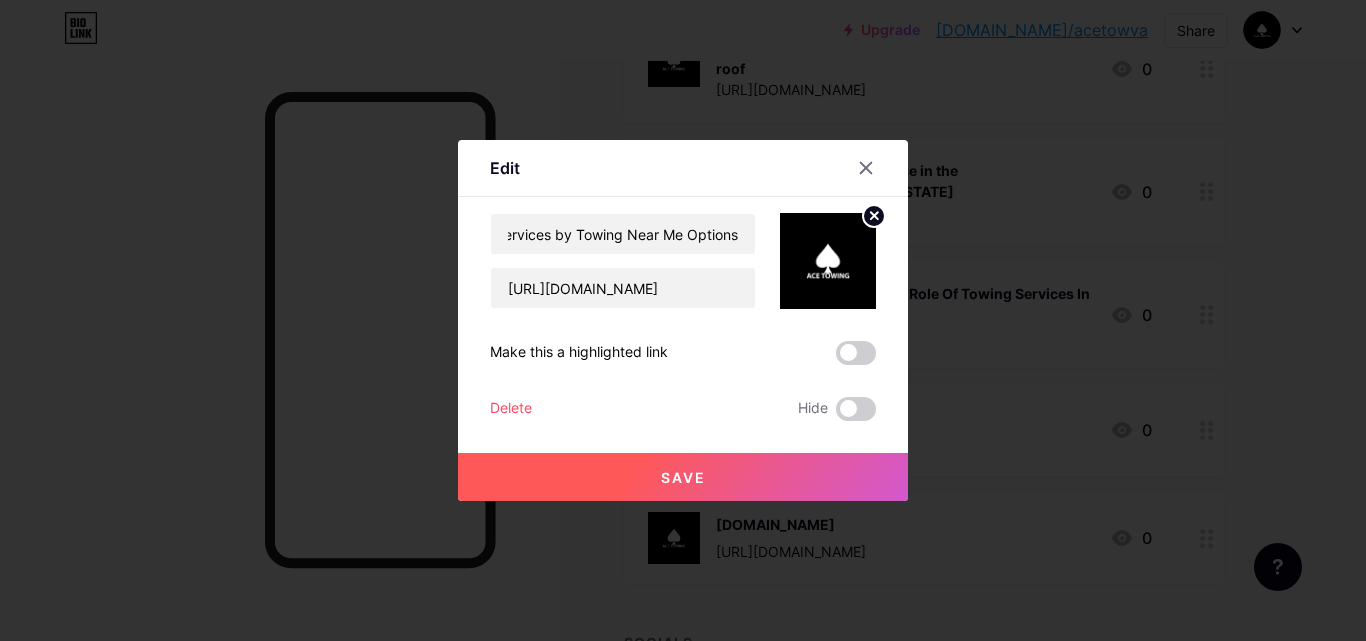 click on "Save" at bounding box center [683, 477] 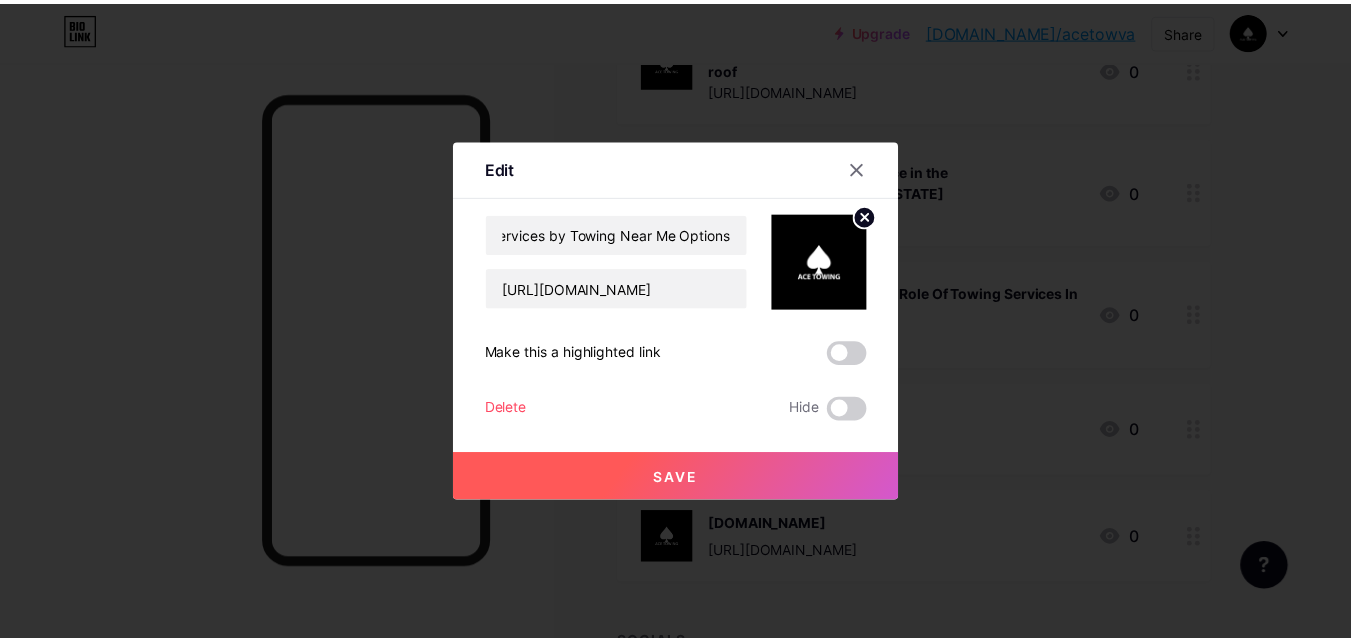 scroll, scrollTop: 0, scrollLeft: 0, axis: both 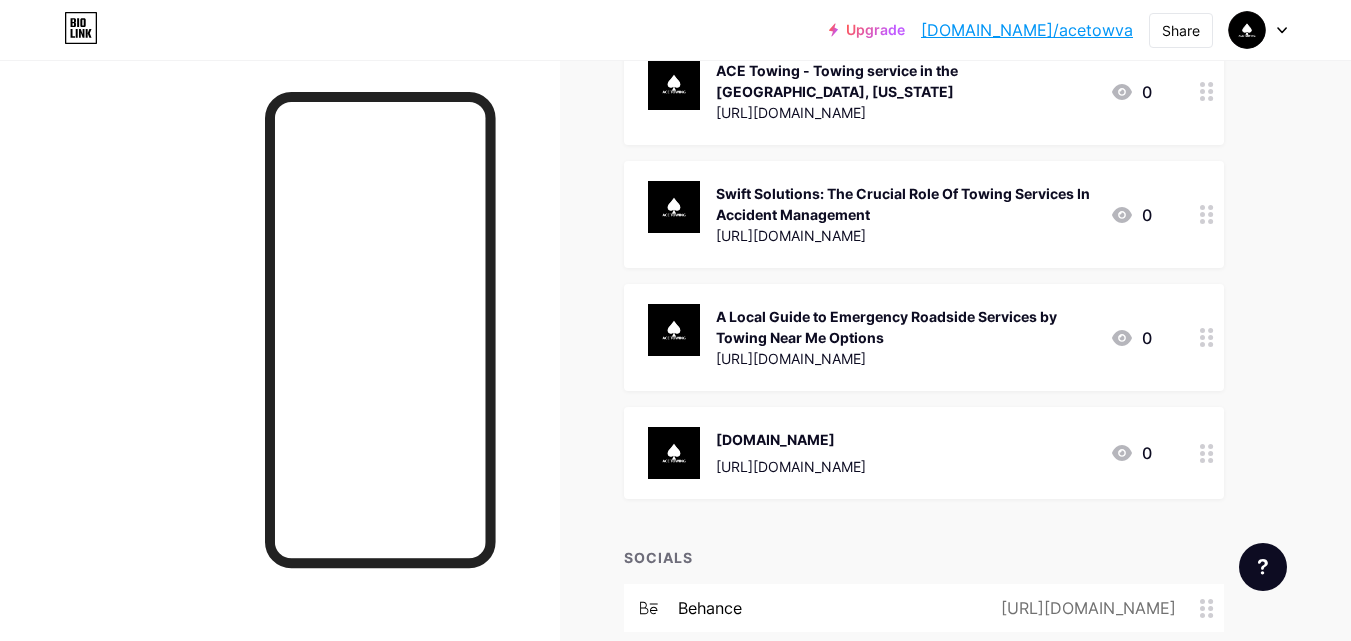 click on "[URL][DOMAIN_NAME]" at bounding box center (791, 466) 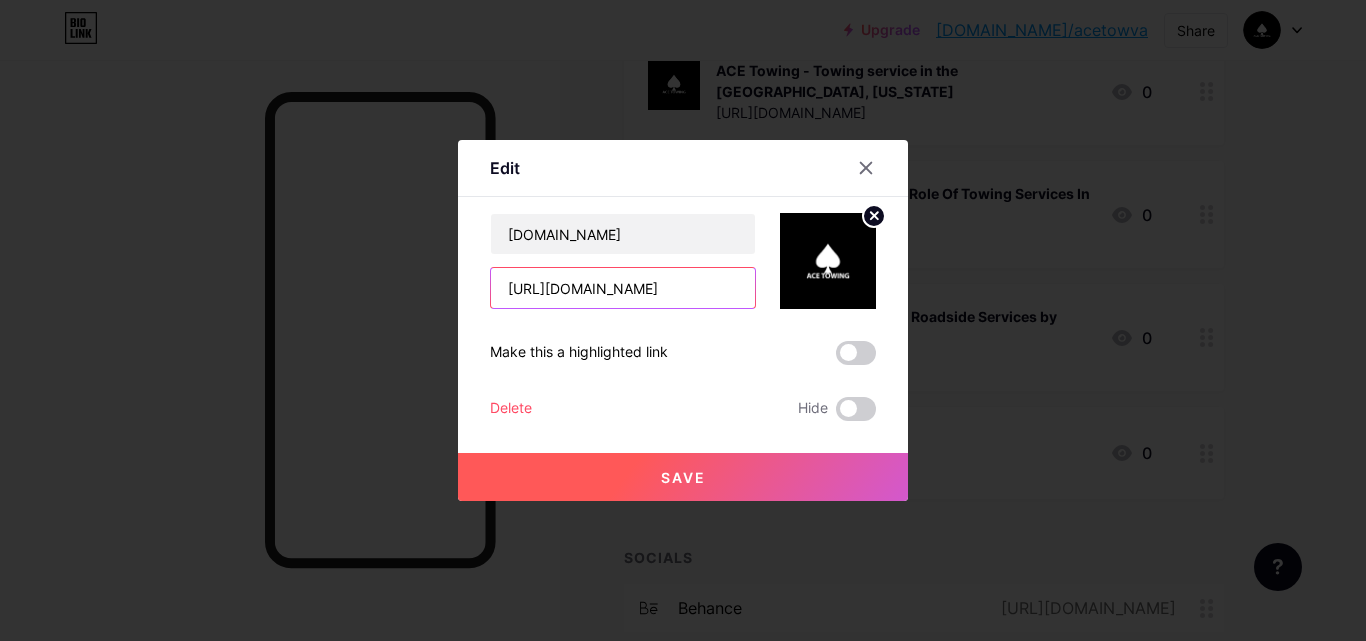 click on "[URL][DOMAIN_NAME]" at bounding box center [623, 288] 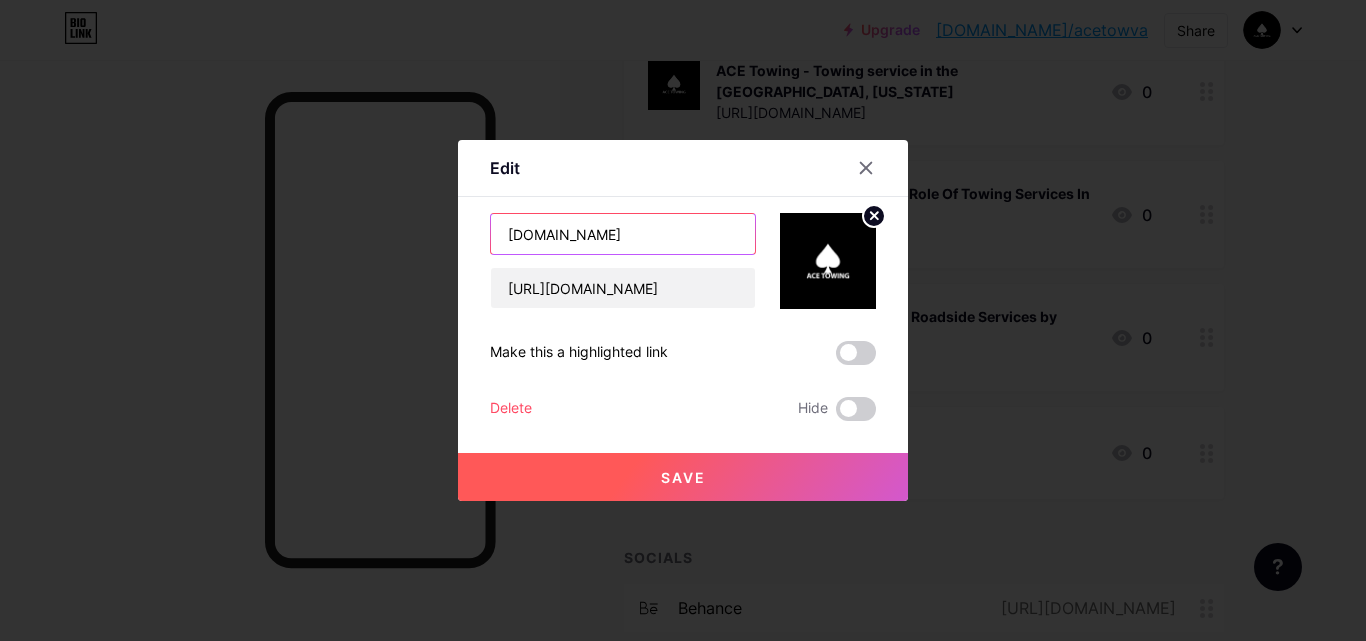 click on "[DOMAIN_NAME]" at bounding box center [623, 234] 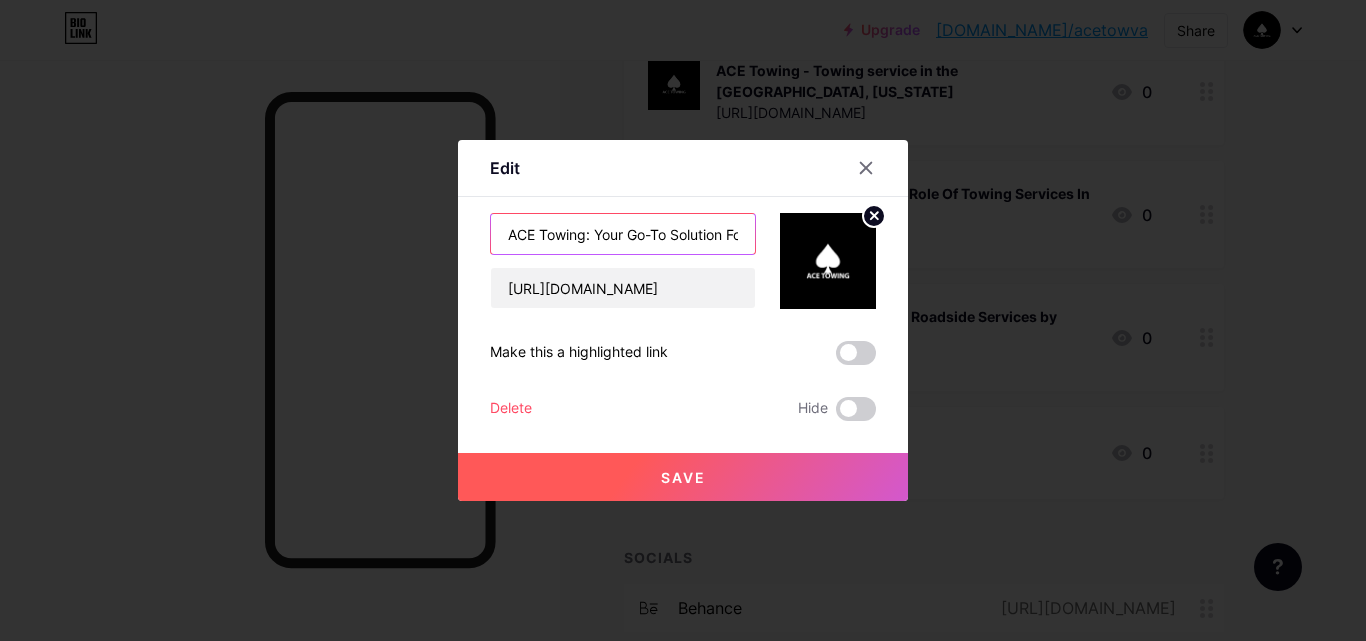 scroll, scrollTop: 0, scrollLeft: 299, axis: horizontal 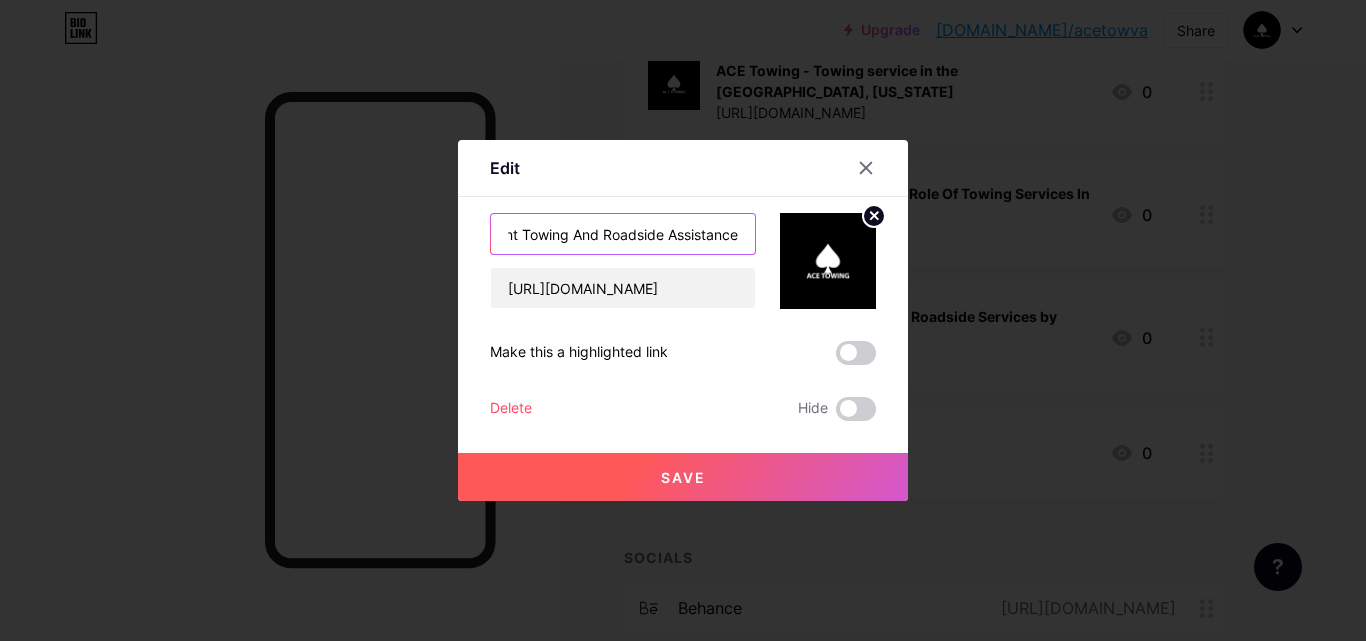 type on "ACE Towing: Your Go-To Solution For Accident Towing And Roadside Assistance" 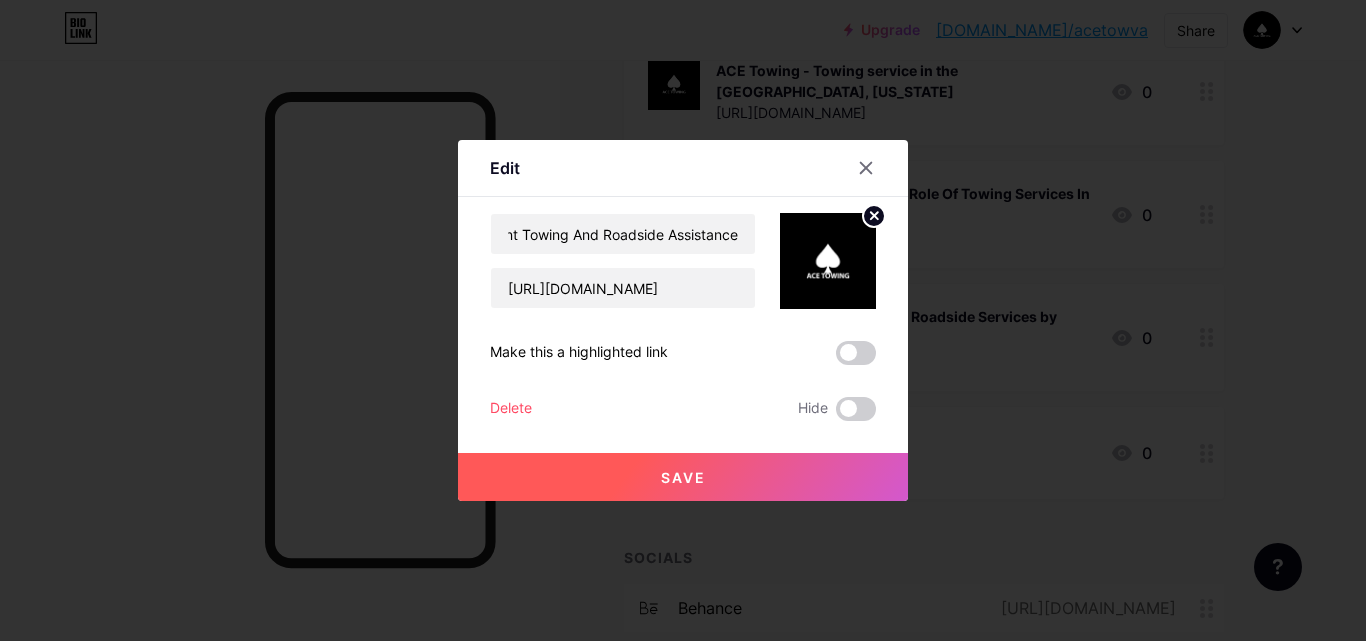 click on "Save" at bounding box center [683, 477] 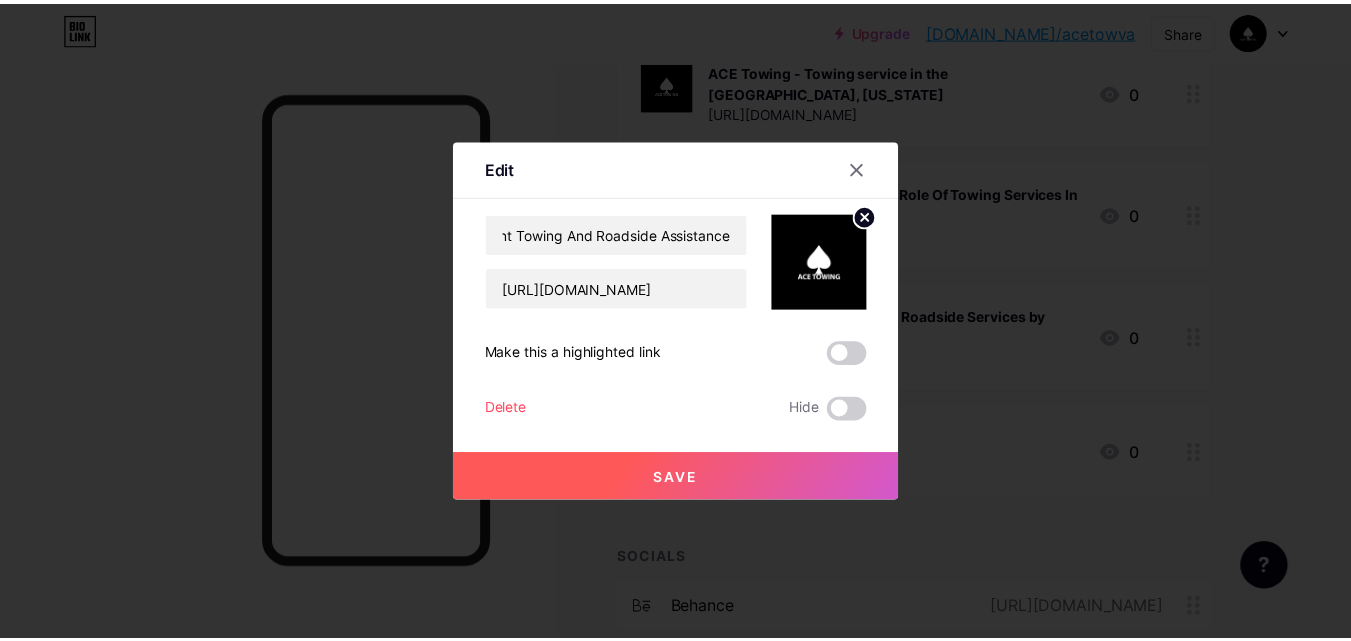 scroll, scrollTop: 0, scrollLeft: 0, axis: both 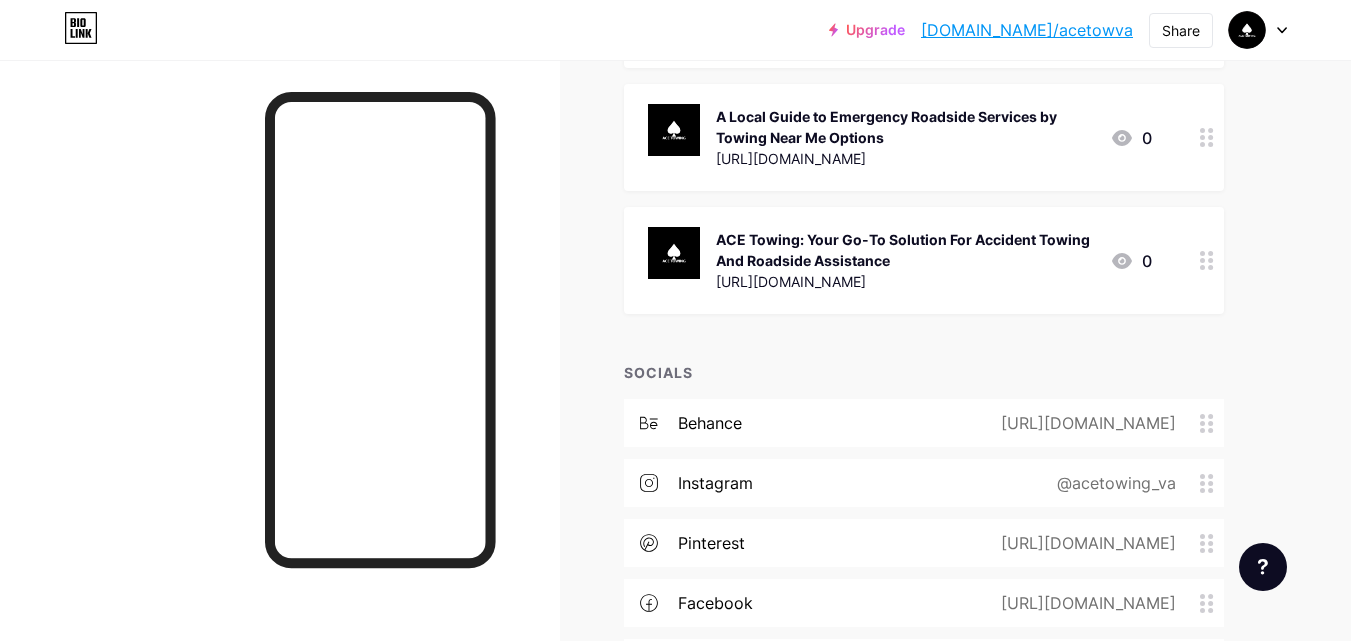 click at bounding box center [1207, 260] 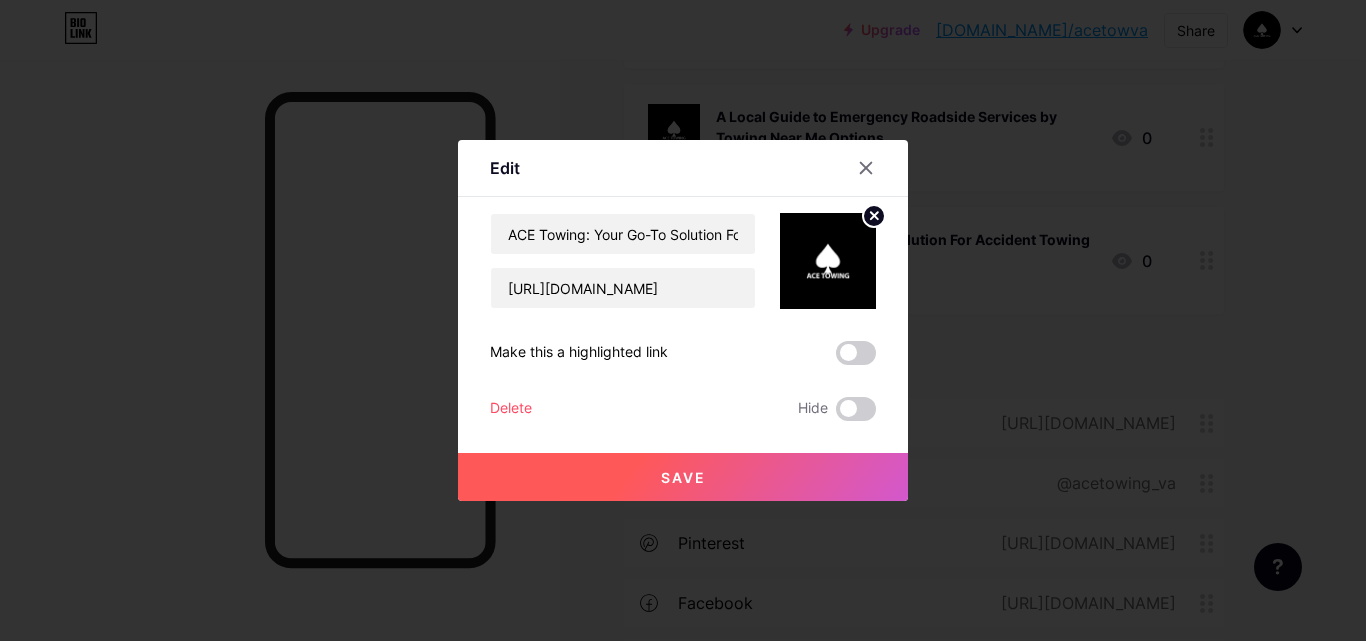 click on "Save" at bounding box center (683, 477) 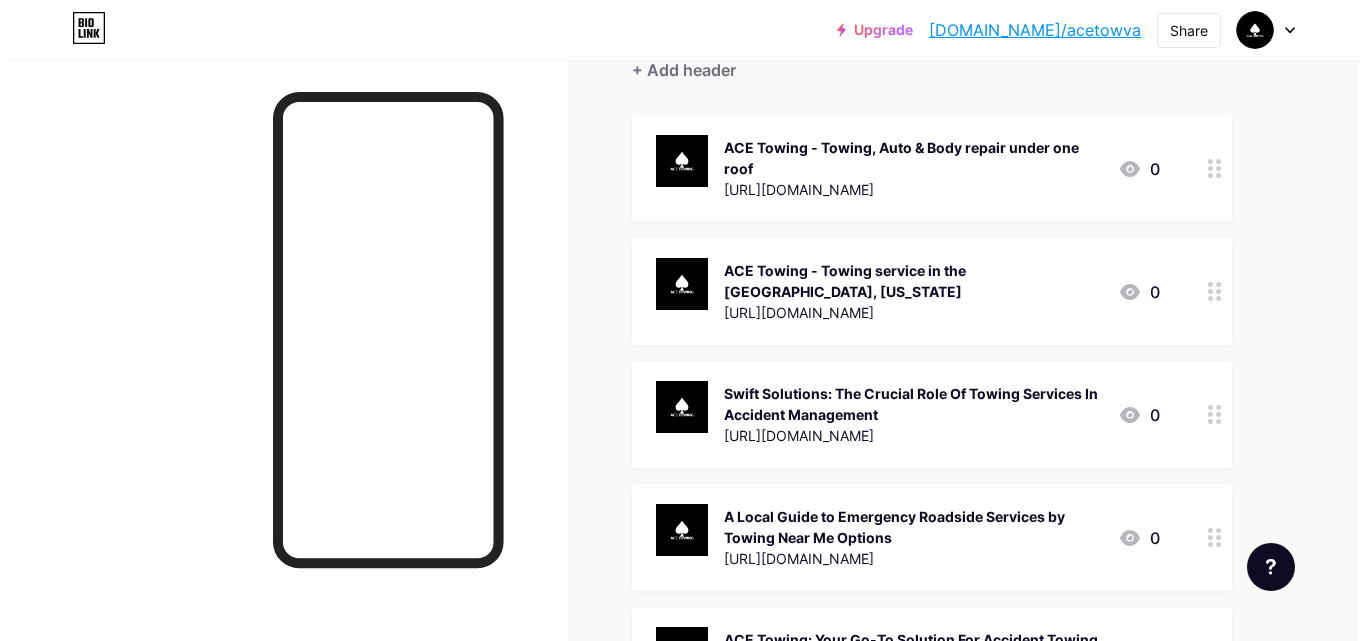 scroll, scrollTop: 100, scrollLeft: 0, axis: vertical 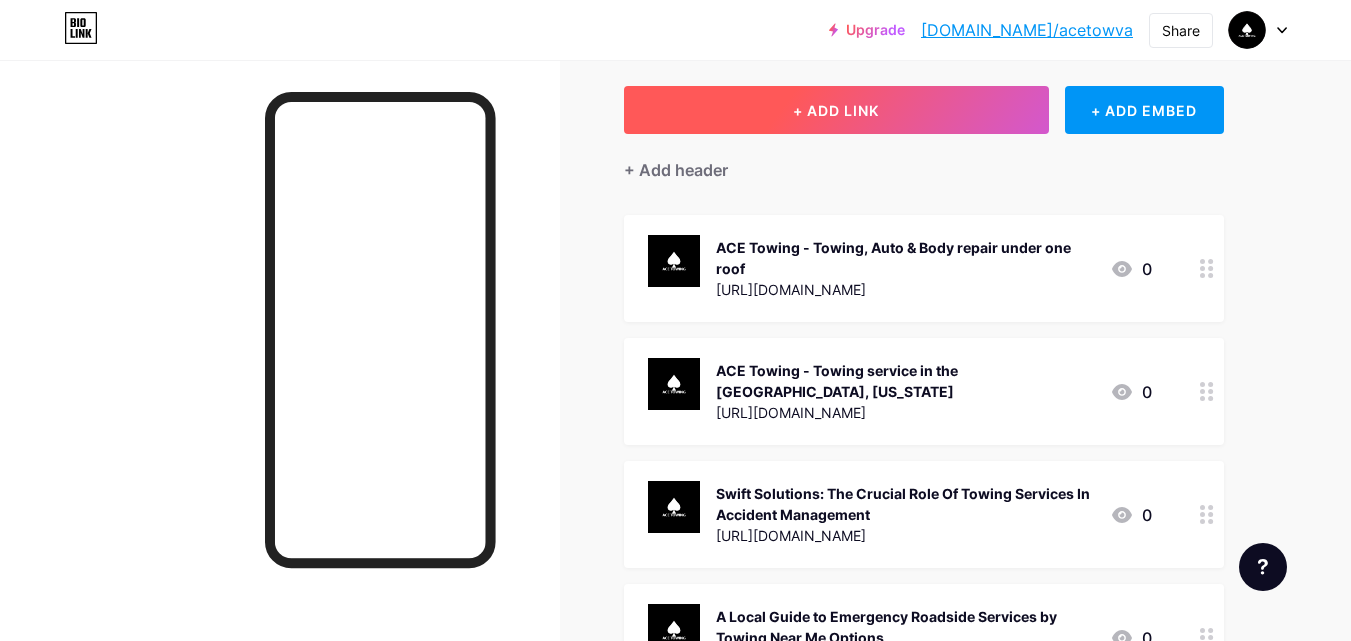 click on "+ ADD LINK" at bounding box center [836, 110] 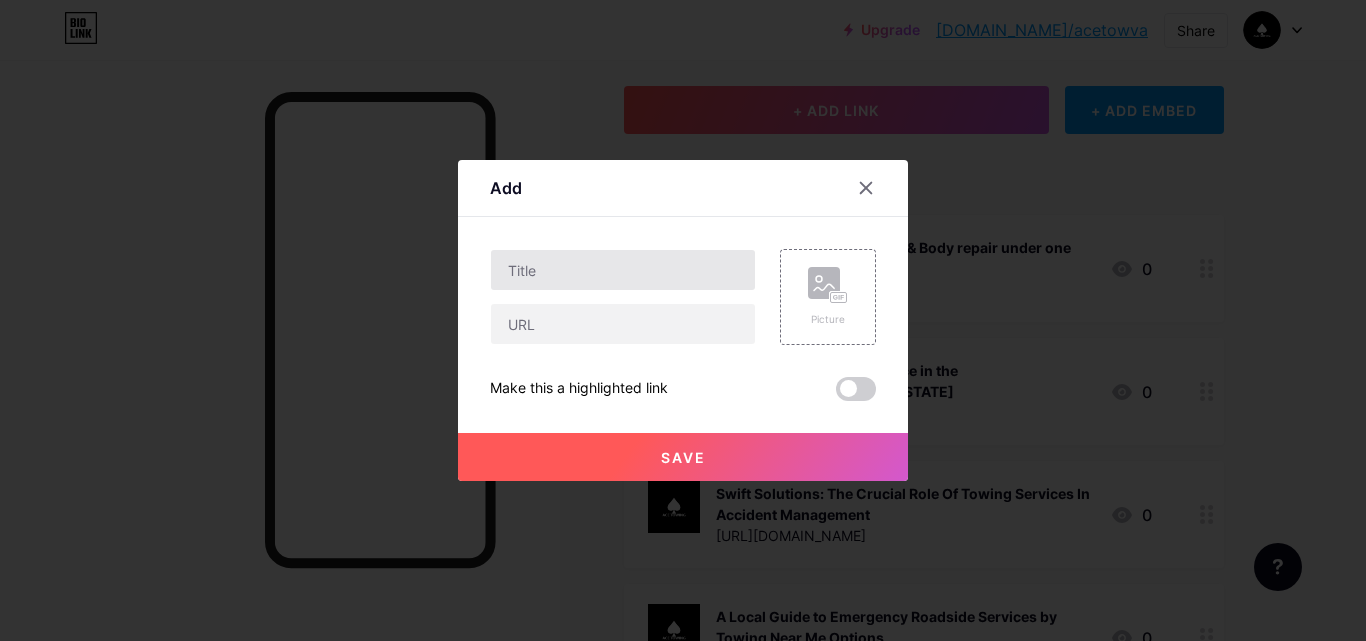 type 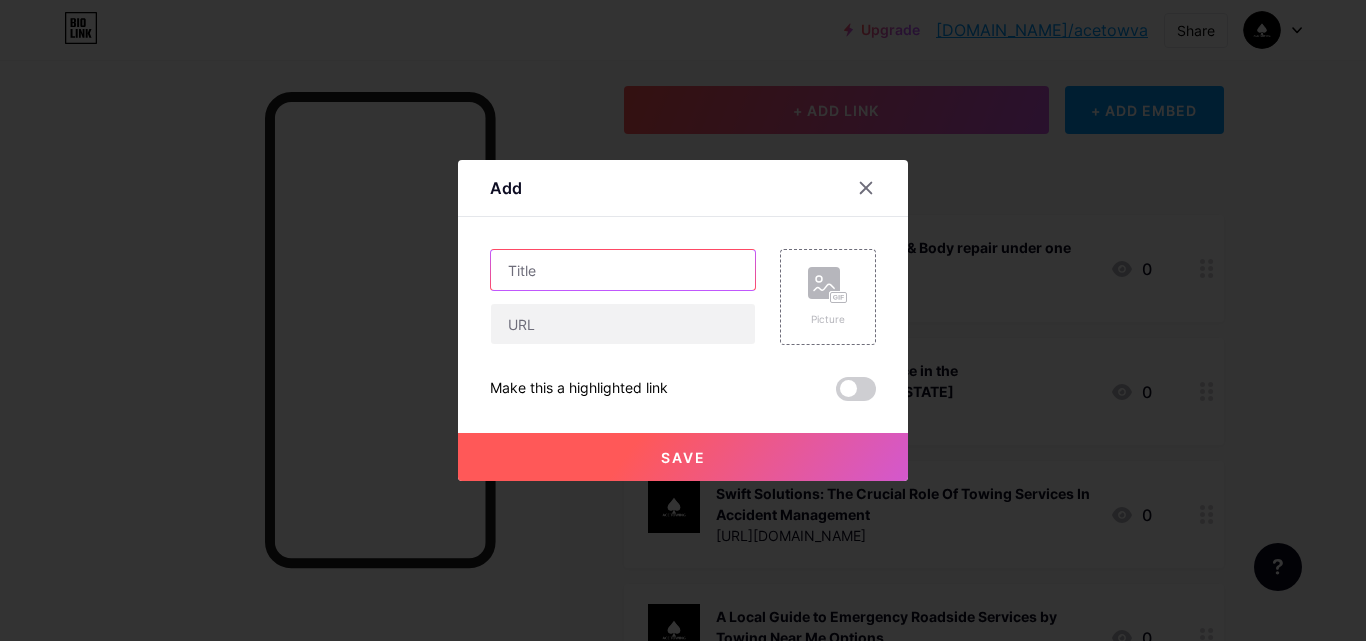click at bounding box center (623, 270) 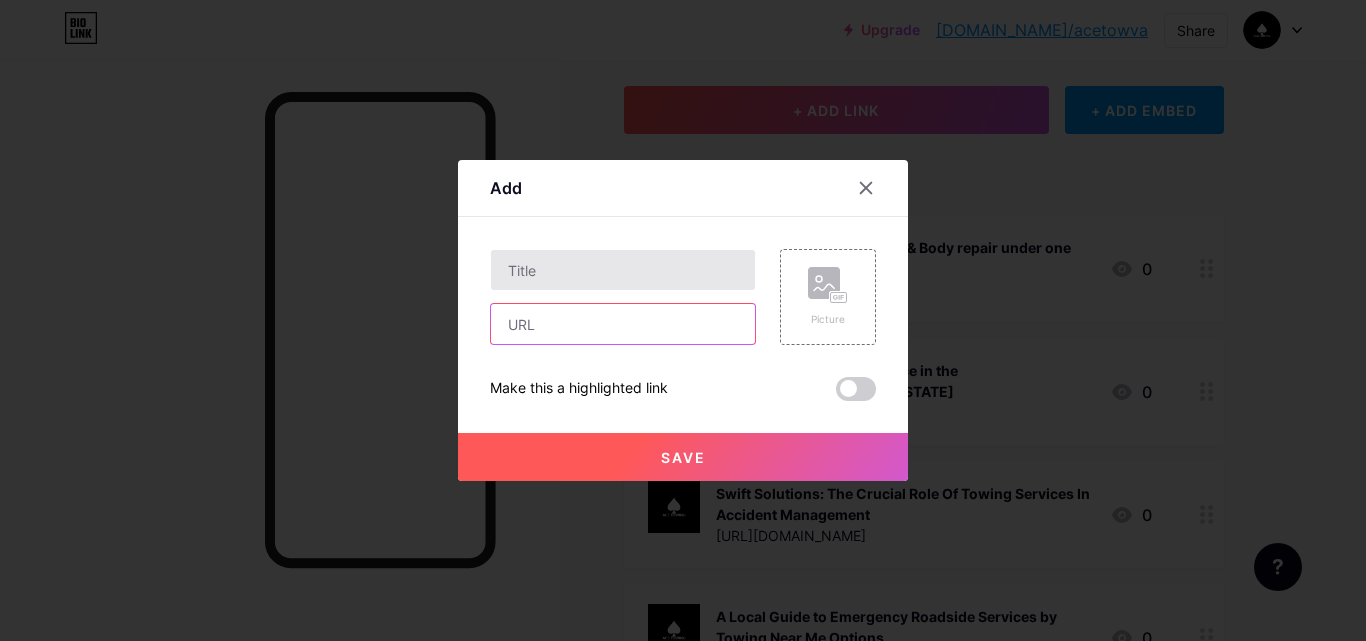 drag, startPoint x: 571, startPoint y: 315, endPoint x: 618, endPoint y: 262, distance: 70.837845 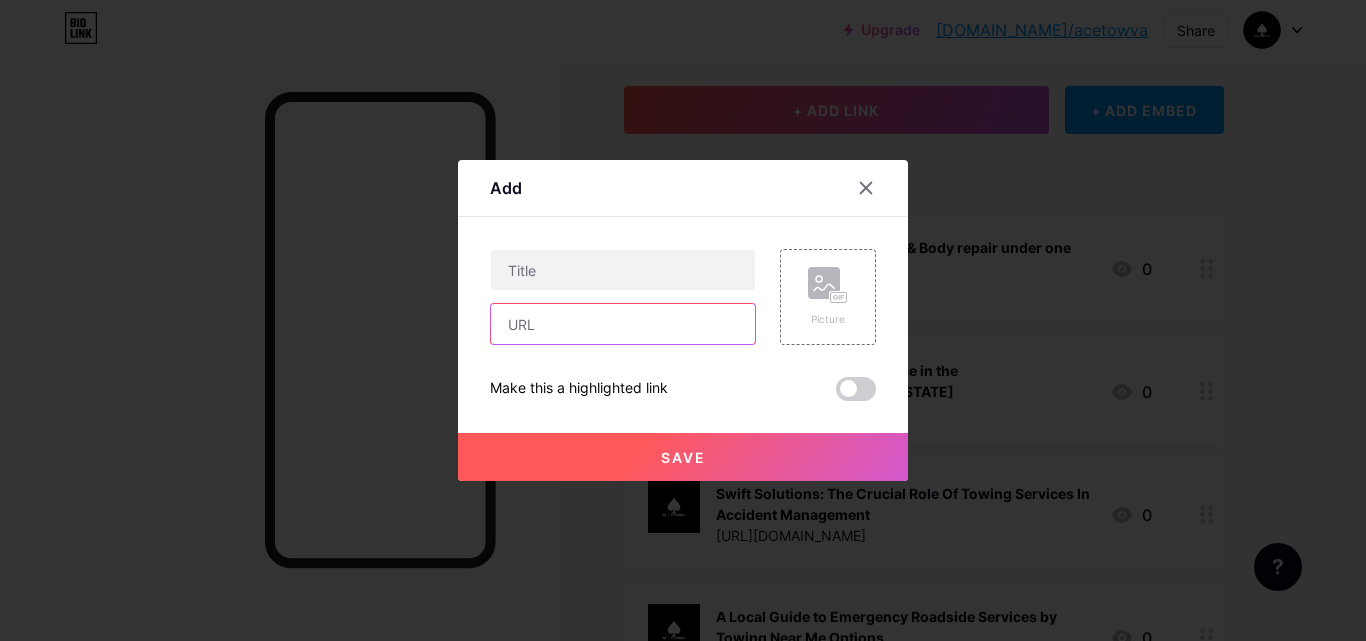 paste on "[URL][DOMAIN_NAME]" 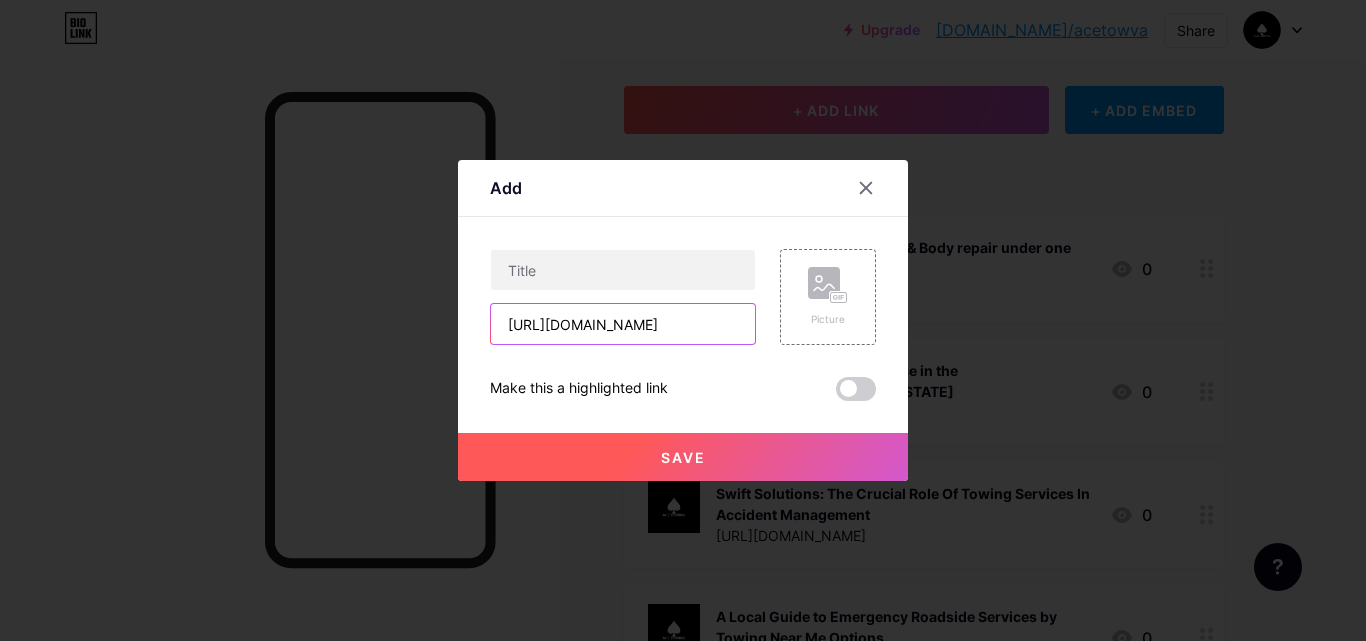 scroll, scrollTop: 0, scrollLeft: 118, axis: horizontal 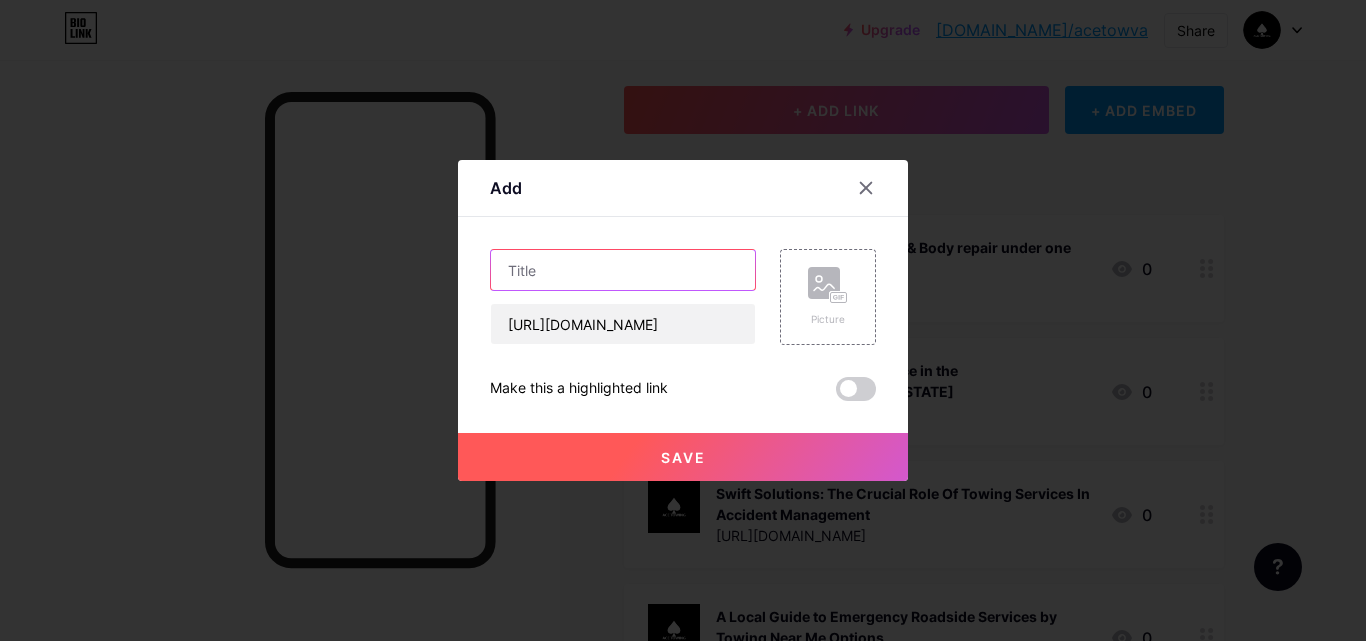 click at bounding box center (623, 270) 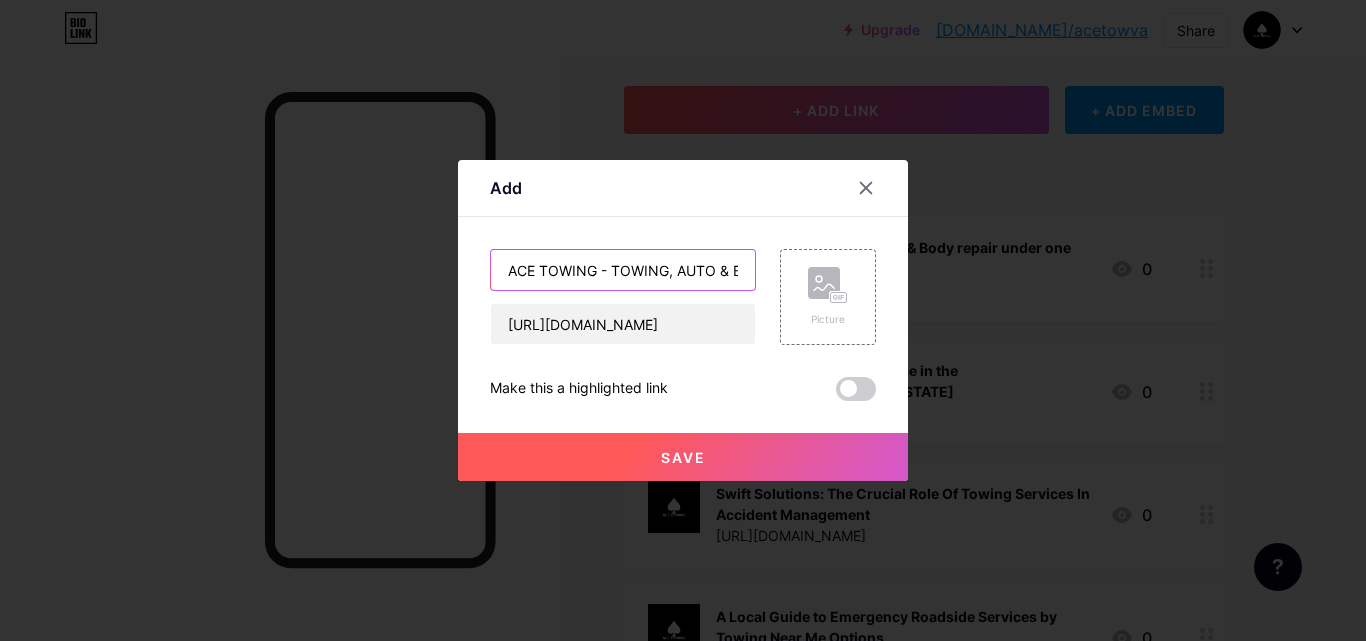 scroll, scrollTop: 0, scrollLeft: 212, axis: horizontal 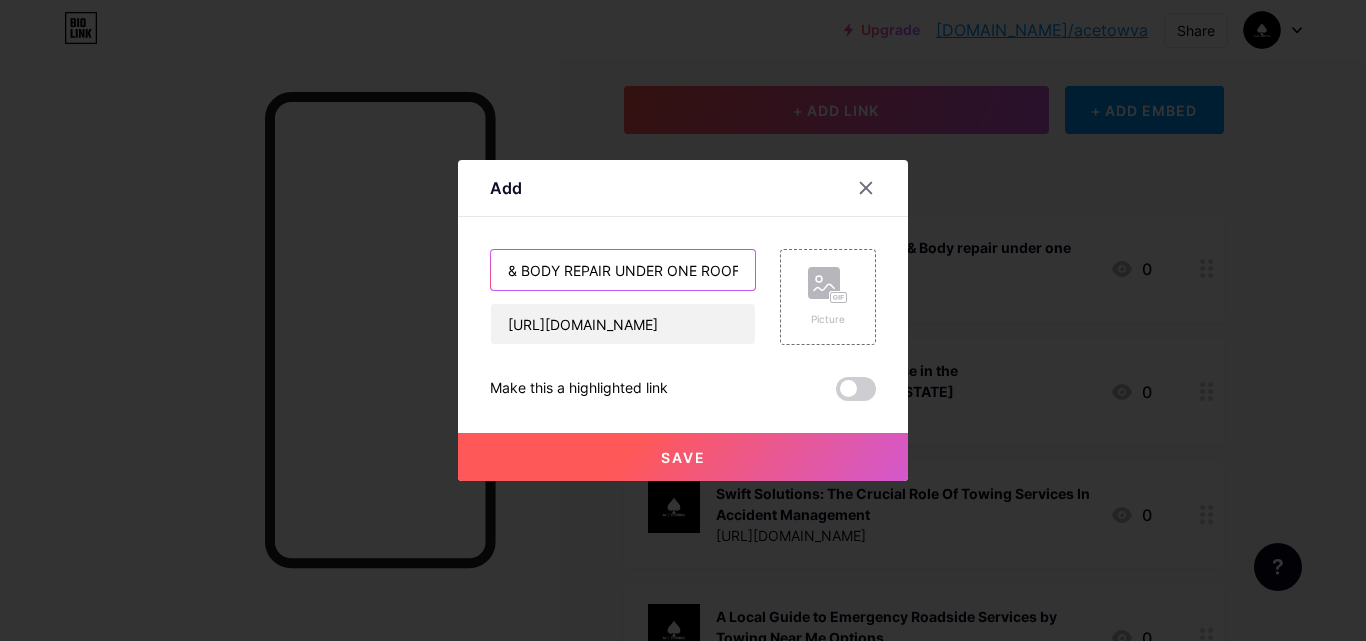 type on "ACE TOWING - TOWING, AUTO & BODY REPAIR UNDER ONE ROOF" 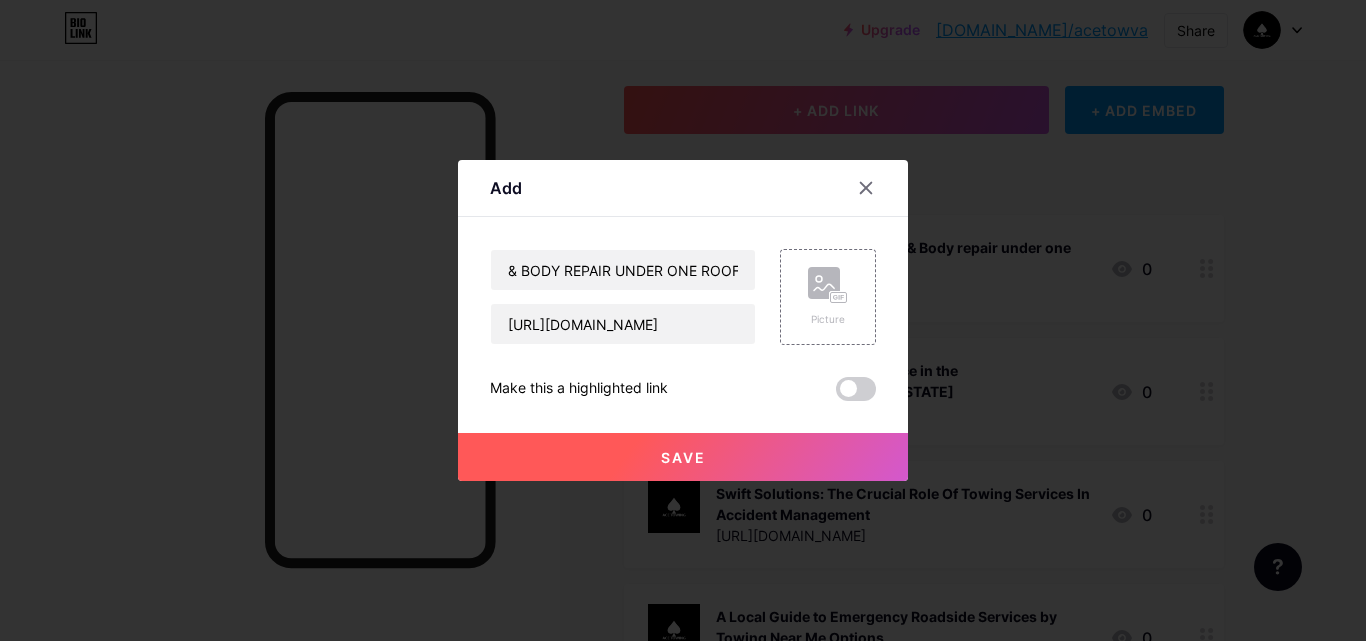 click on "Save" at bounding box center [683, 457] 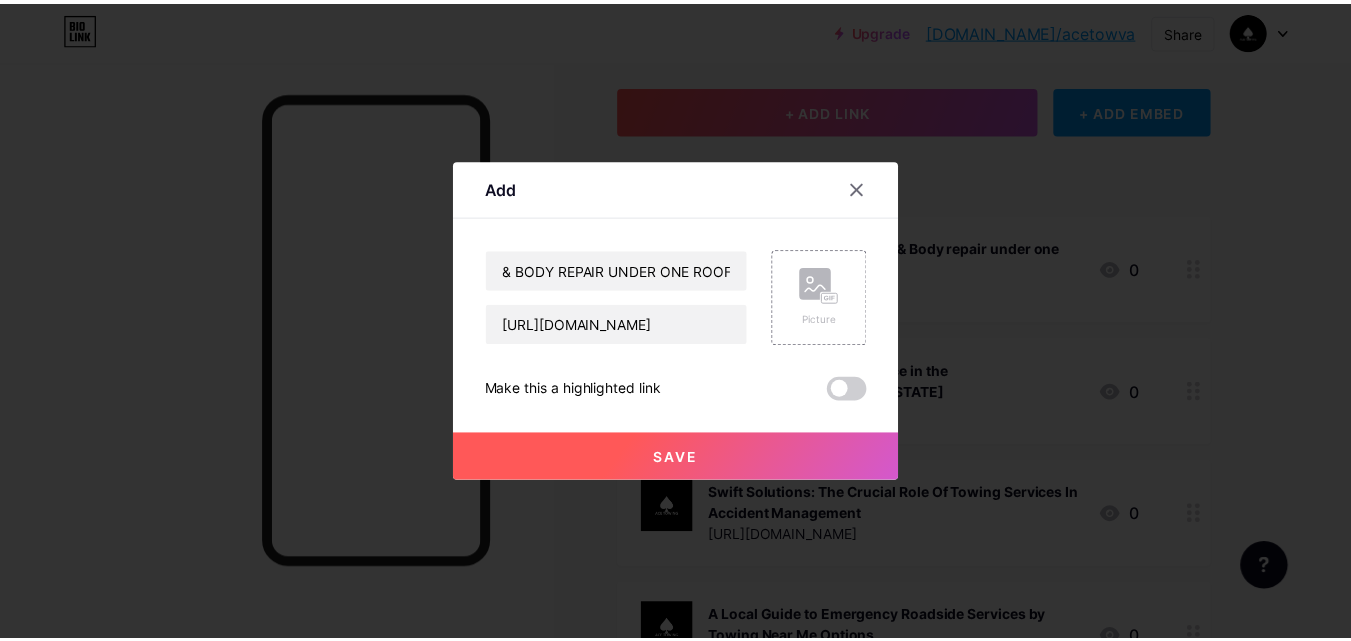 scroll, scrollTop: 0, scrollLeft: 0, axis: both 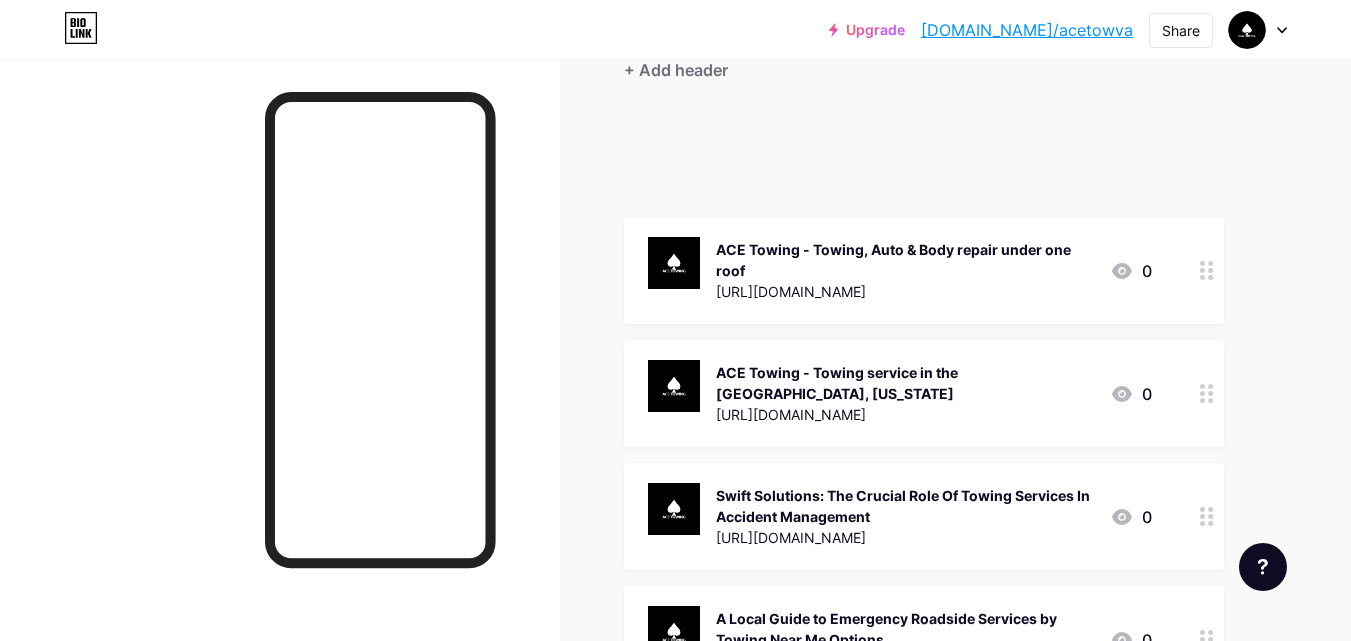 type 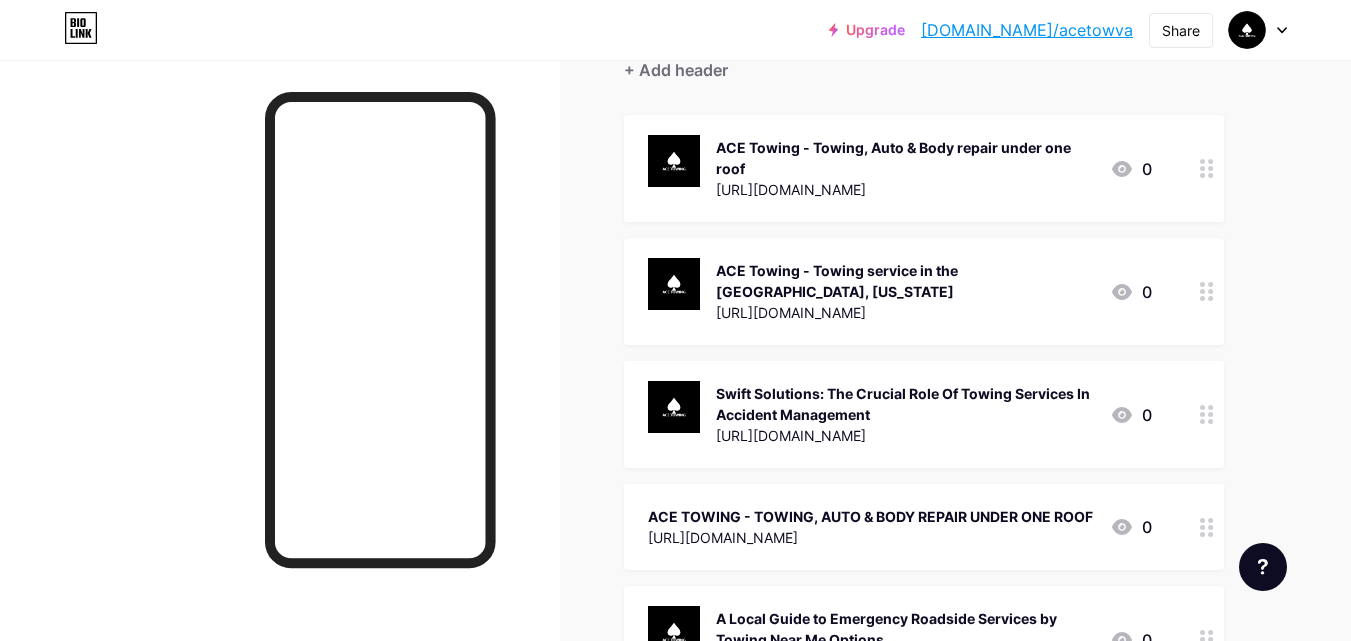 click on "ACE TOWING - TOWING, AUTO & BODY REPAIR UNDER ONE ROOF" at bounding box center [870, 516] 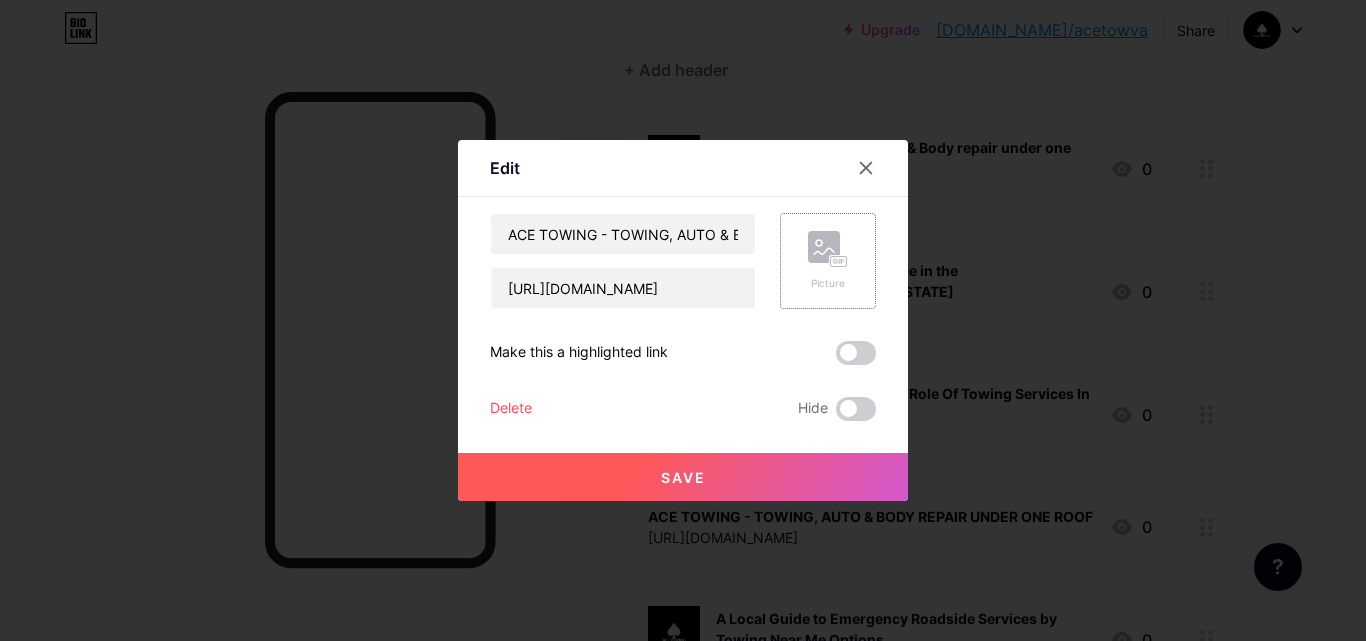 click 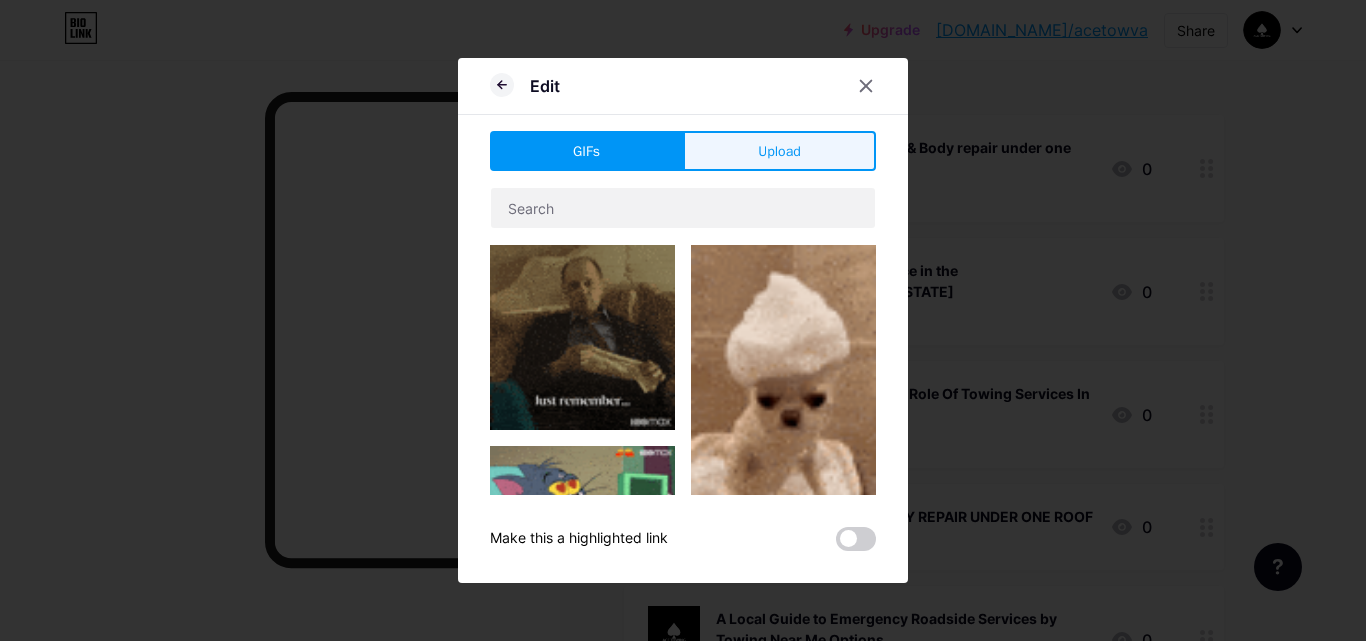 click on "Upload" at bounding box center (779, 151) 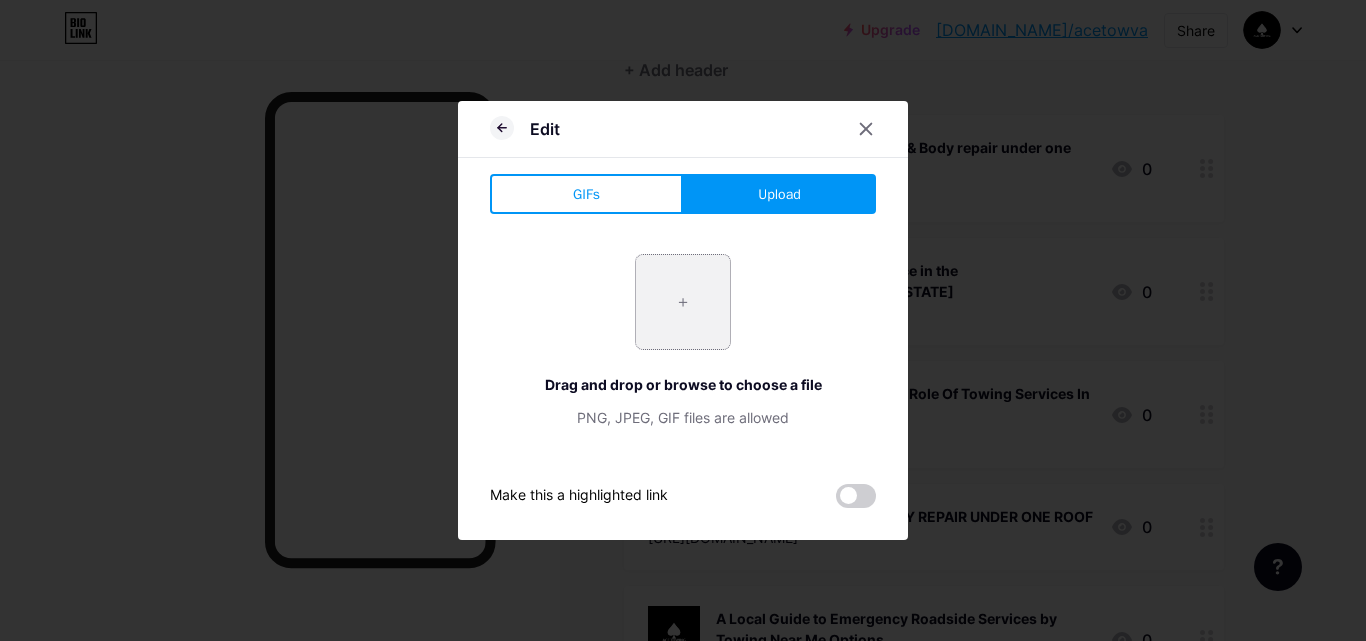 click at bounding box center (683, 302) 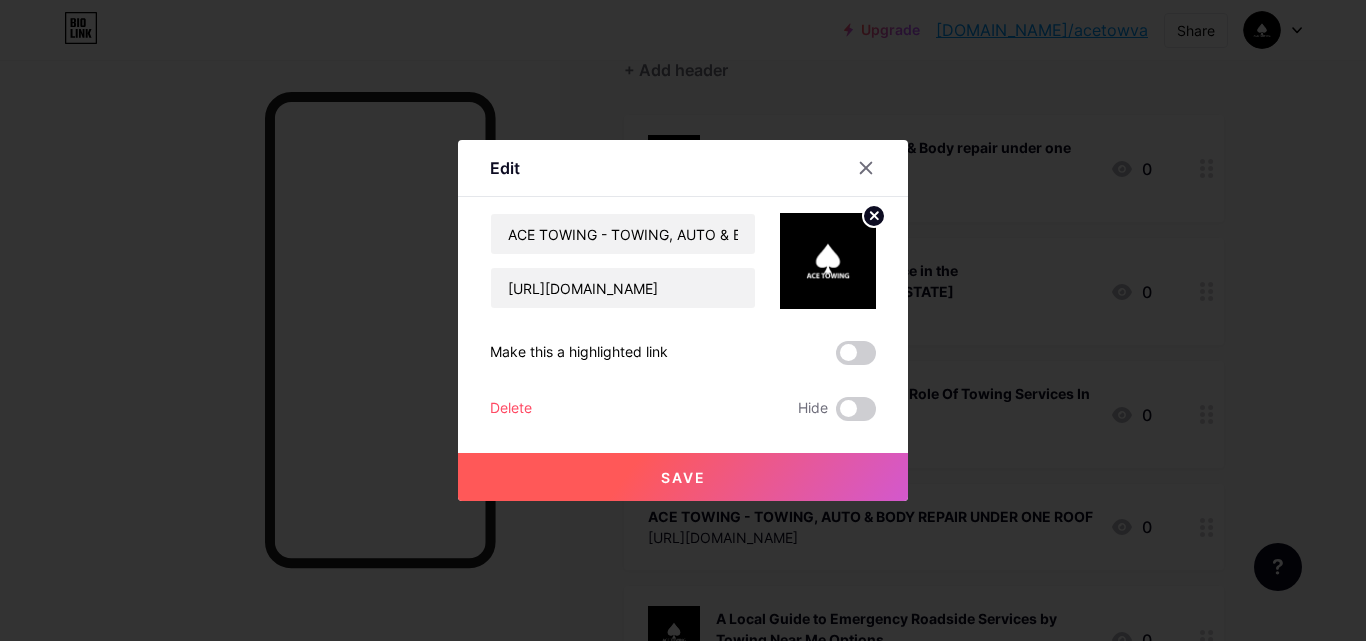 click on "Save" at bounding box center [683, 477] 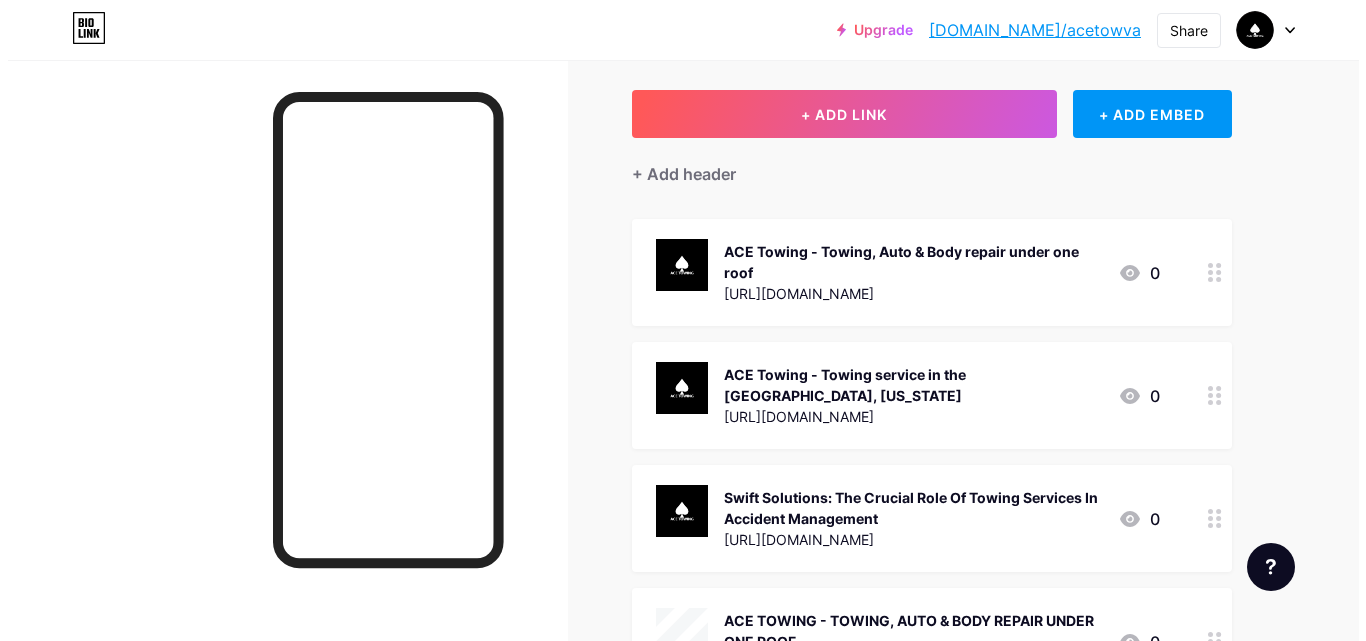 scroll, scrollTop: 0, scrollLeft: 0, axis: both 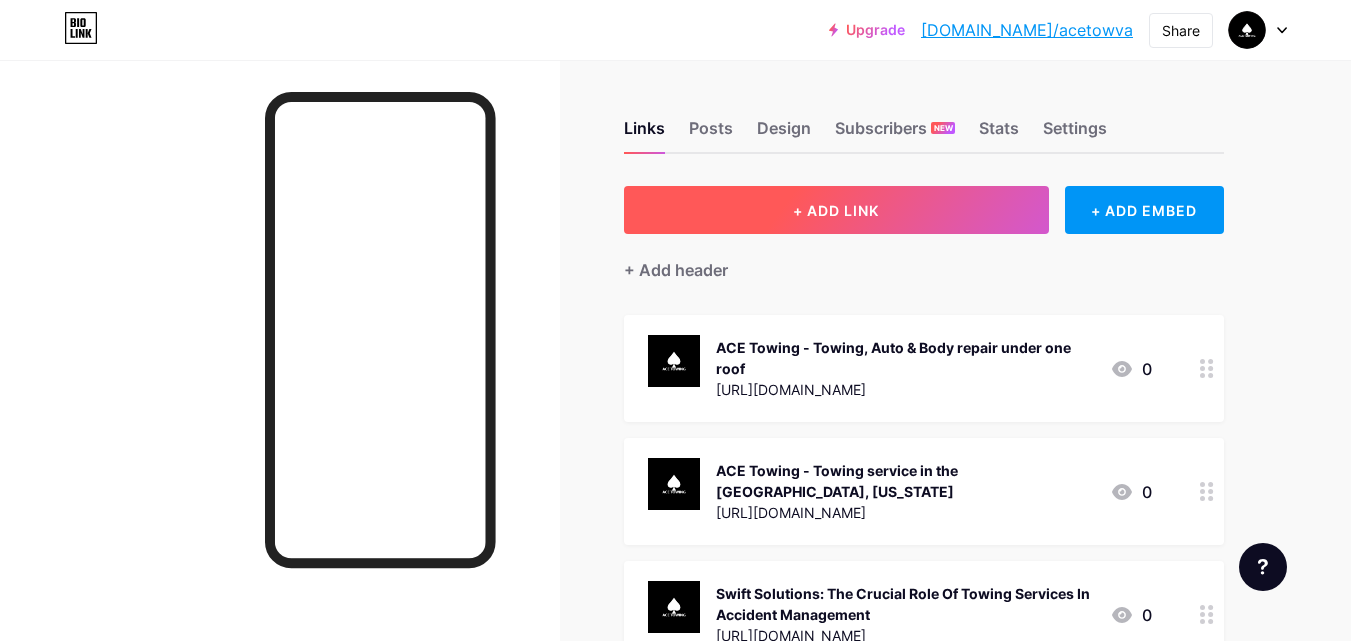 click on "+ ADD LINK" at bounding box center [836, 210] 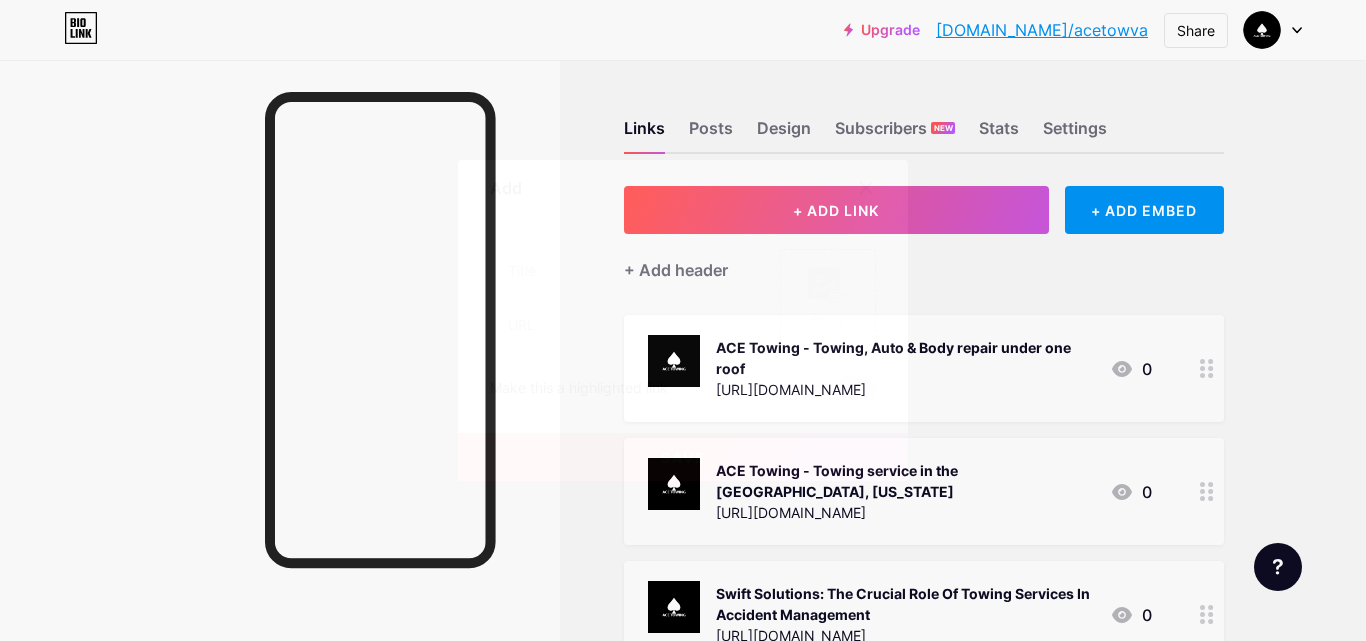 click on "Picture
Make this a highlighted link
Save" at bounding box center [683, 325] 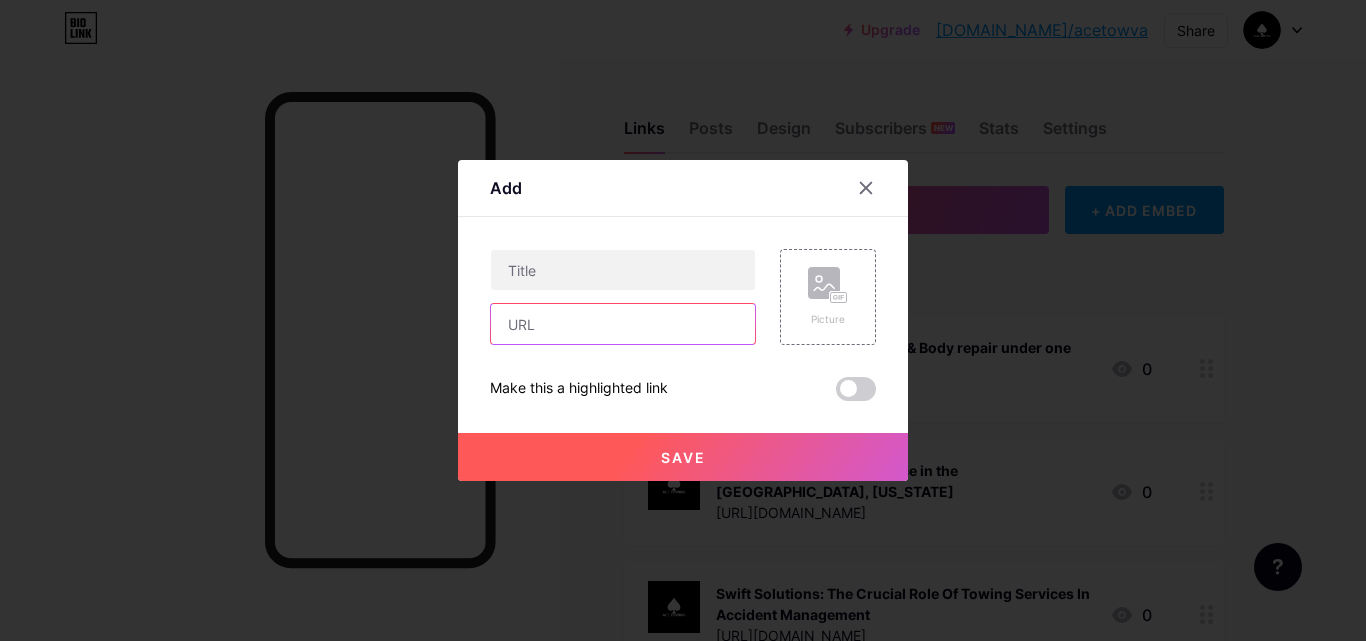 click at bounding box center [623, 324] 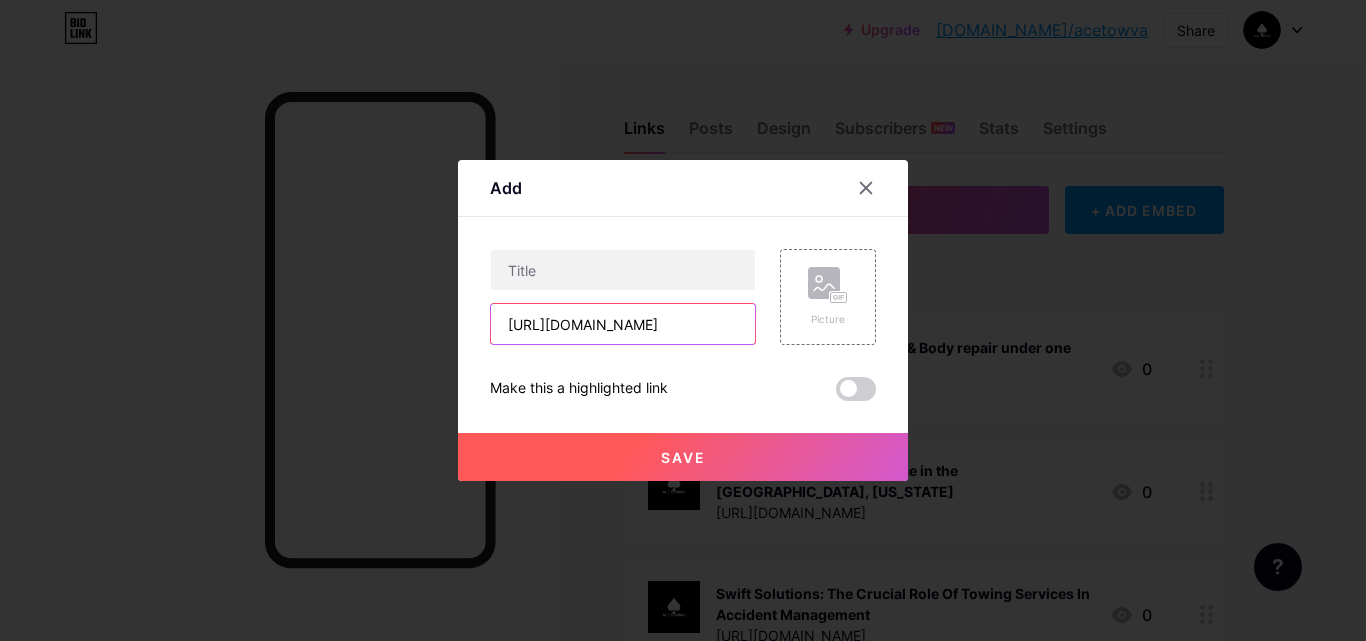 type on "[URL][DOMAIN_NAME]" 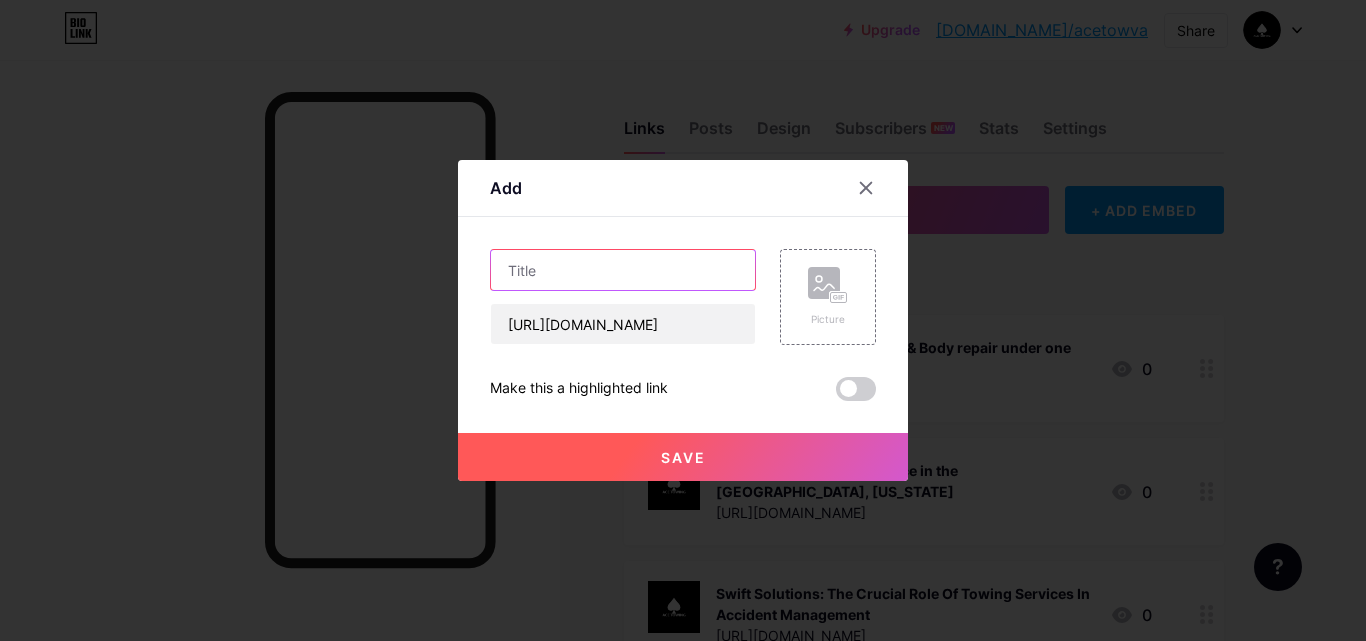 click at bounding box center [623, 270] 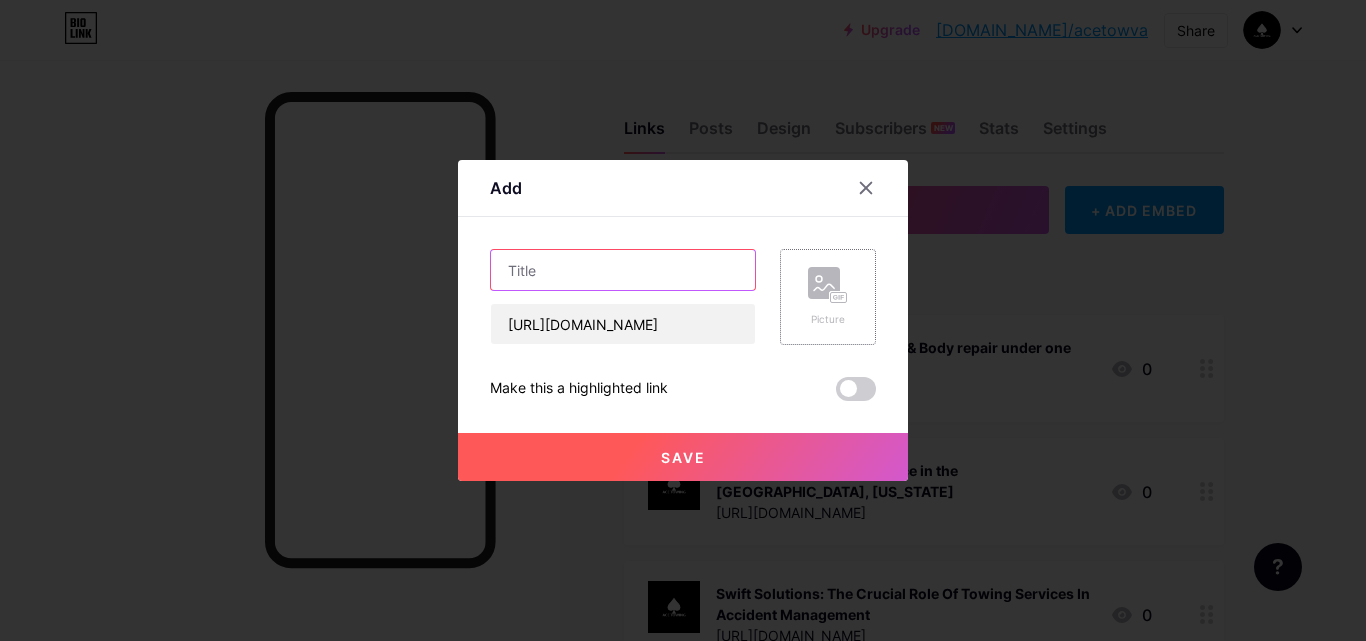 paste on "Top 7 Tips to Choose the Right Tow Truck Alexandria VA Service" 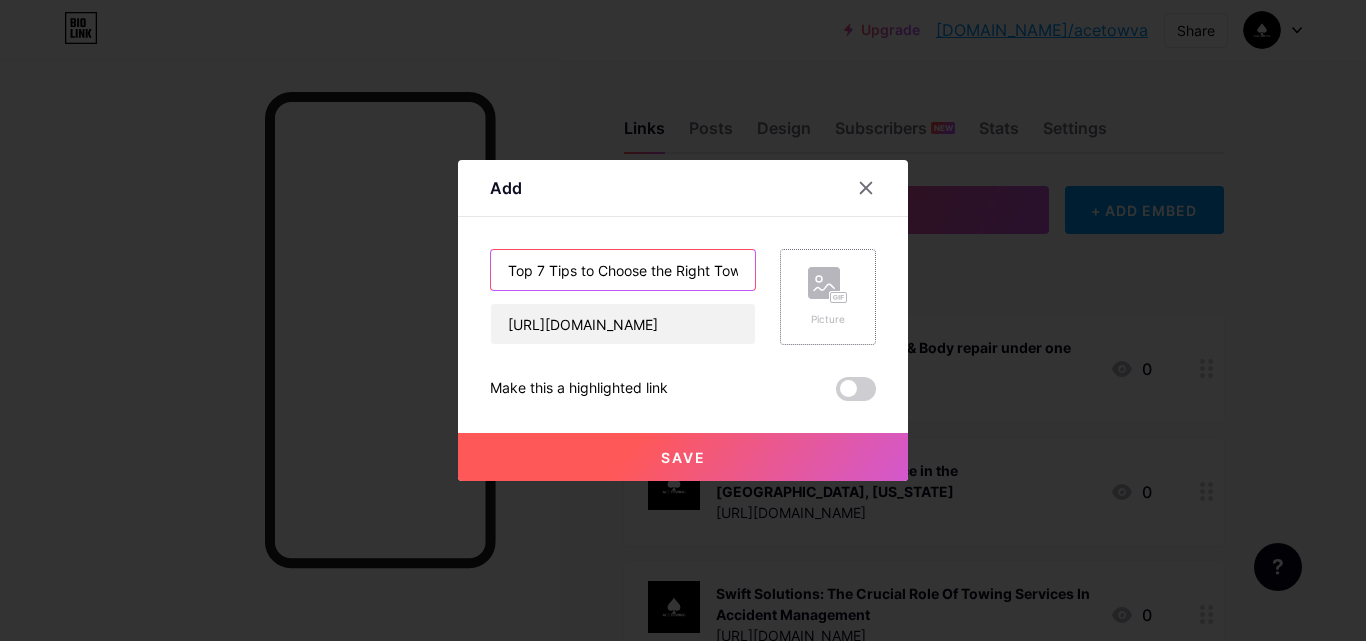 scroll, scrollTop: 0, scrollLeft: 196, axis: horizontal 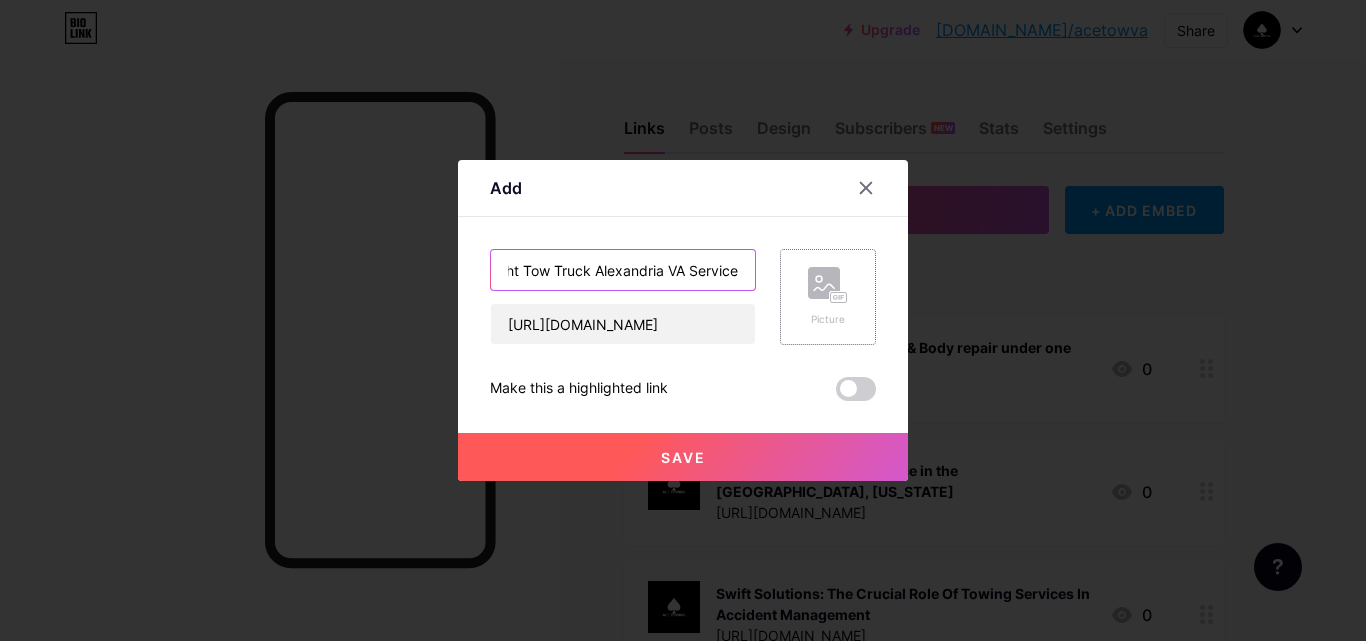 type on "Top 7 Tips to Choose the Right Tow Truck Alexandria VA Service" 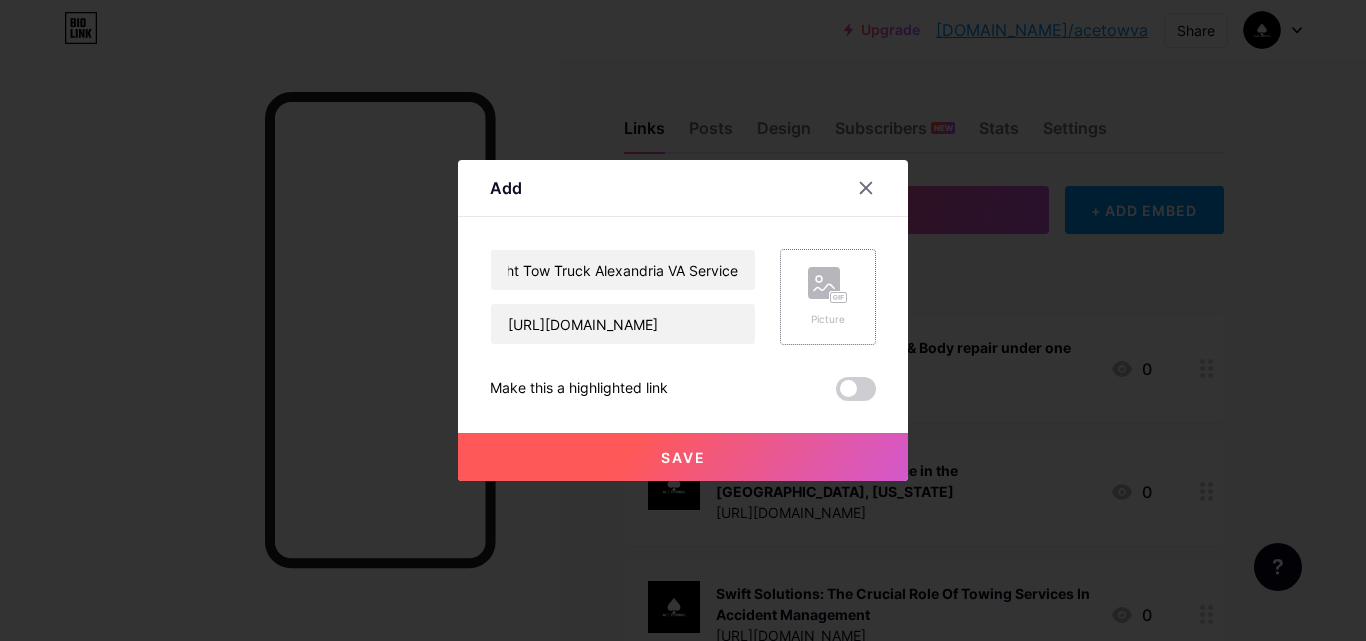 click 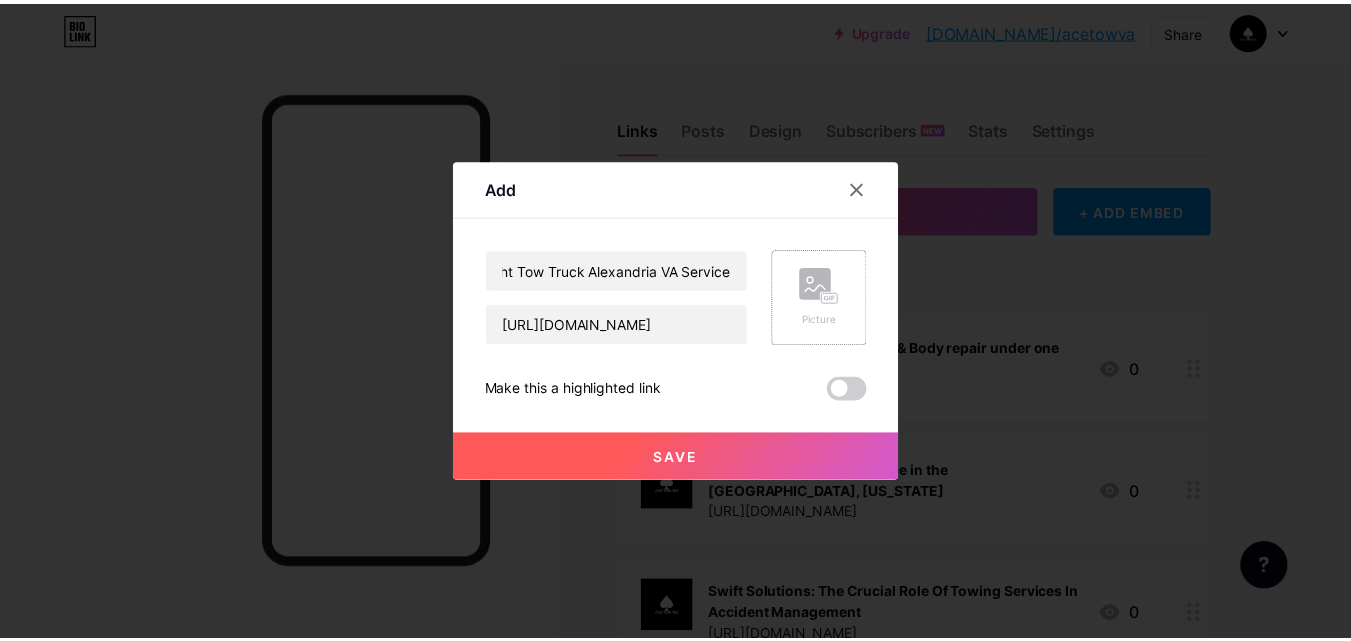 scroll, scrollTop: 0, scrollLeft: 0, axis: both 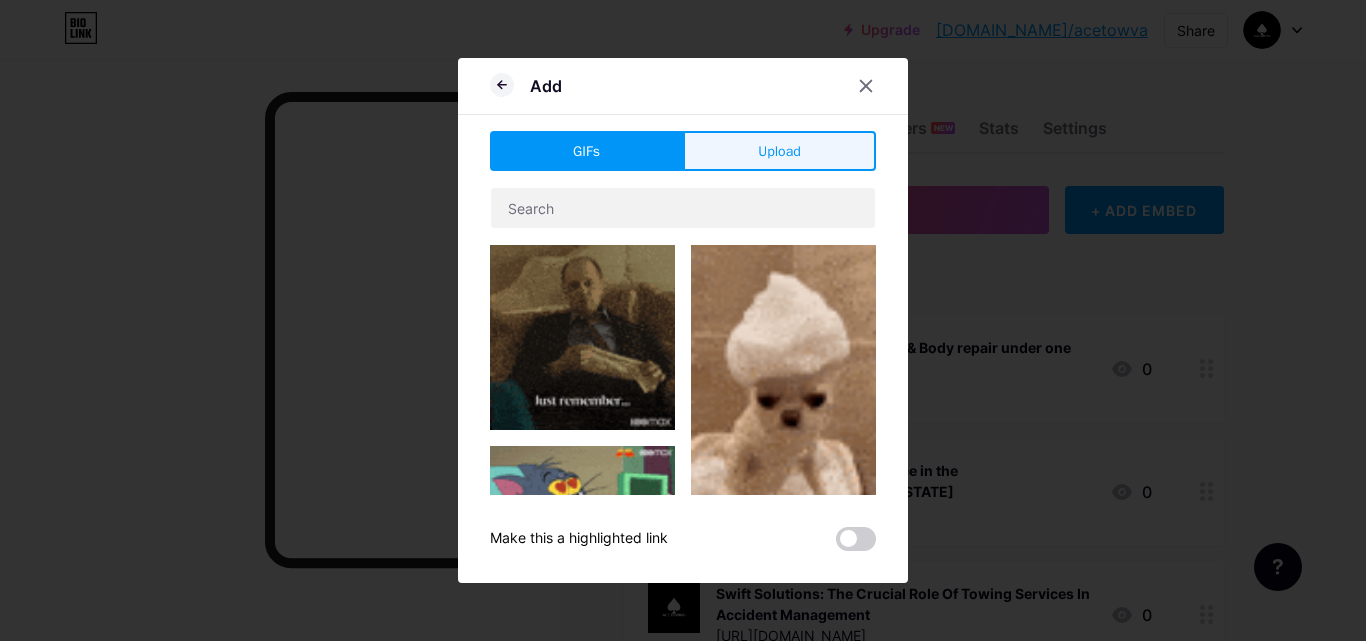 click on "Upload" at bounding box center (779, 151) 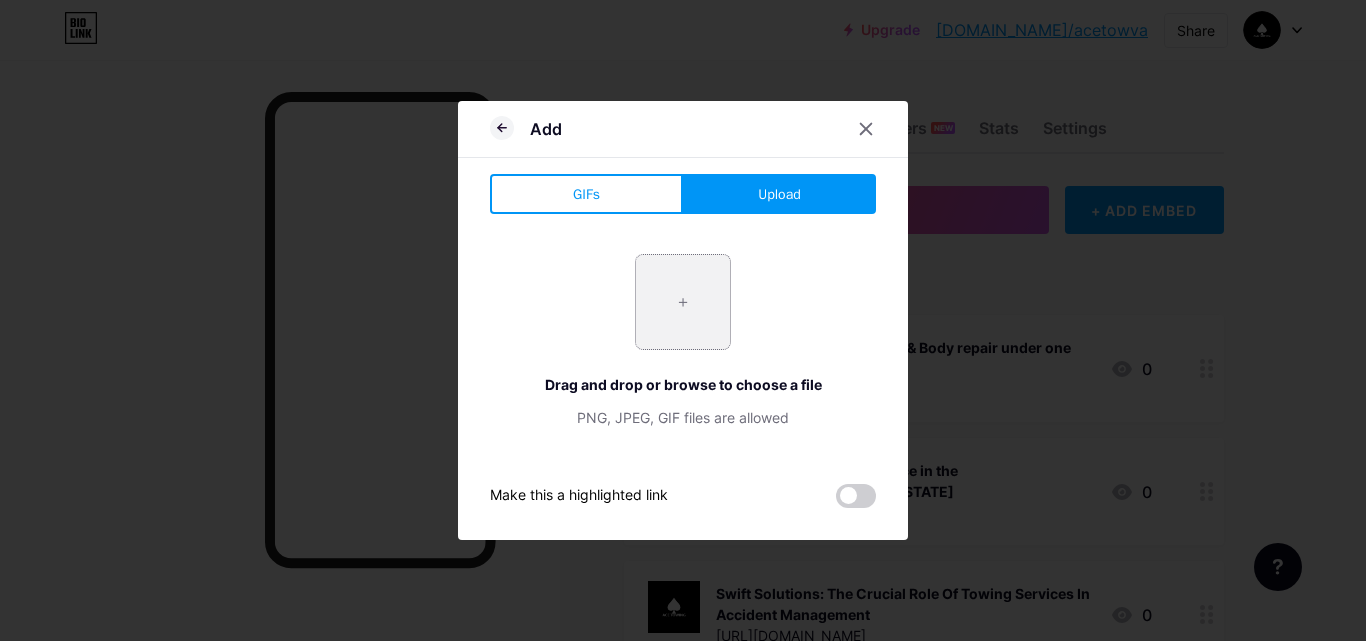 click at bounding box center [683, 302] 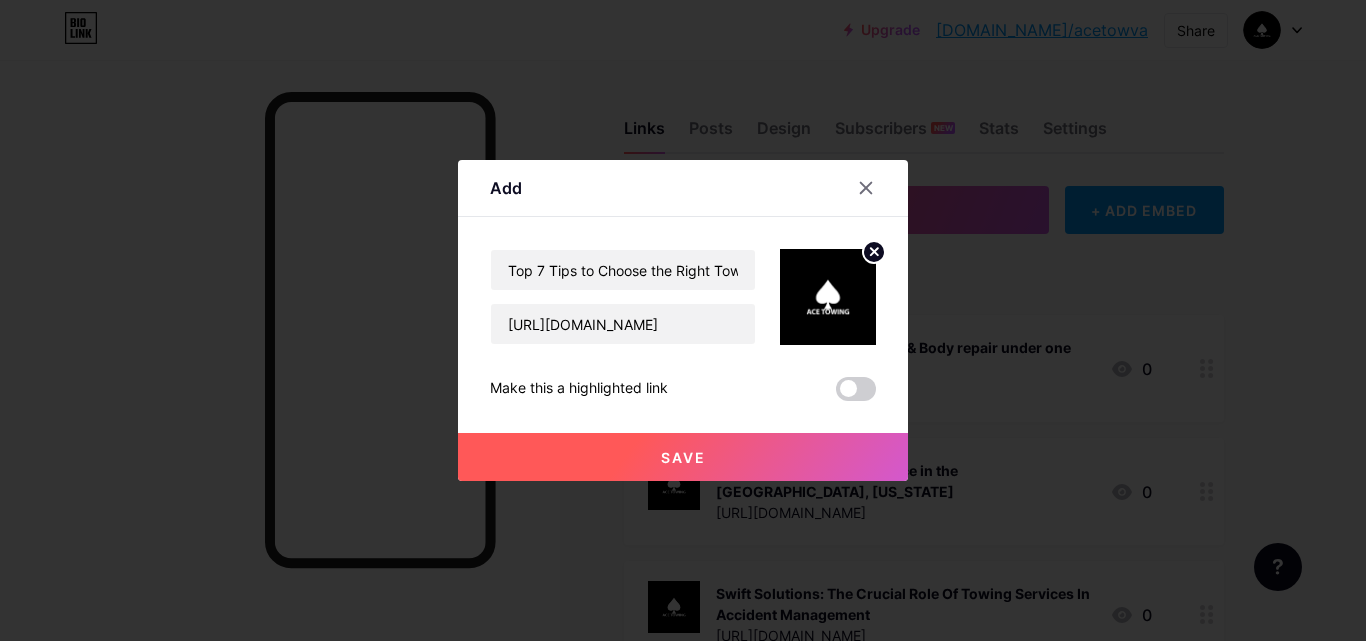click on "Save" at bounding box center [683, 457] 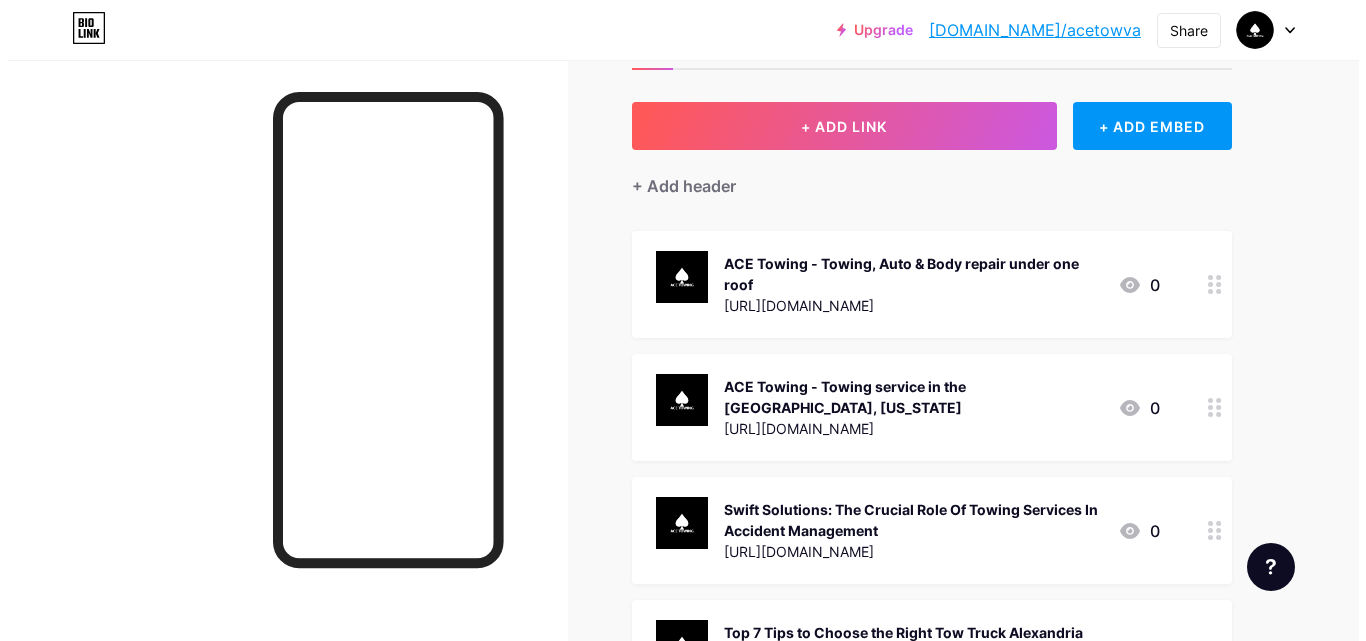 scroll, scrollTop: 0, scrollLeft: 0, axis: both 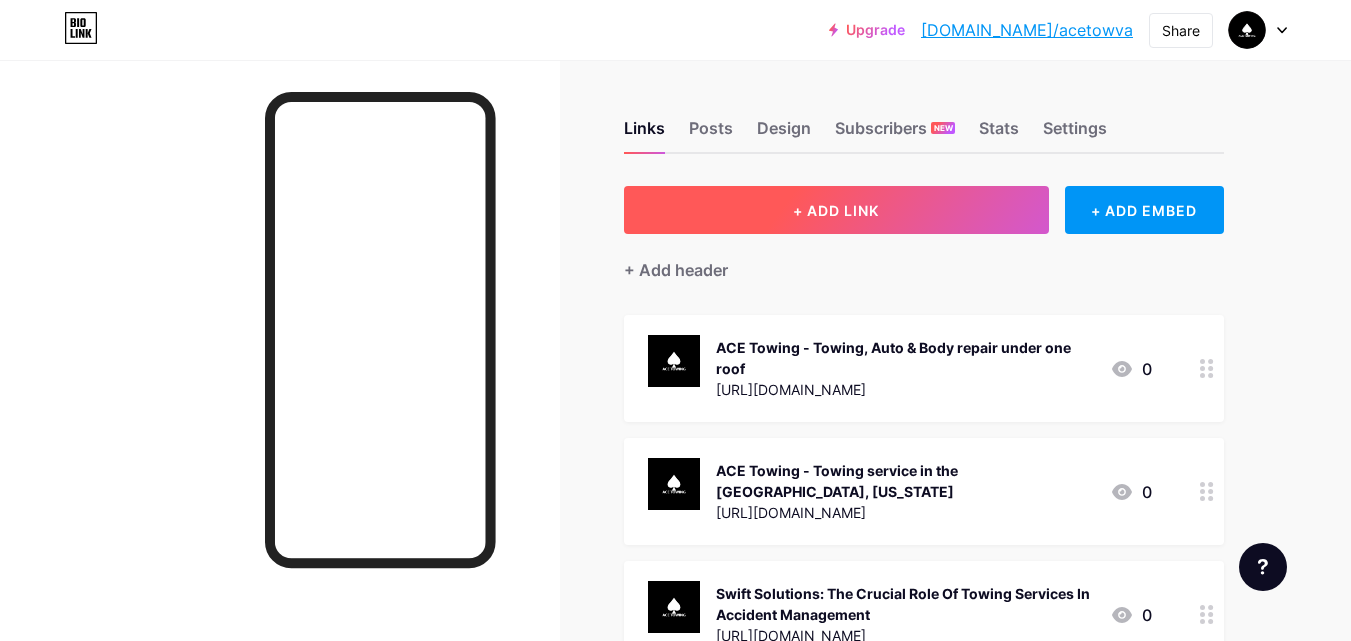click on "+ ADD LINK" at bounding box center (836, 210) 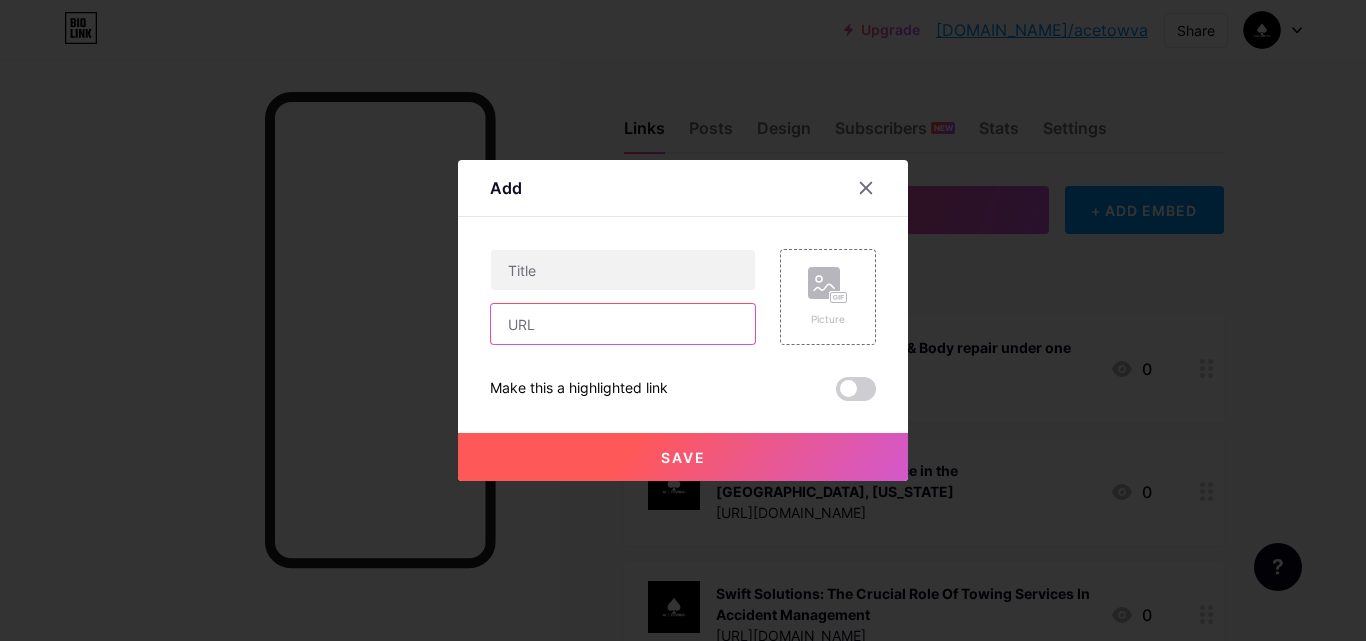 click at bounding box center [623, 324] 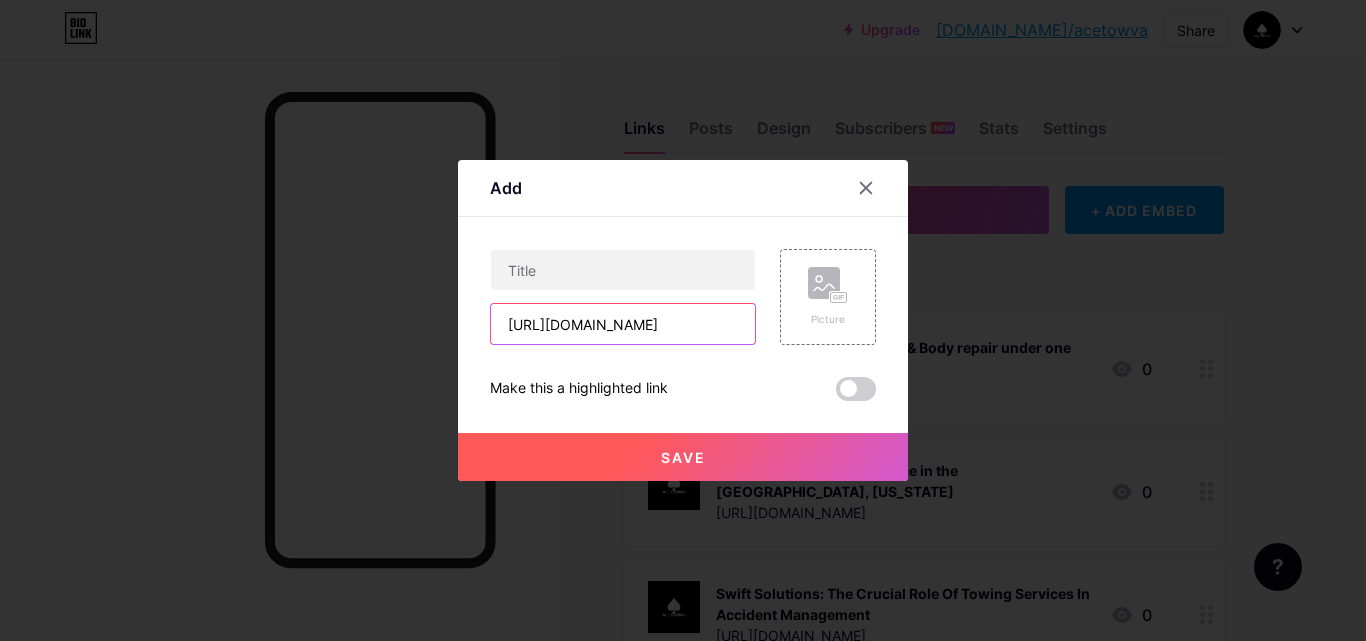 type on "[URL][DOMAIN_NAME]" 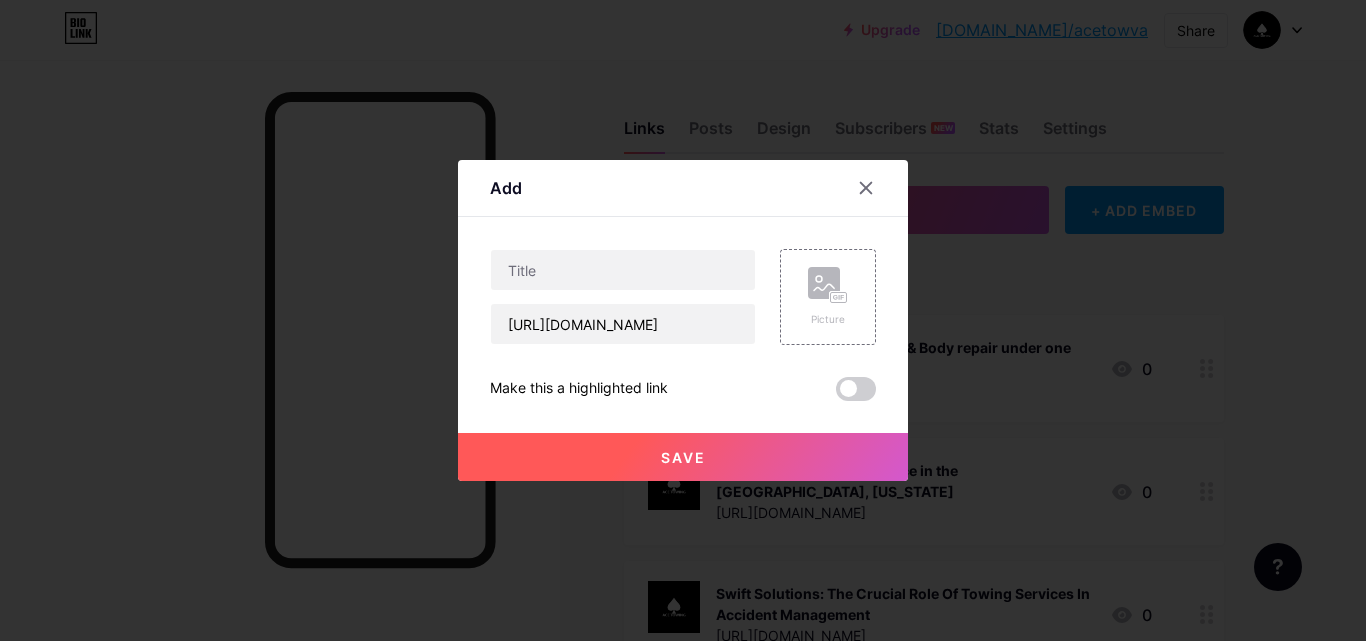 click on "Content
YouTube
Play YouTube video without leaving your page.
ADD
Vimeo
Play Vimeo video without leaving your page.
ADD
Tiktok
Grow your TikTok following
ADD
Tweet
Embed a tweet.
ADD
Reddit
Showcase your Reddit profile
ADD
Spotify
Embed Spotify to play the preview of a track.
ADD
Twitch
Play Twitch video without leaving your page.
ADD
SoundCloud
ADD" at bounding box center (683, 309) 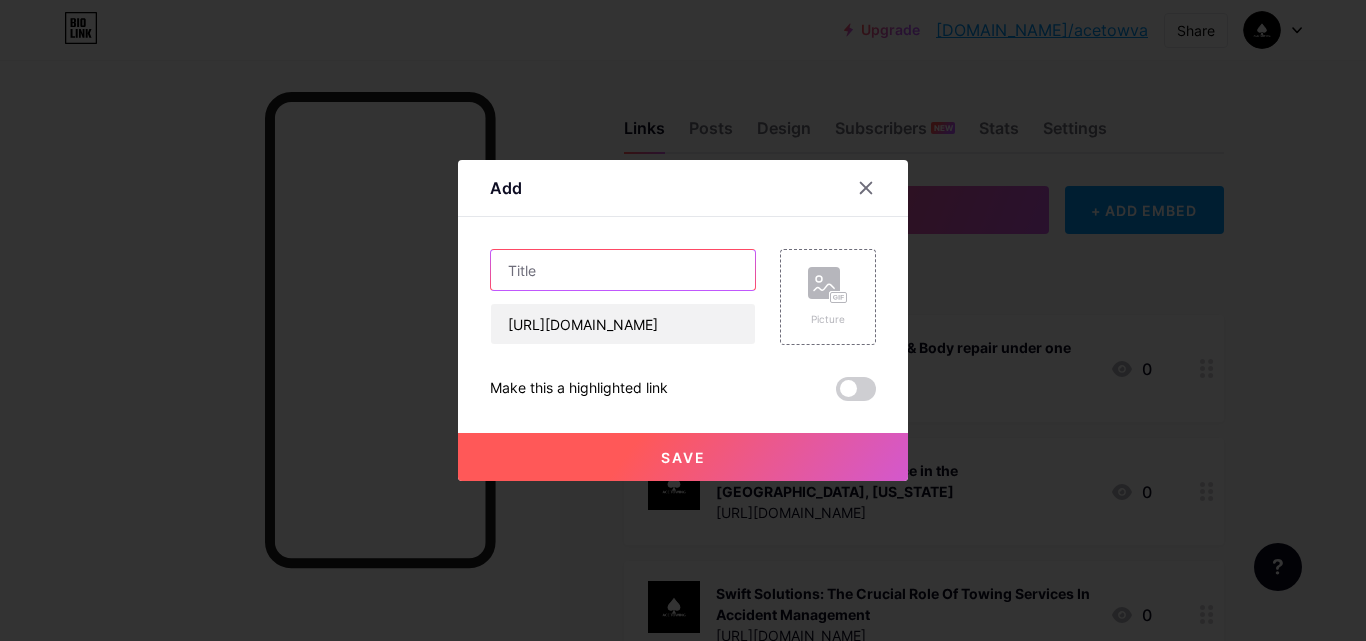 click at bounding box center (623, 270) 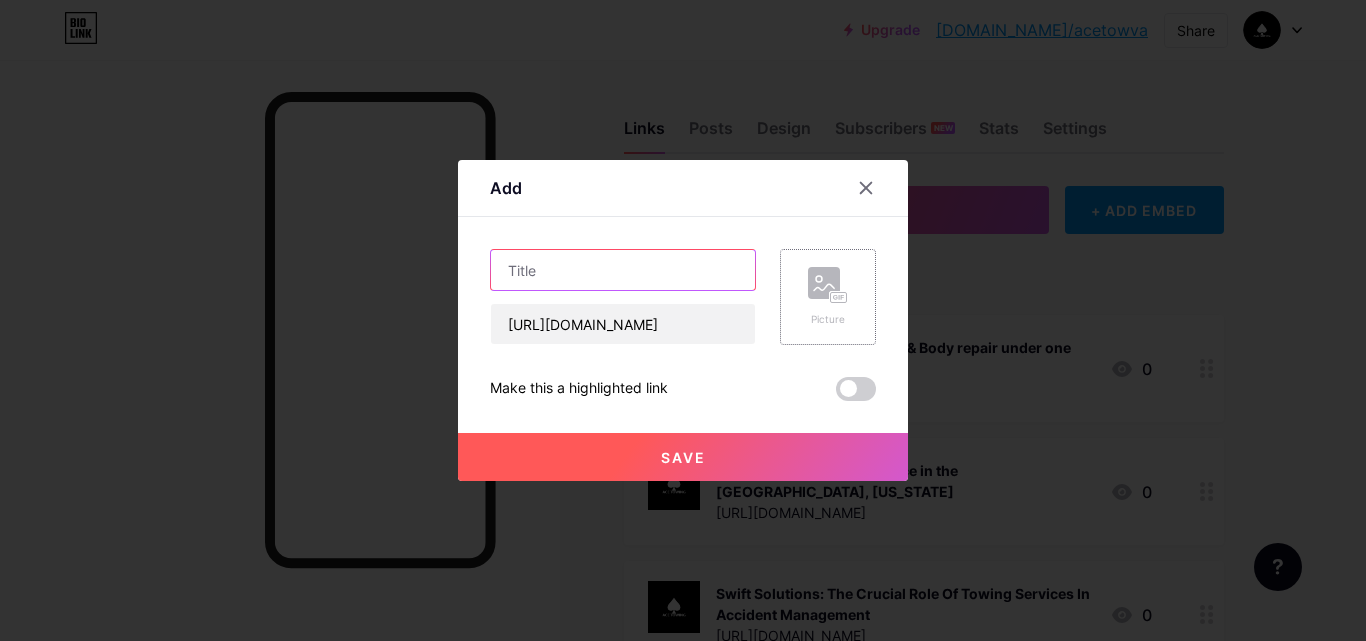 paste on "ACE Towing - Towing, Auto & Body repair under one roof" 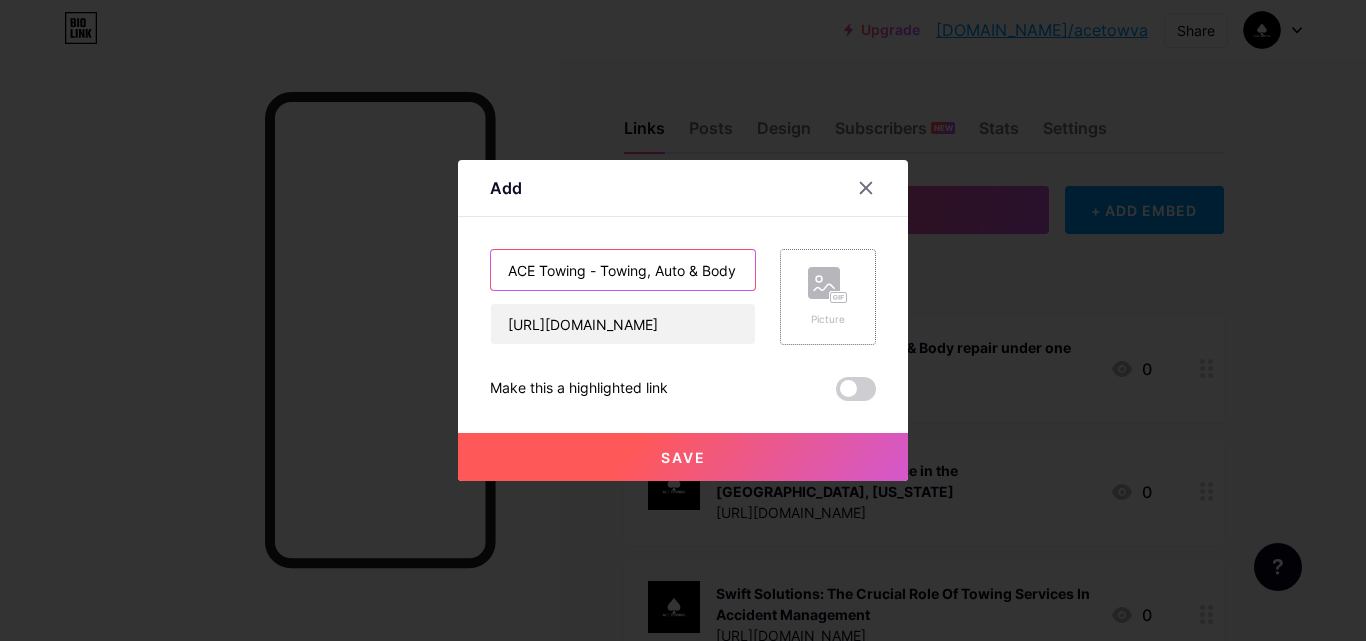 scroll, scrollTop: 0, scrollLeft: 144, axis: horizontal 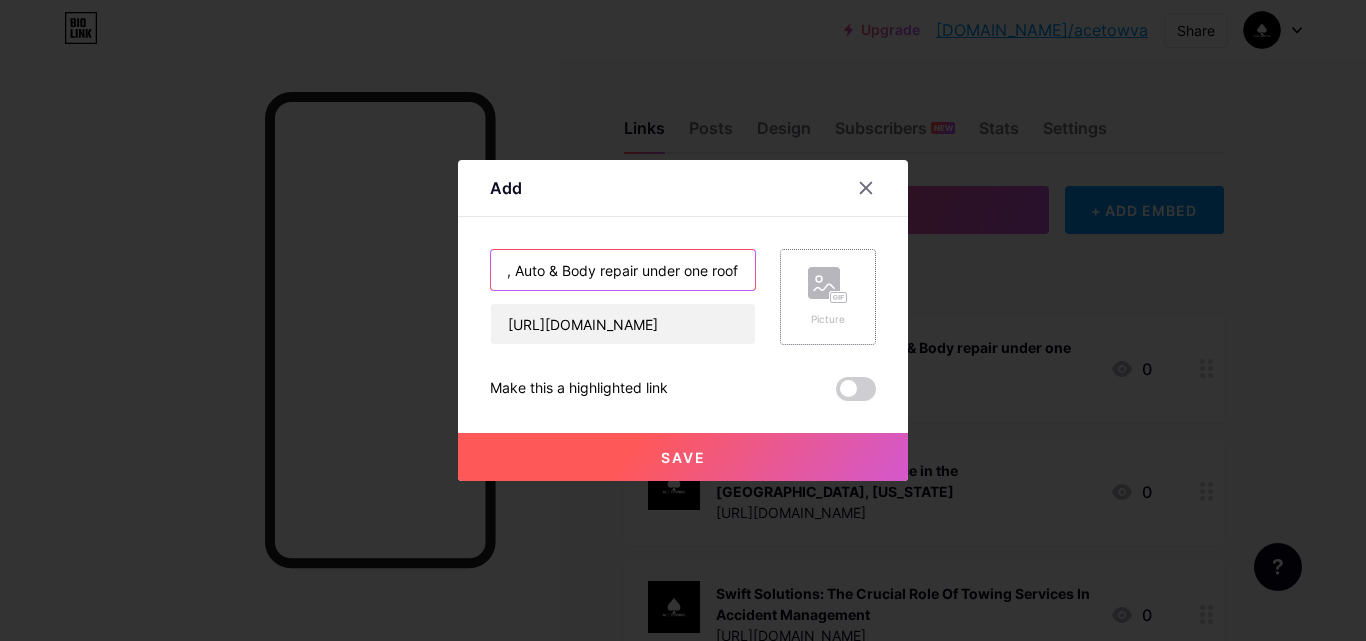 type on "ACE Towing - Towing, Auto & Body repair under one roof" 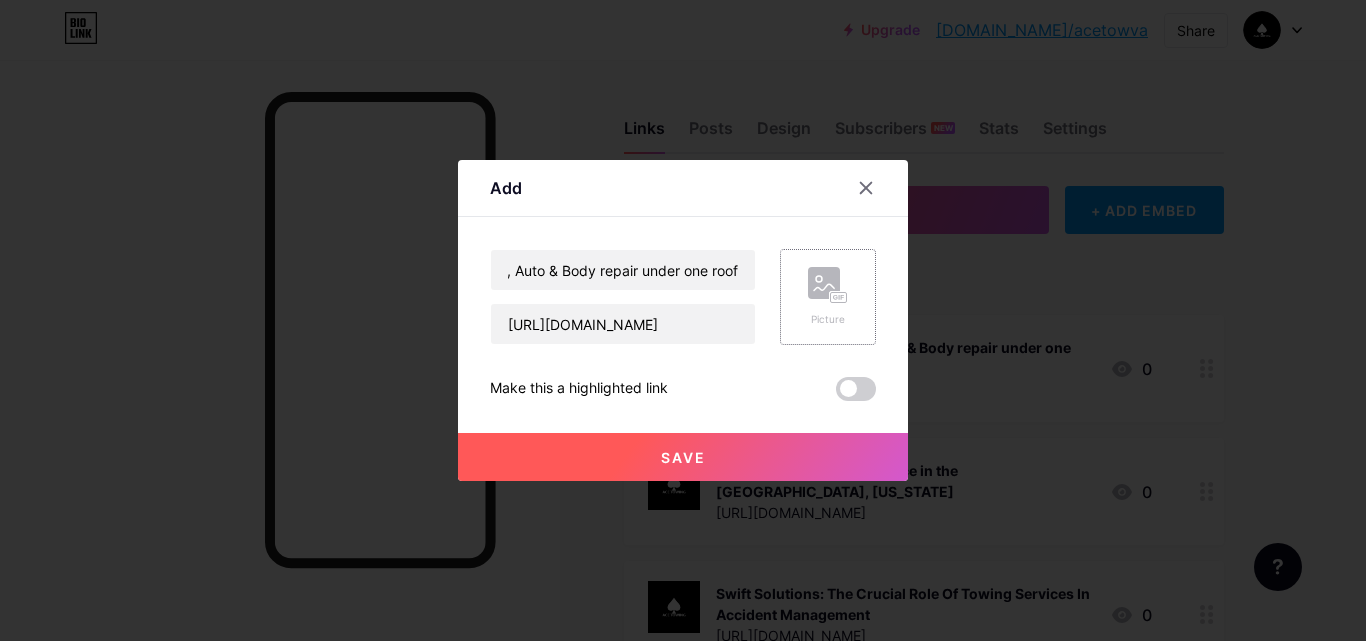 click 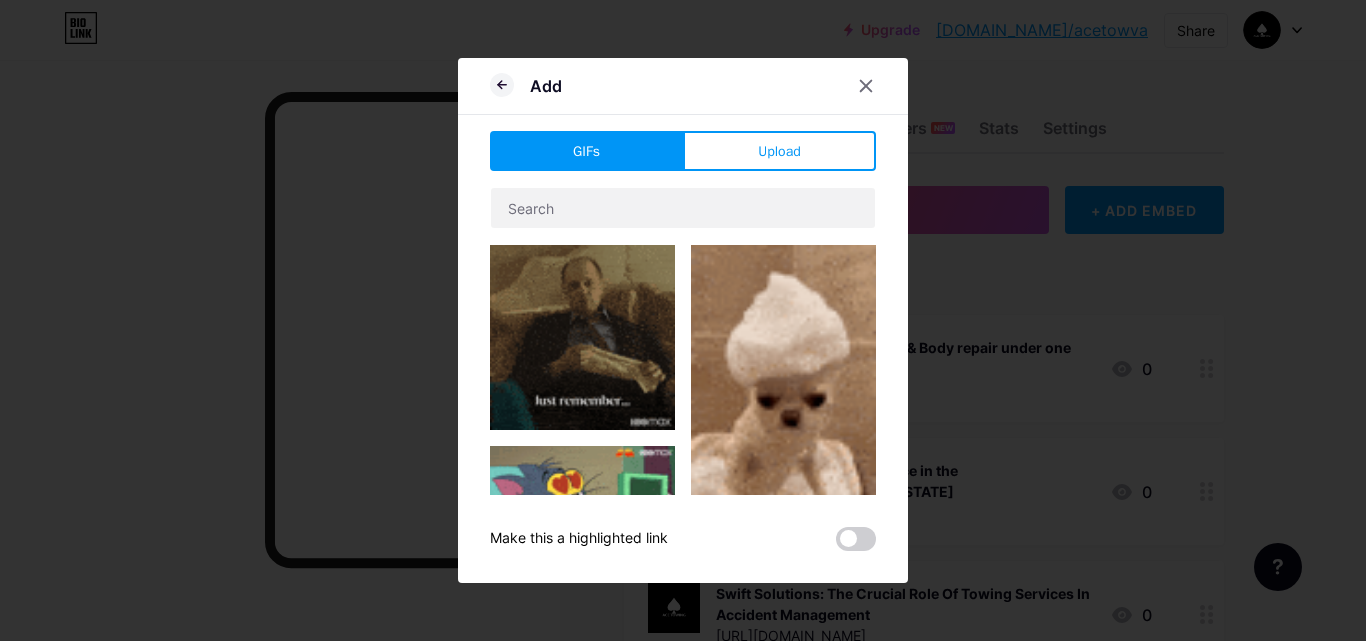 click at bounding box center (582, 337) 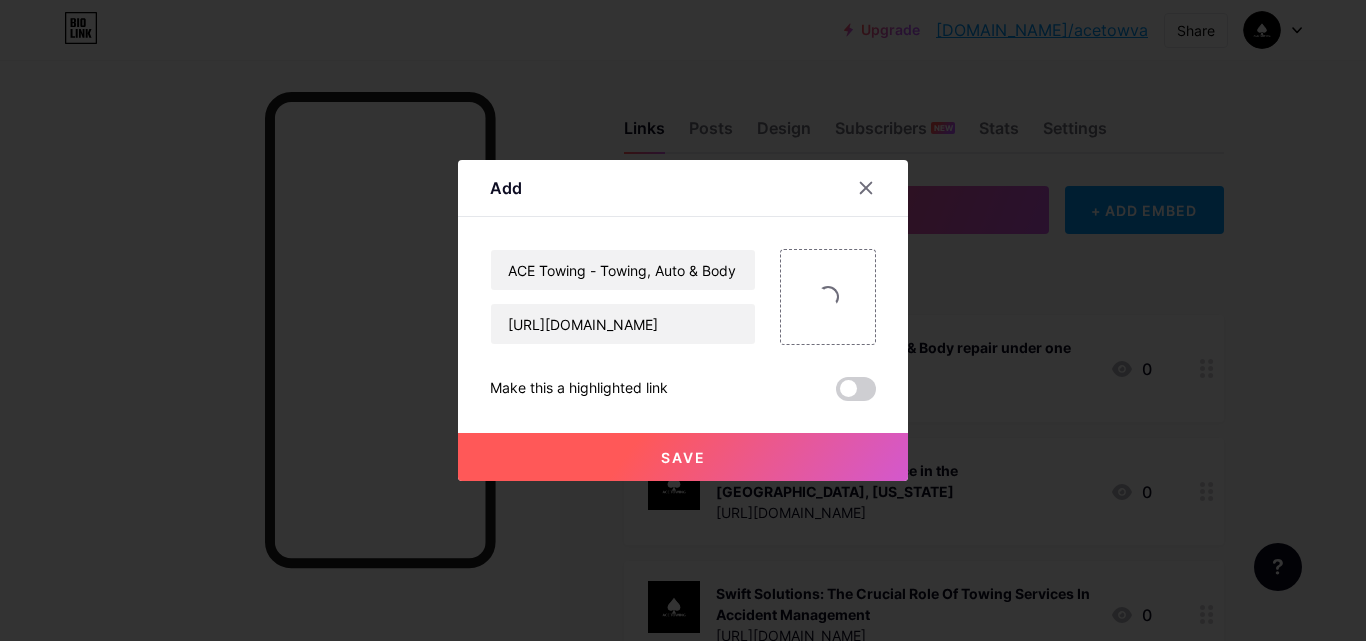 click on "[URL][DOMAIN_NAME]" at bounding box center (623, 324) 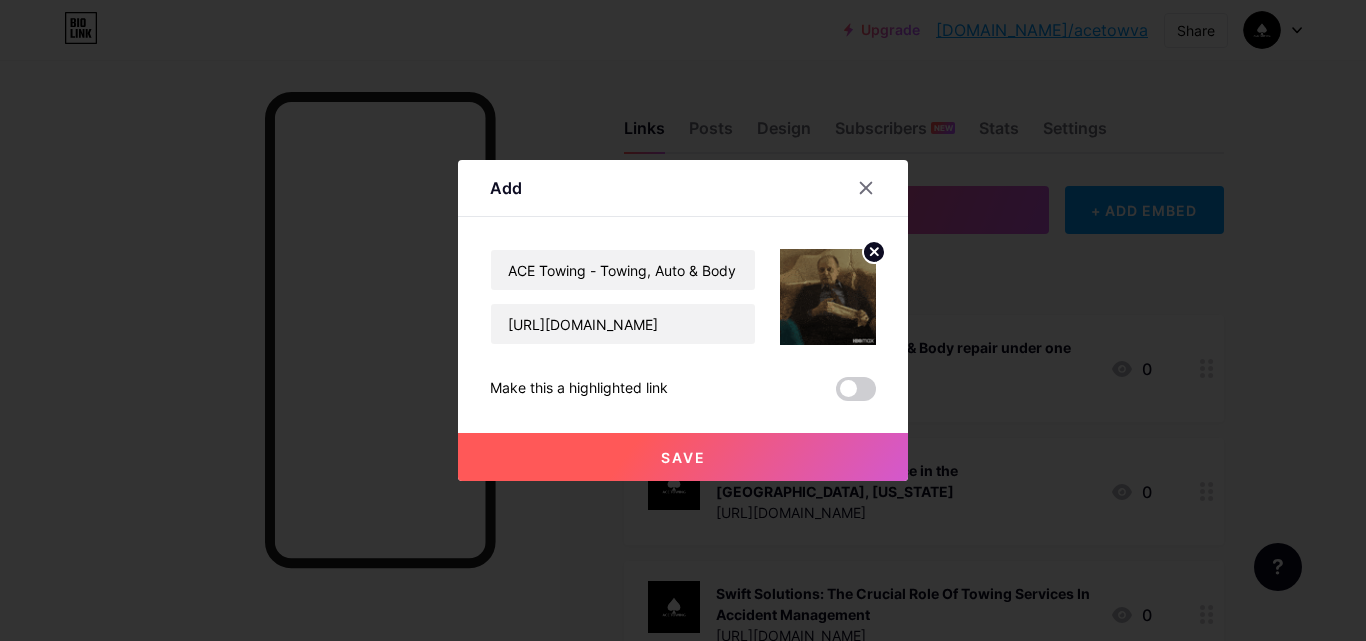 click 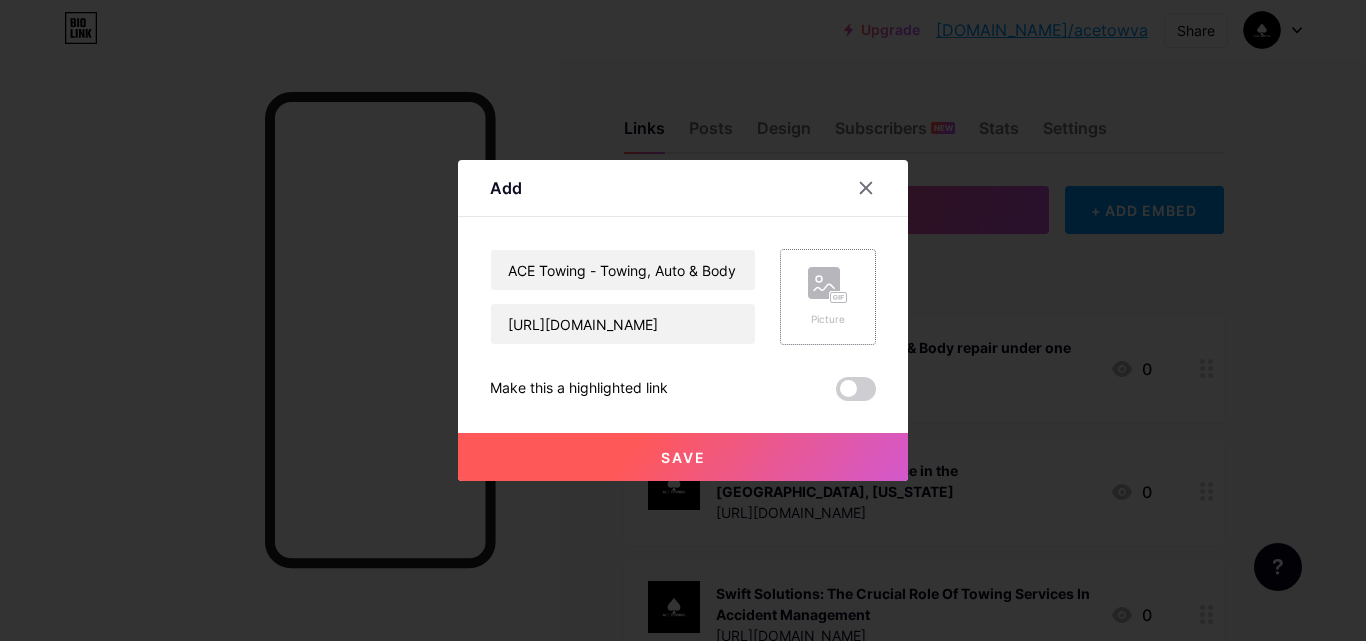 click 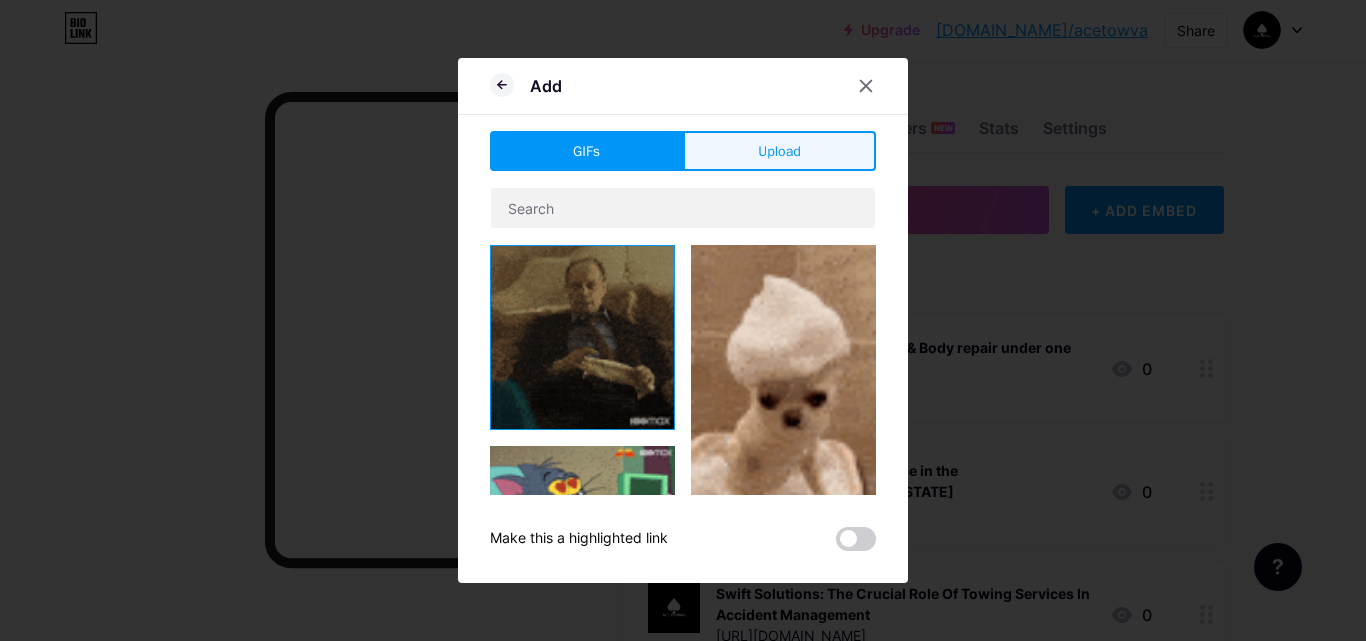 click on "Upload" at bounding box center [779, 151] 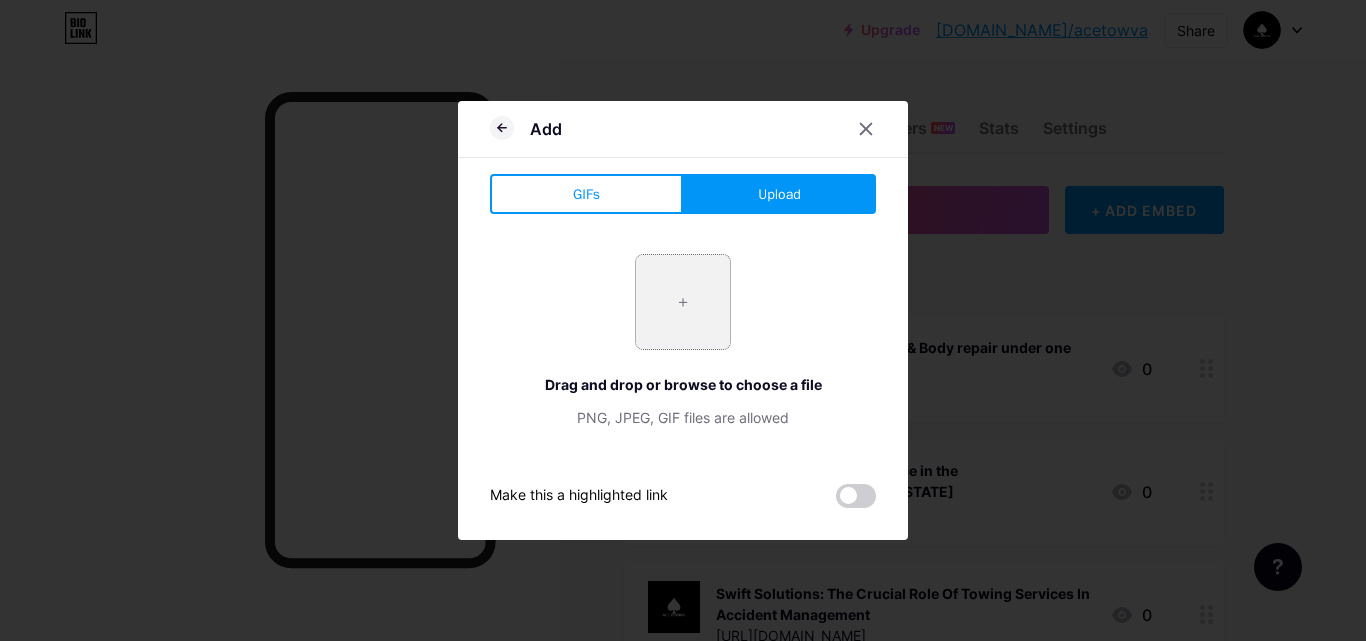 click at bounding box center (683, 302) 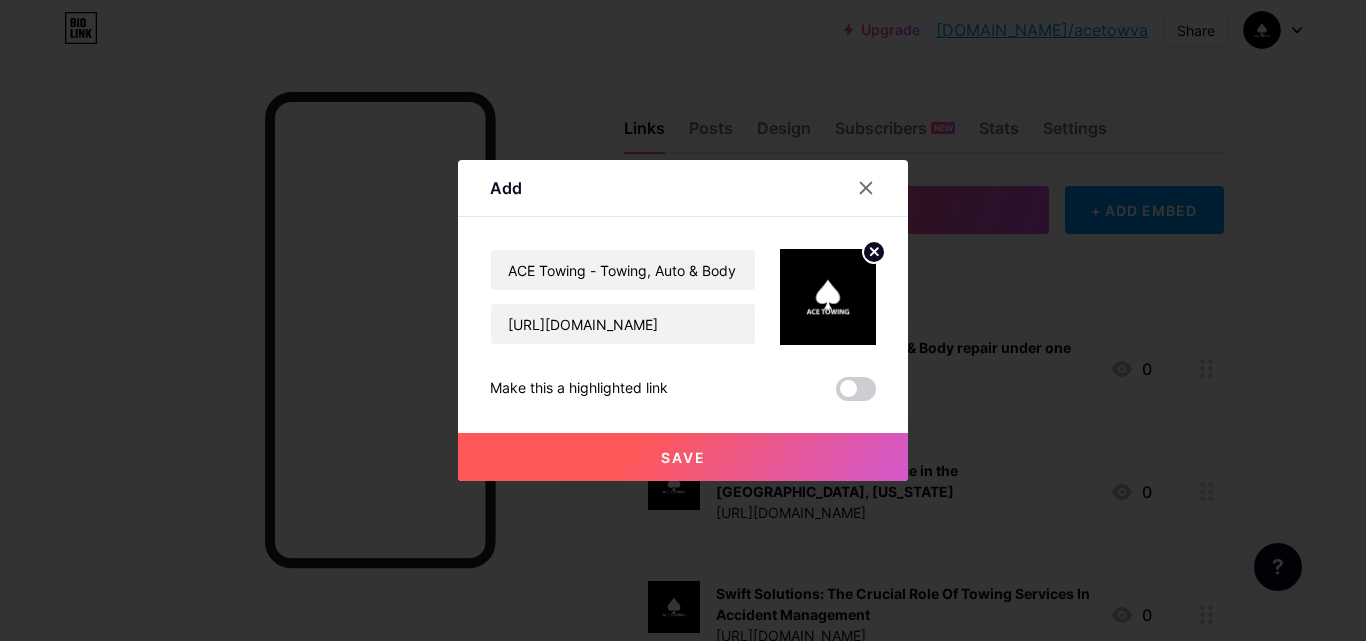click on "Save" at bounding box center (683, 441) 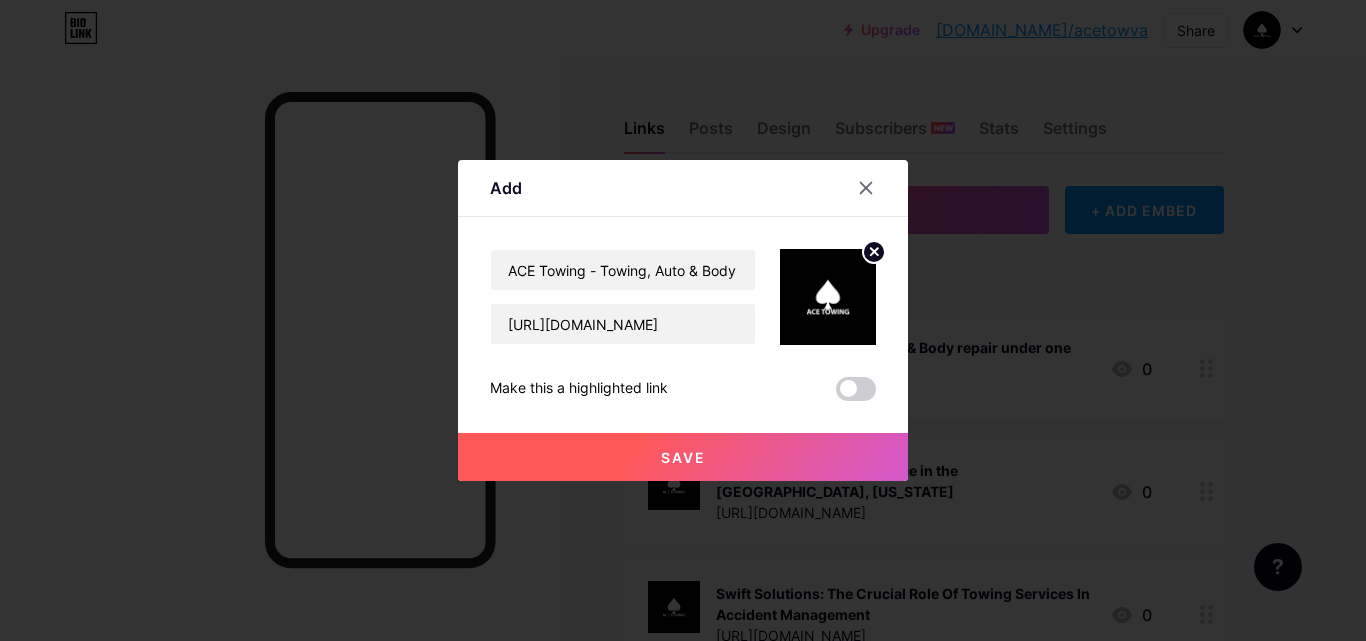 click on "Save" at bounding box center (683, 457) 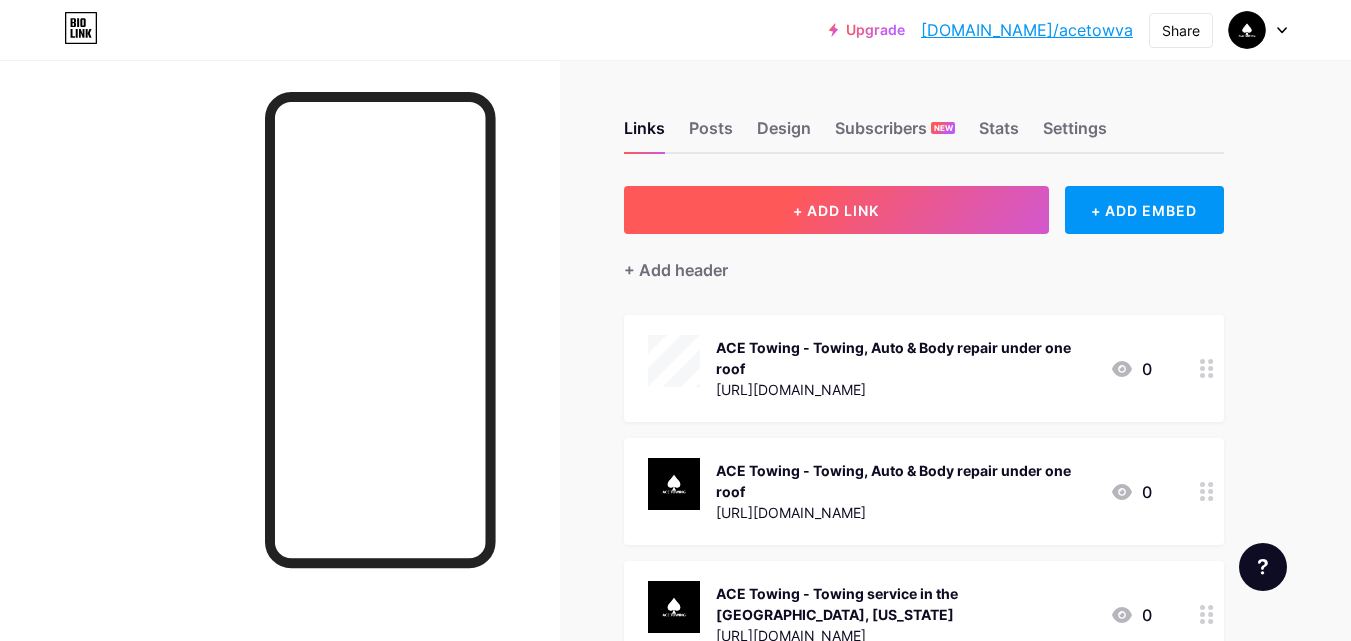 click on "+ ADD LINK" at bounding box center (836, 210) 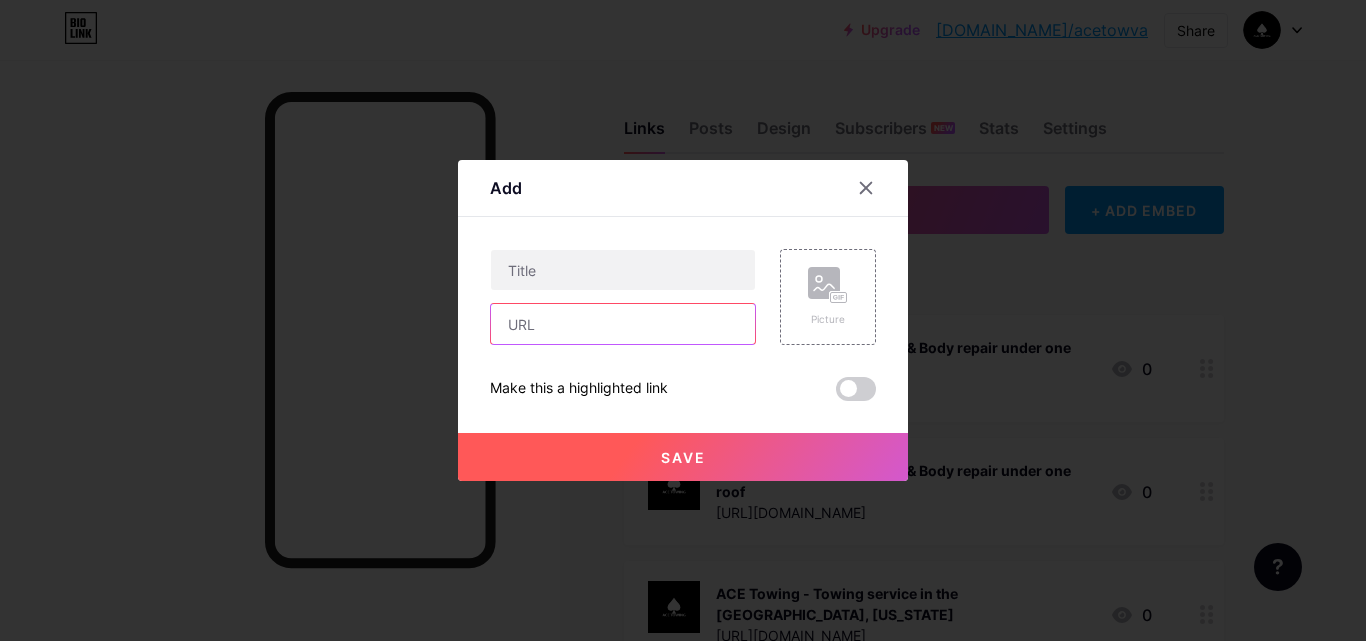 click at bounding box center [623, 324] 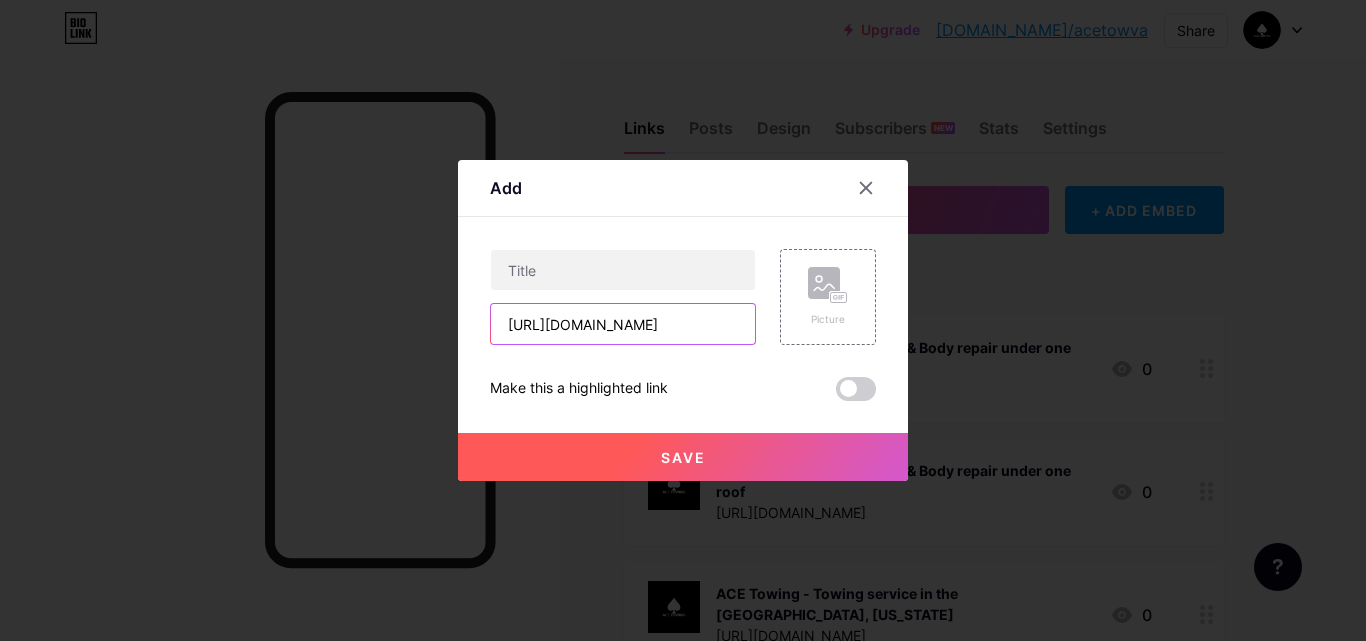 type on "[URL][DOMAIN_NAME]" 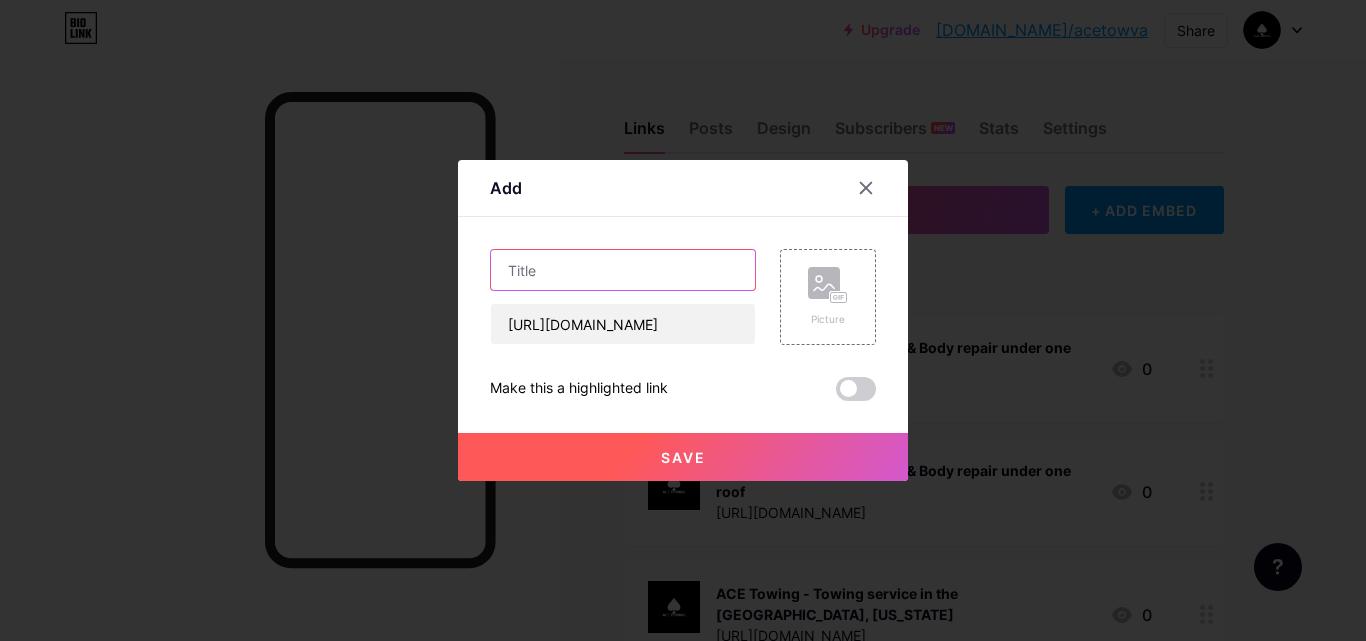 click at bounding box center [623, 270] 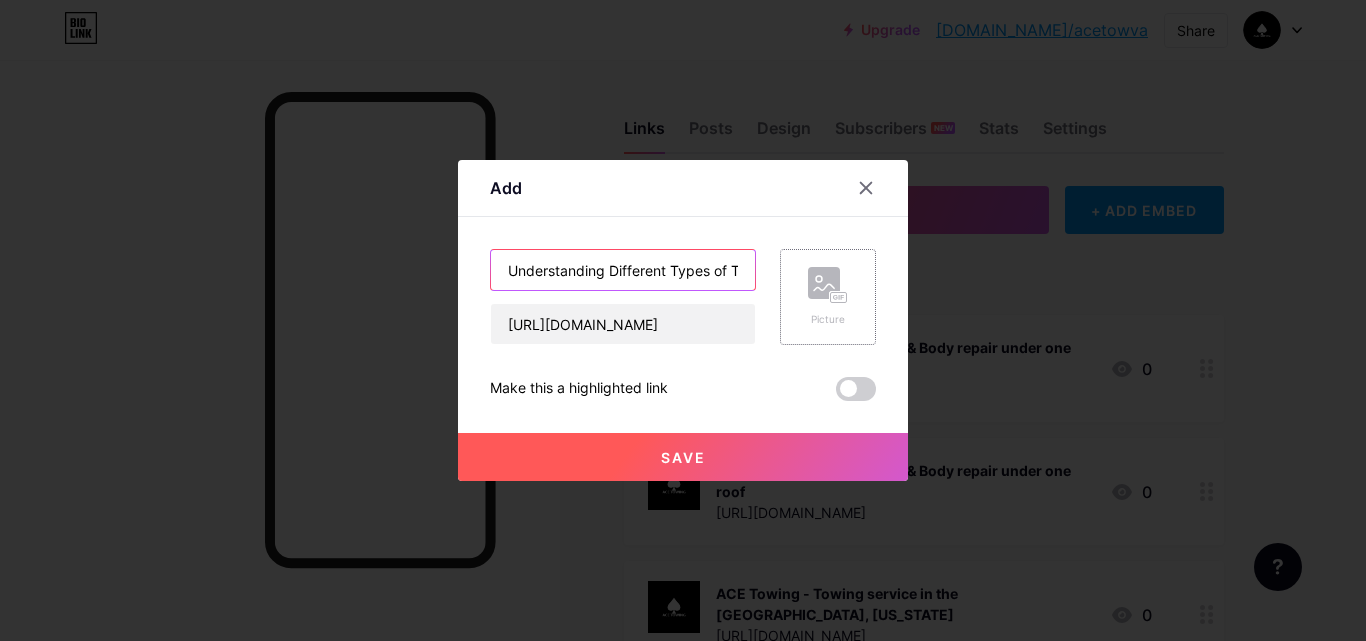 scroll, scrollTop: 0, scrollLeft: 198, axis: horizontal 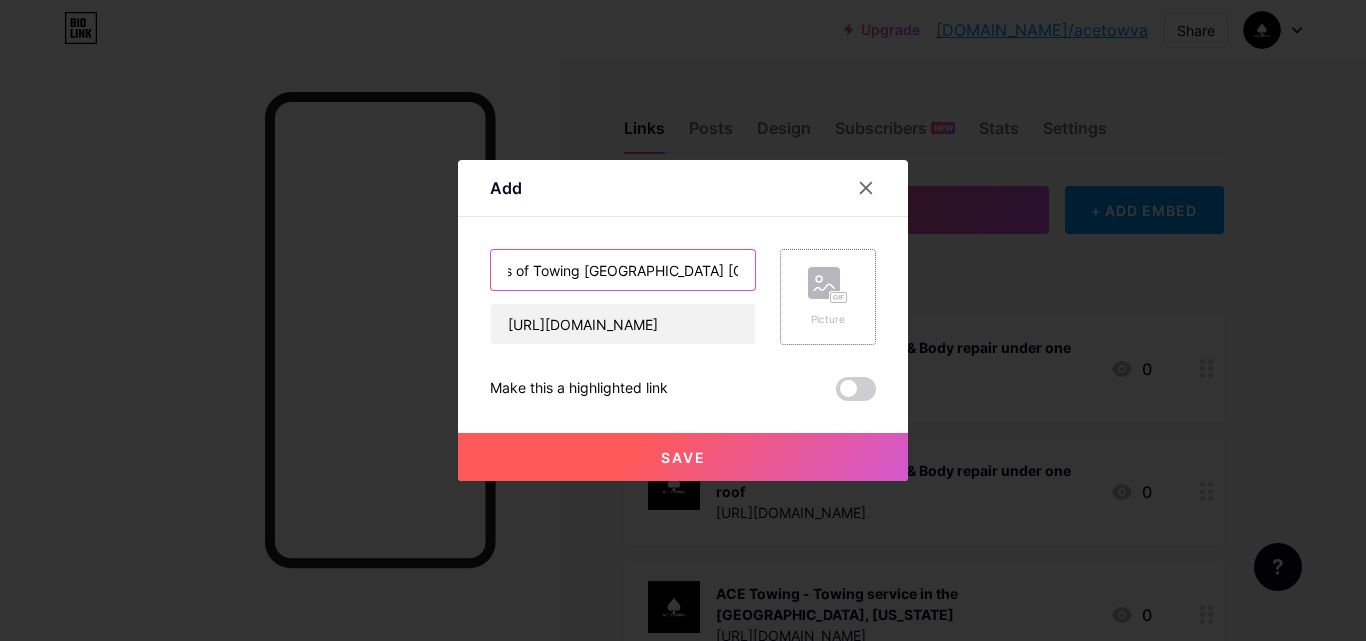type on "Understanding Different Types of Towing [GEOGRAPHIC_DATA] [GEOGRAPHIC_DATA] Services" 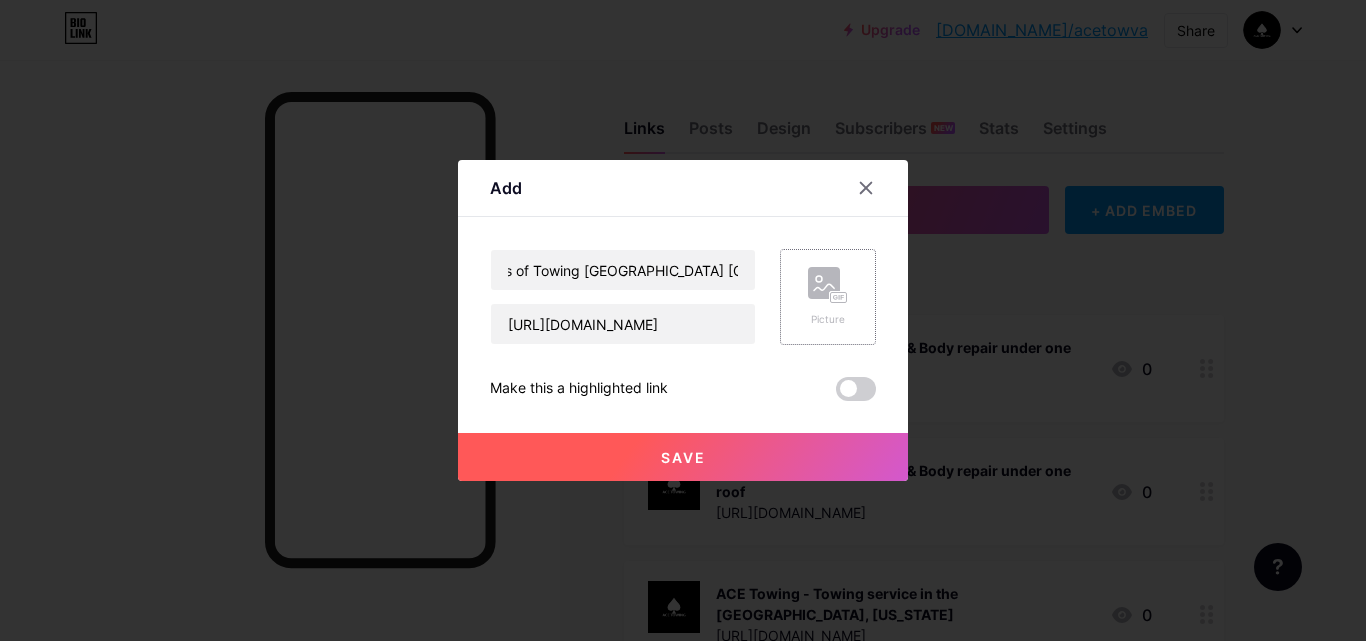 click on "Picture" at bounding box center [828, 297] 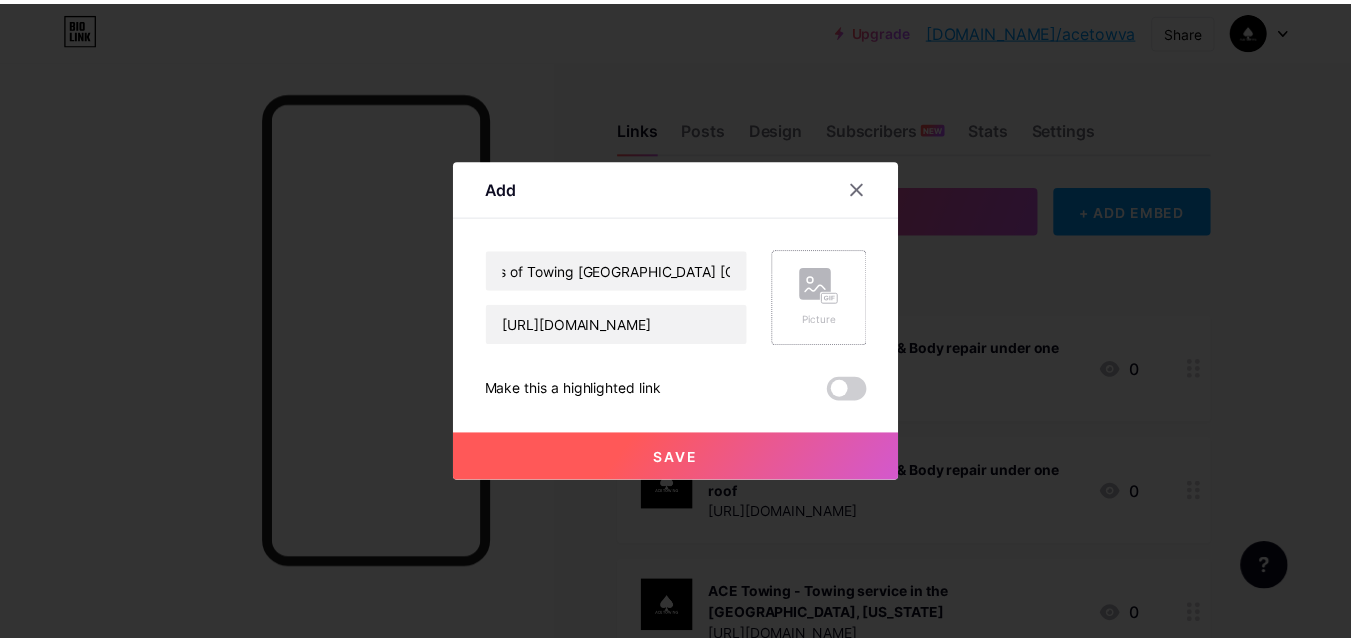 scroll, scrollTop: 0, scrollLeft: 0, axis: both 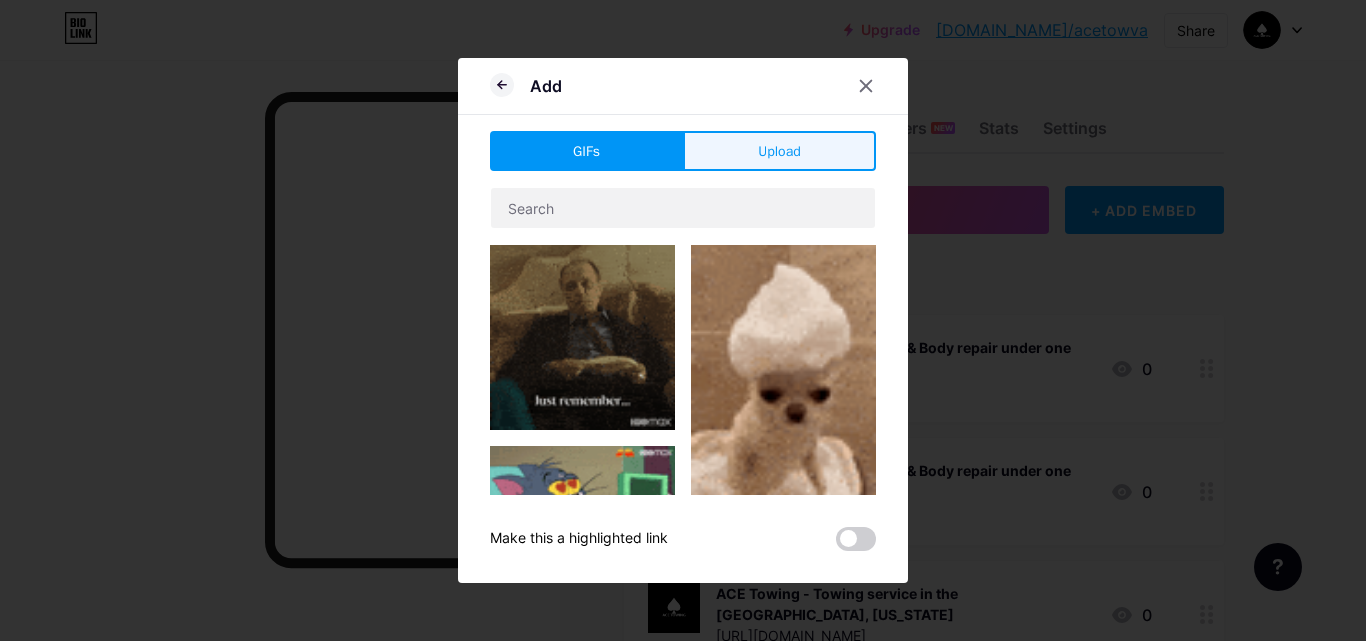 click on "Upload" at bounding box center (779, 151) 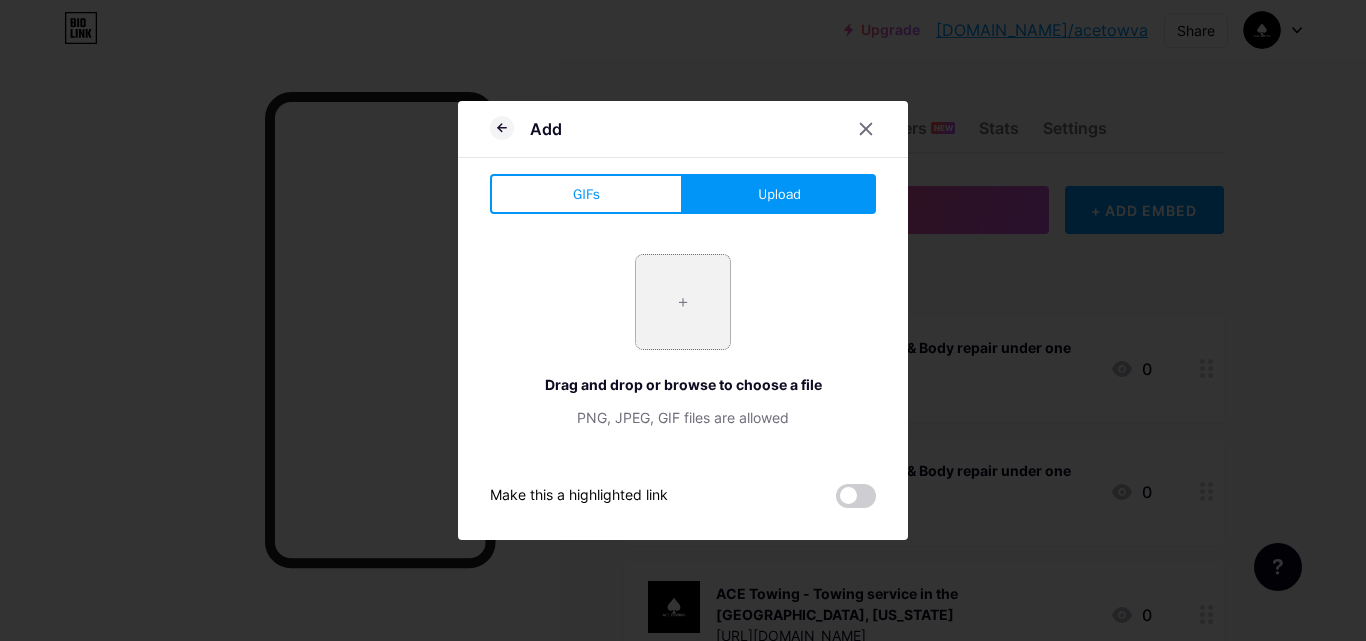 click at bounding box center (683, 302) 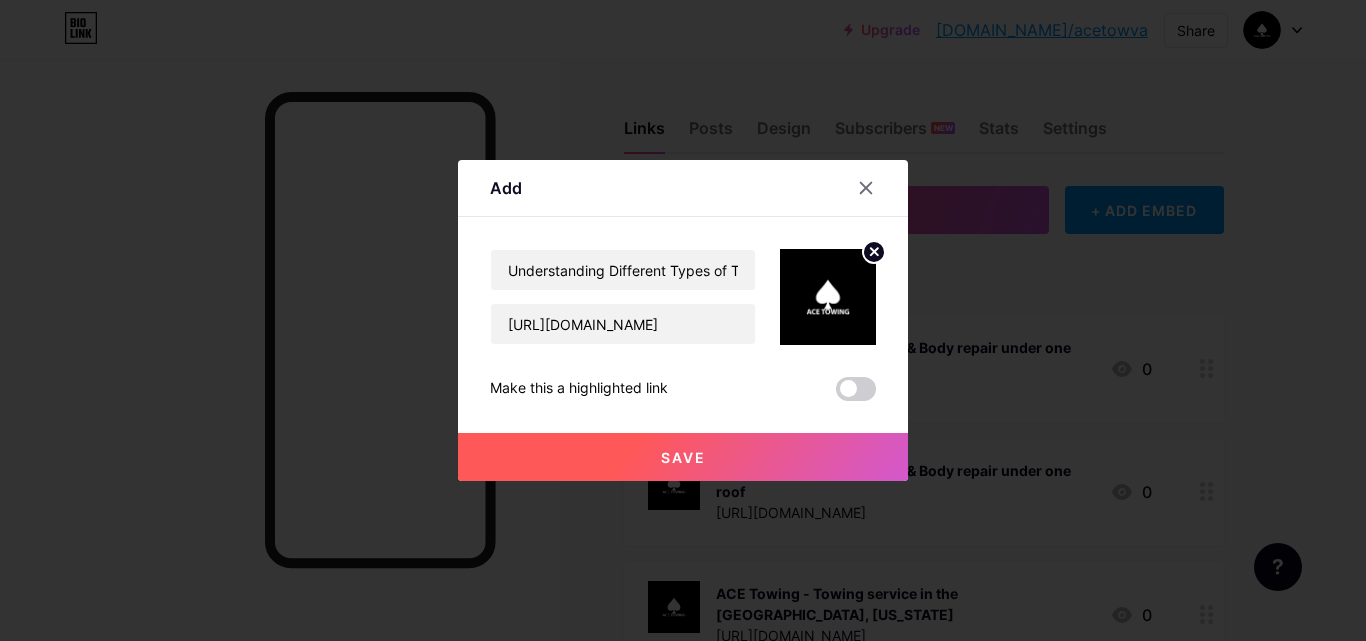 click on "Save" at bounding box center [683, 457] 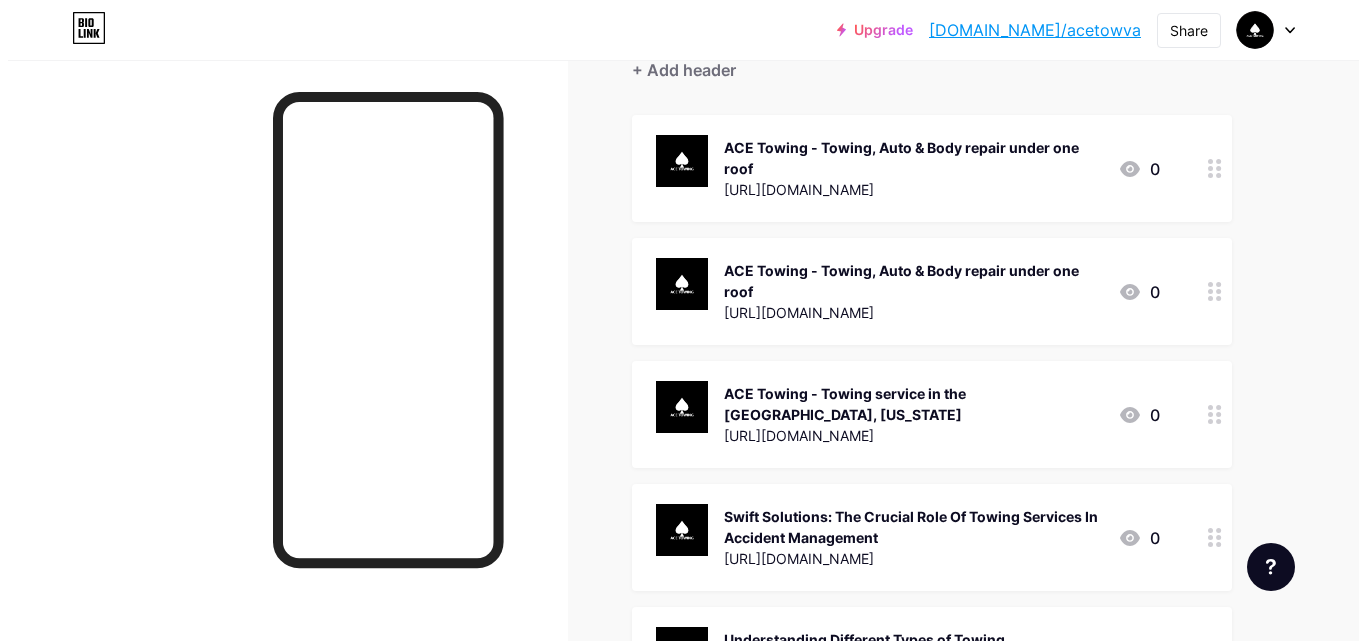 scroll, scrollTop: 0, scrollLeft: 0, axis: both 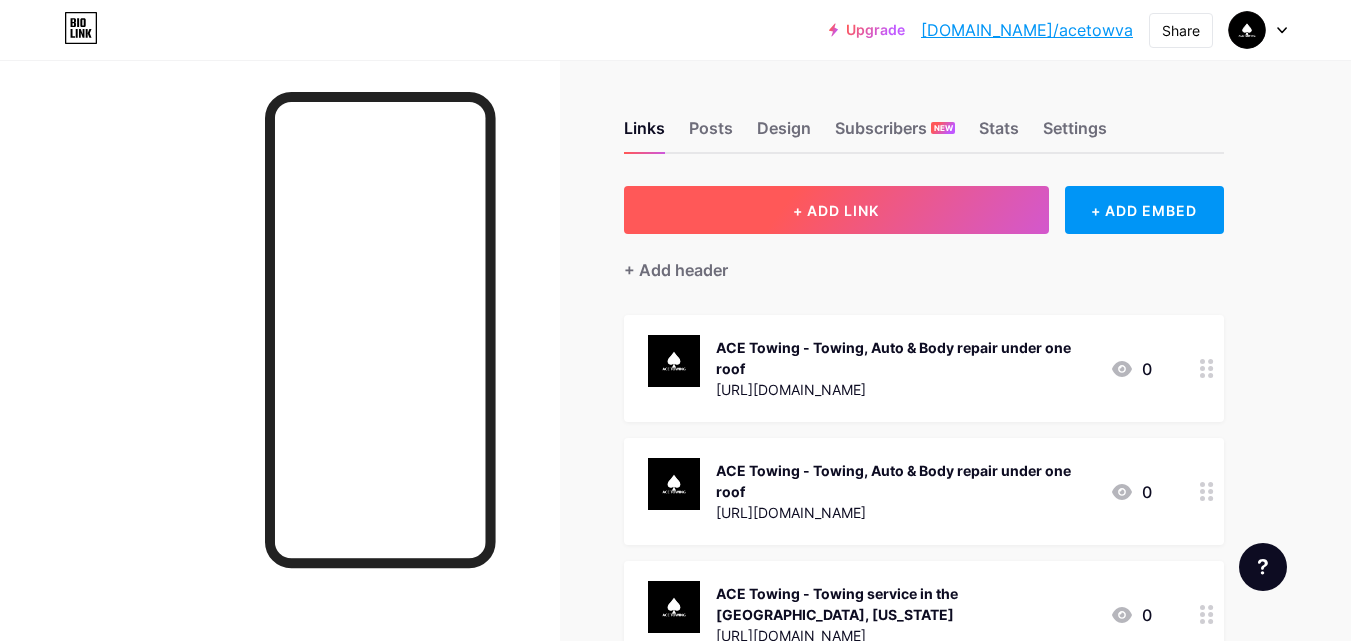 click on "+ ADD LINK" at bounding box center [836, 210] 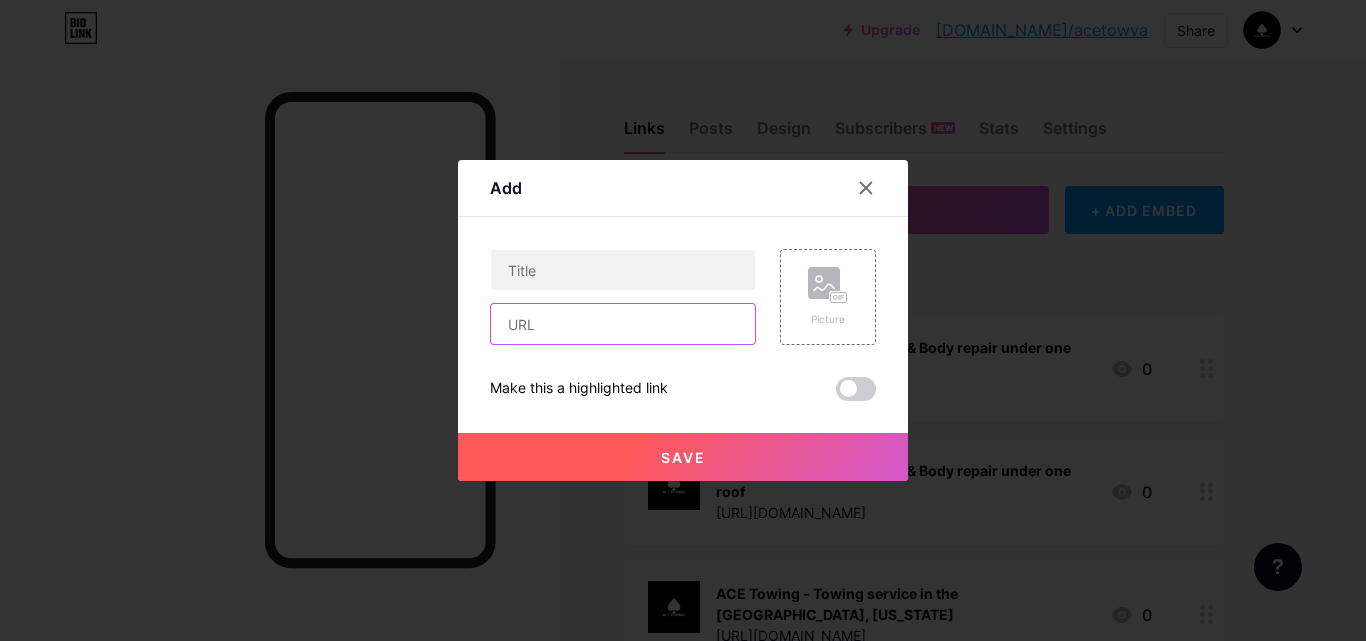 click at bounding box center [623, 324] 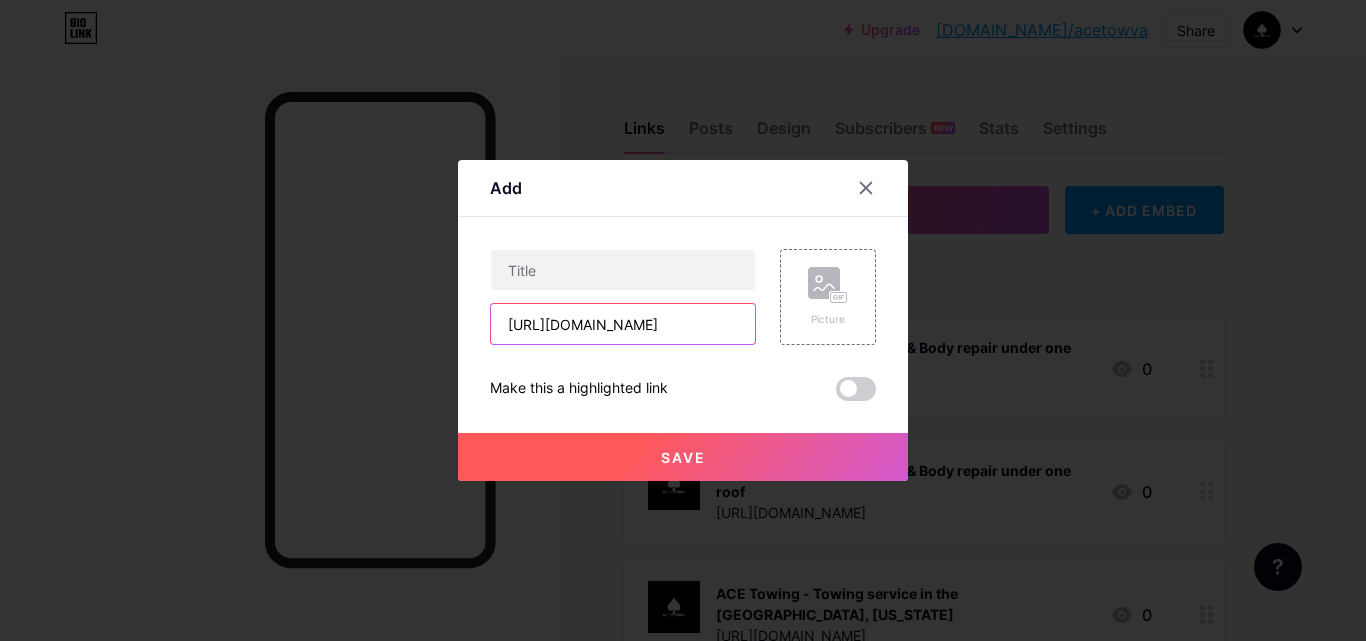 type on "[URL][DOMAIN_NAME]" 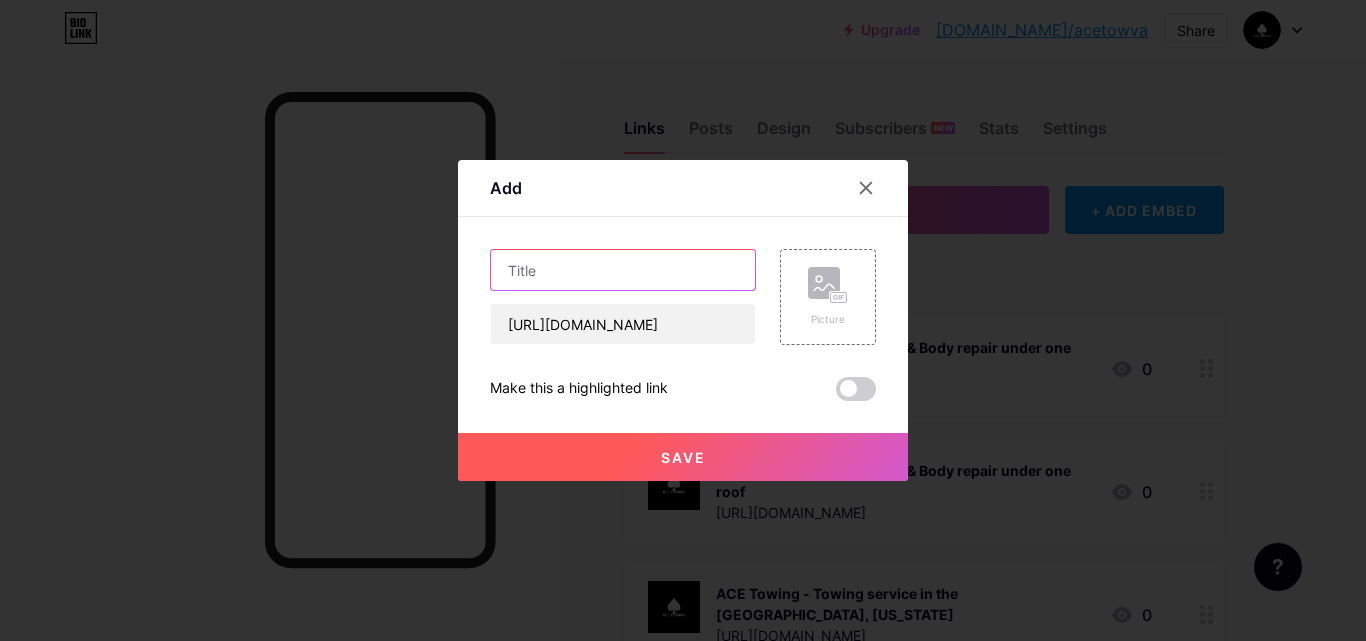 click at bounding box center (623, 270) 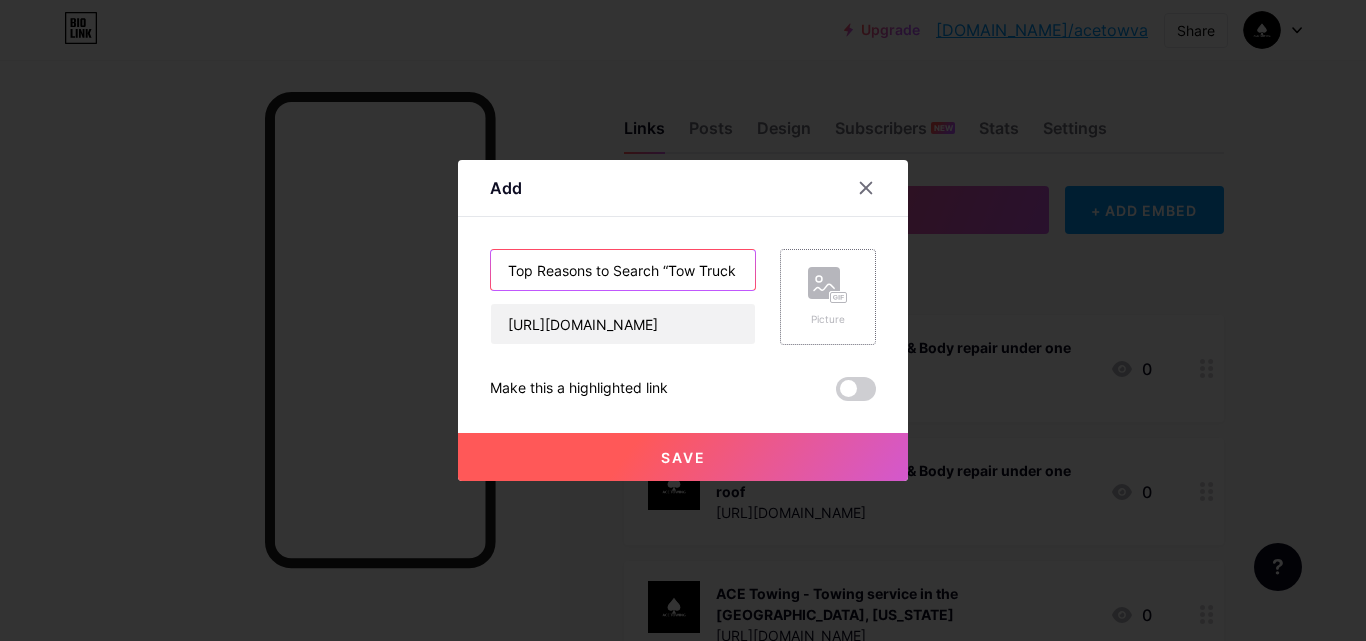 scroll, scrollTop: 0, scrollLeft: 347, axis: horizontal 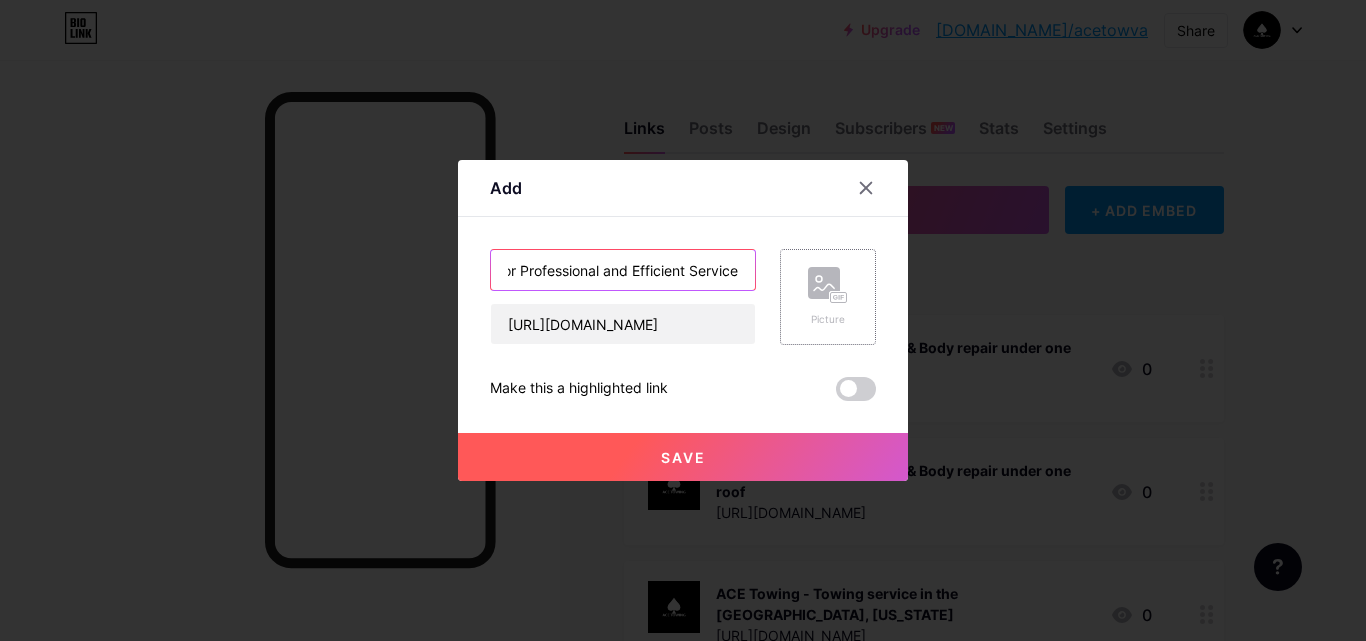 type on "Top Reasons to Search “Tow Truck Alexandria VA” for Professional and Efficient Service" 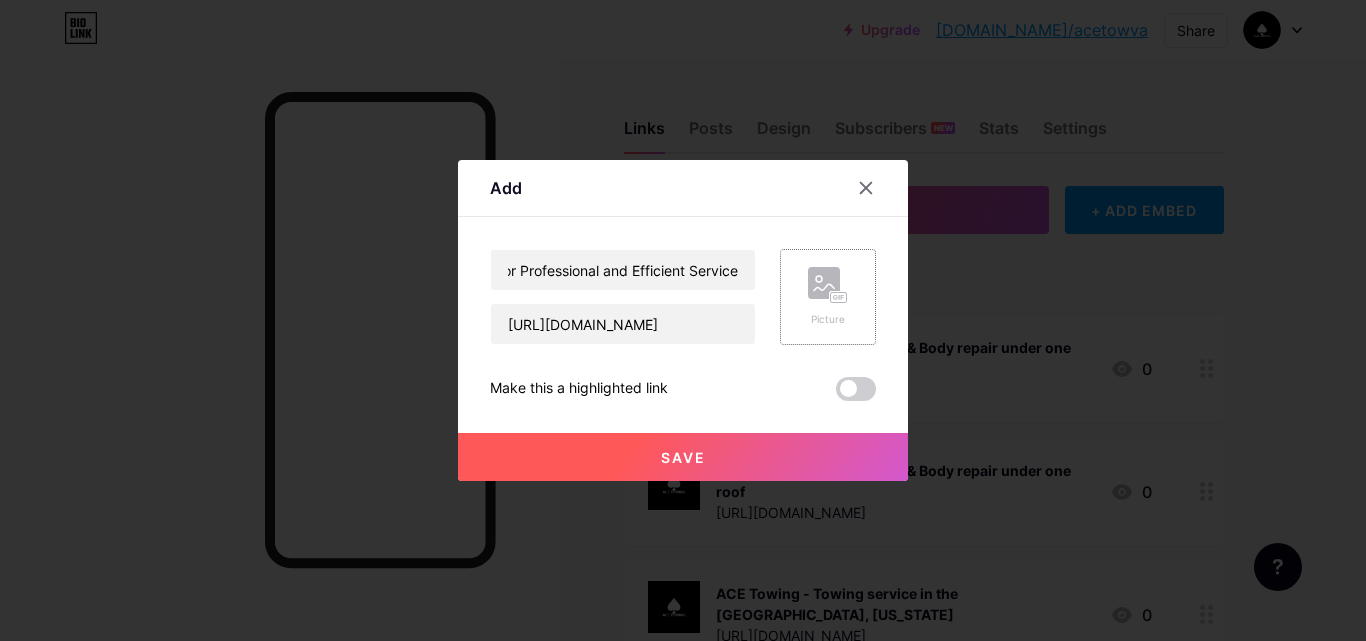 click 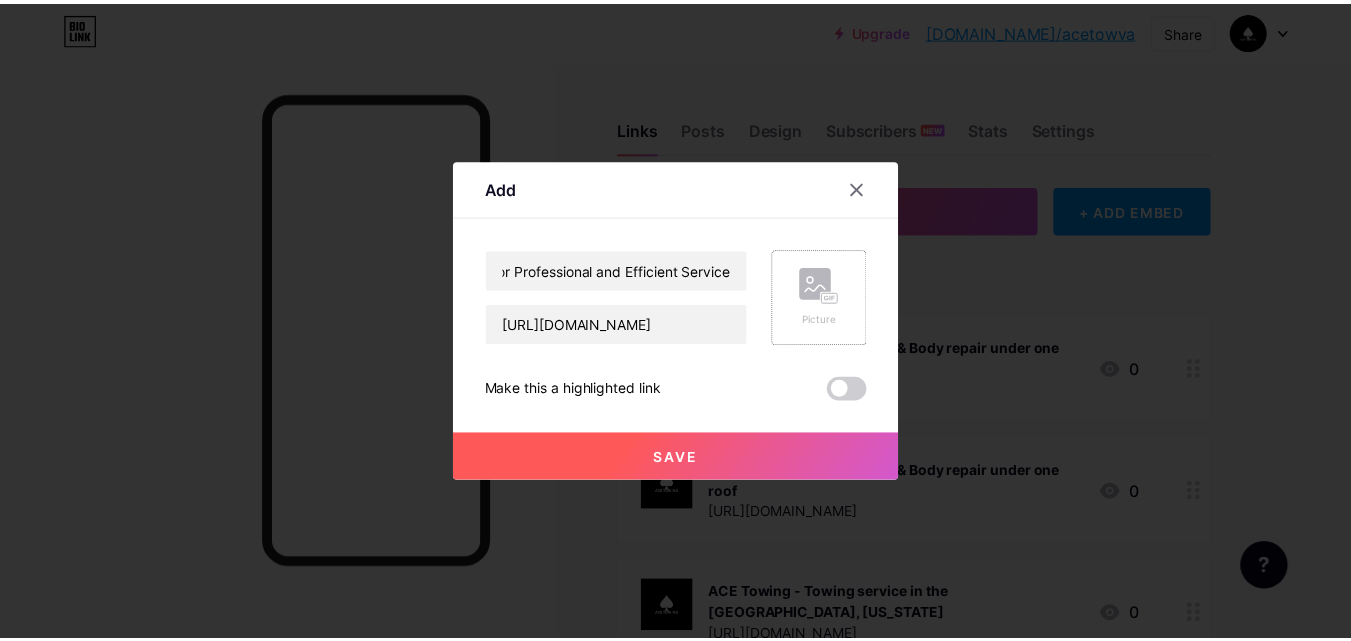 scroll, scrollTop: 0, scrollLeft: 0, axis: both 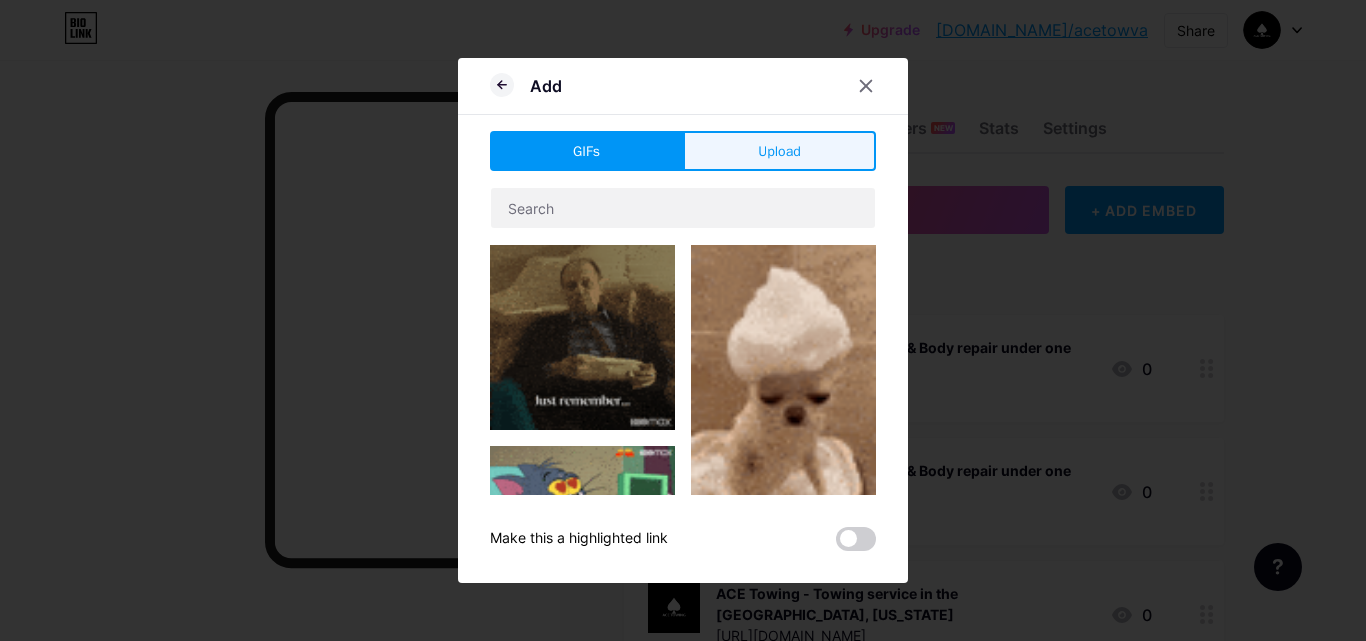 click on "Upload" at bounding box center [779, 151] 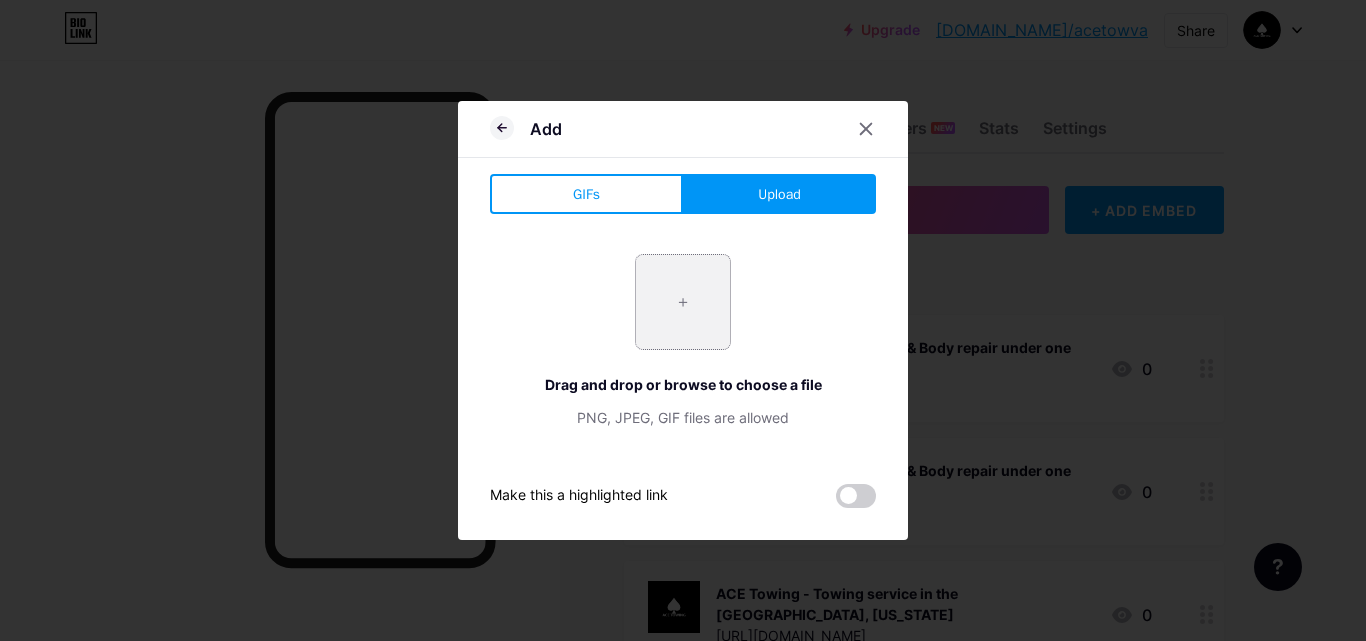 click at bounding box center (683, 302) 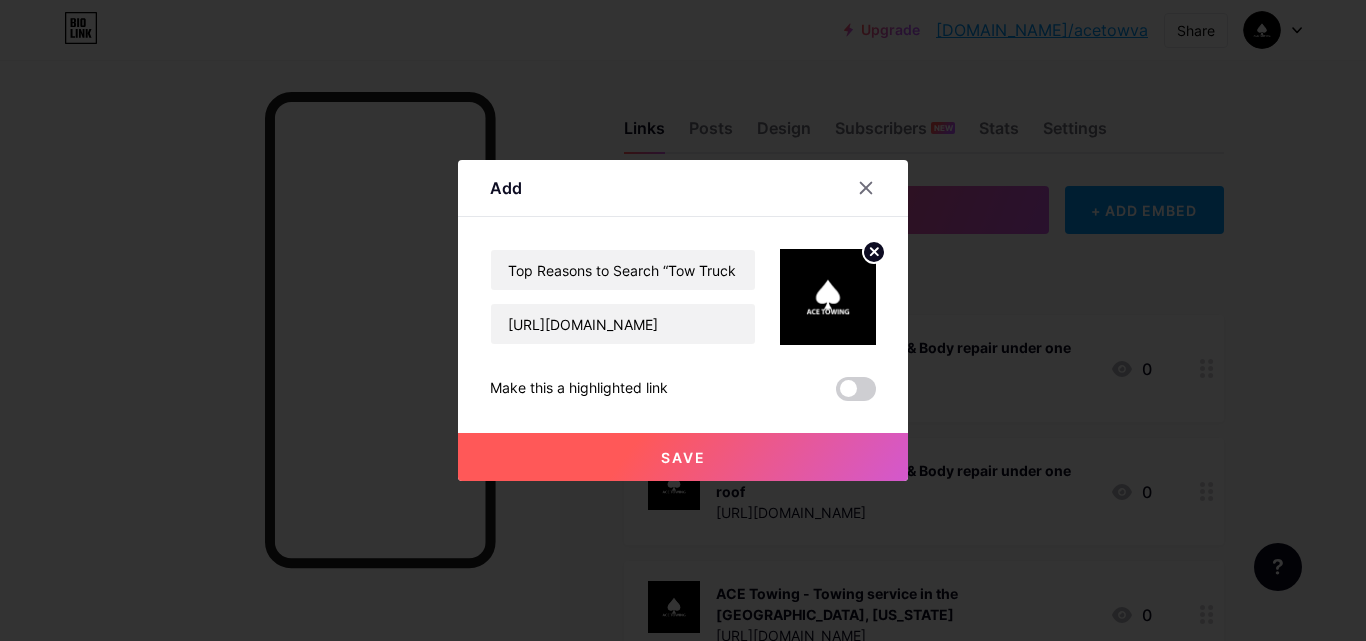 click on "Save" at bounding box center (683, 457) 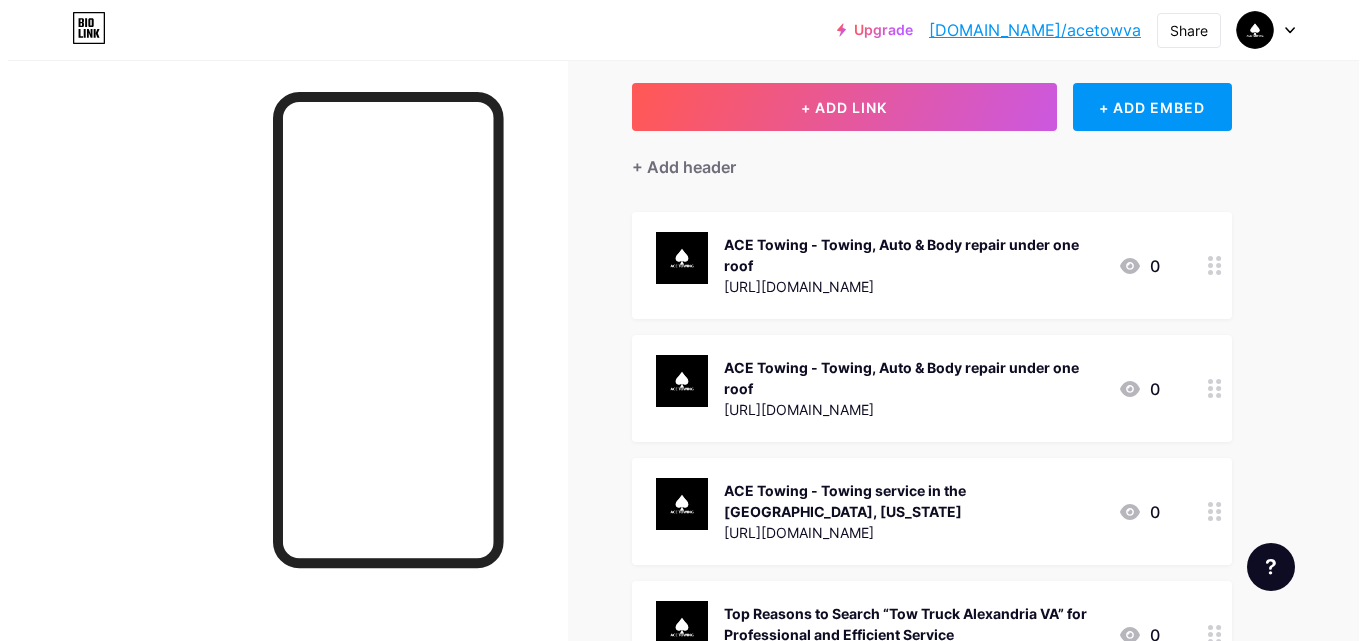 scroll, scrollTop: 0, scrollLeft: 0, axis: both 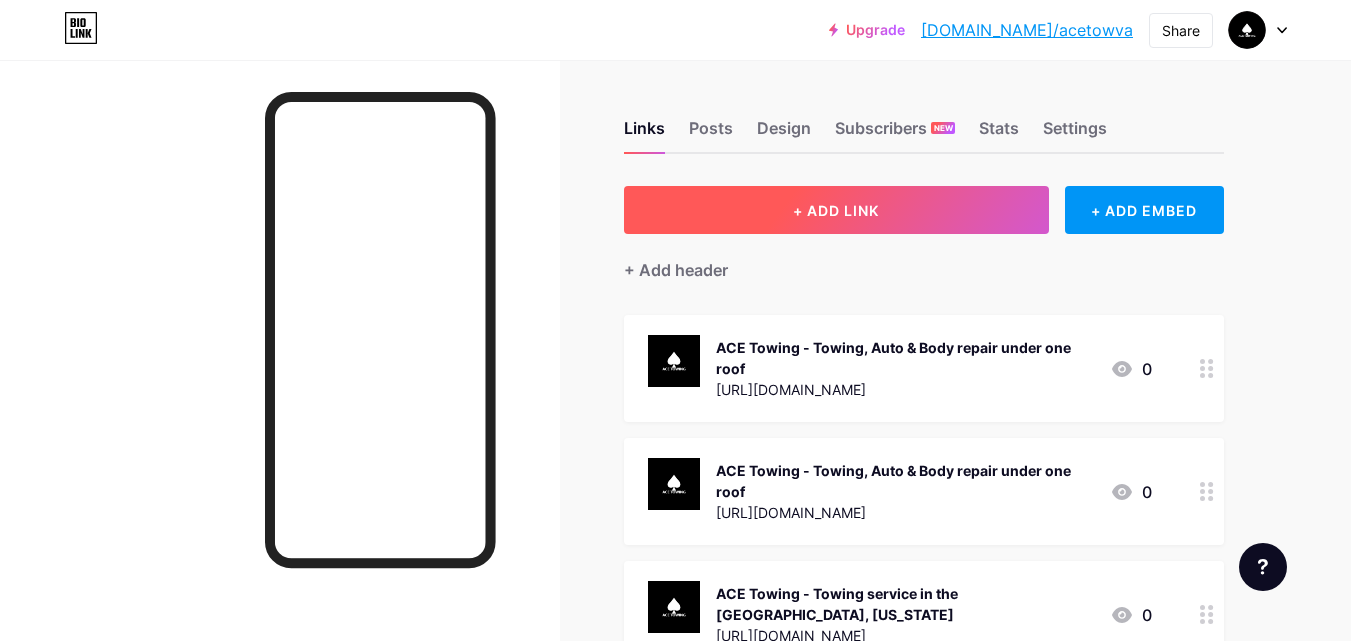 click on "+ ADD LINK" at bounding box center (836, 210) 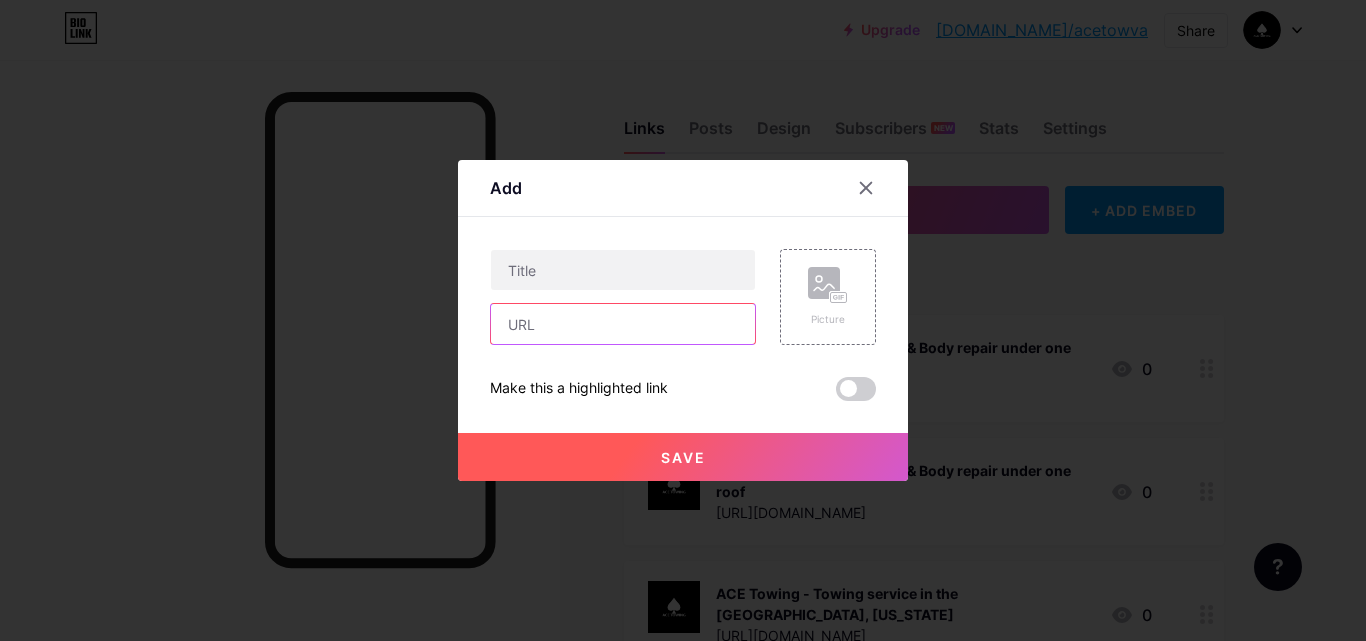drag, startPoint x: 625, startPoint y: 326, endPoint x: 741, endPoint y: 233, distance: 148.6775 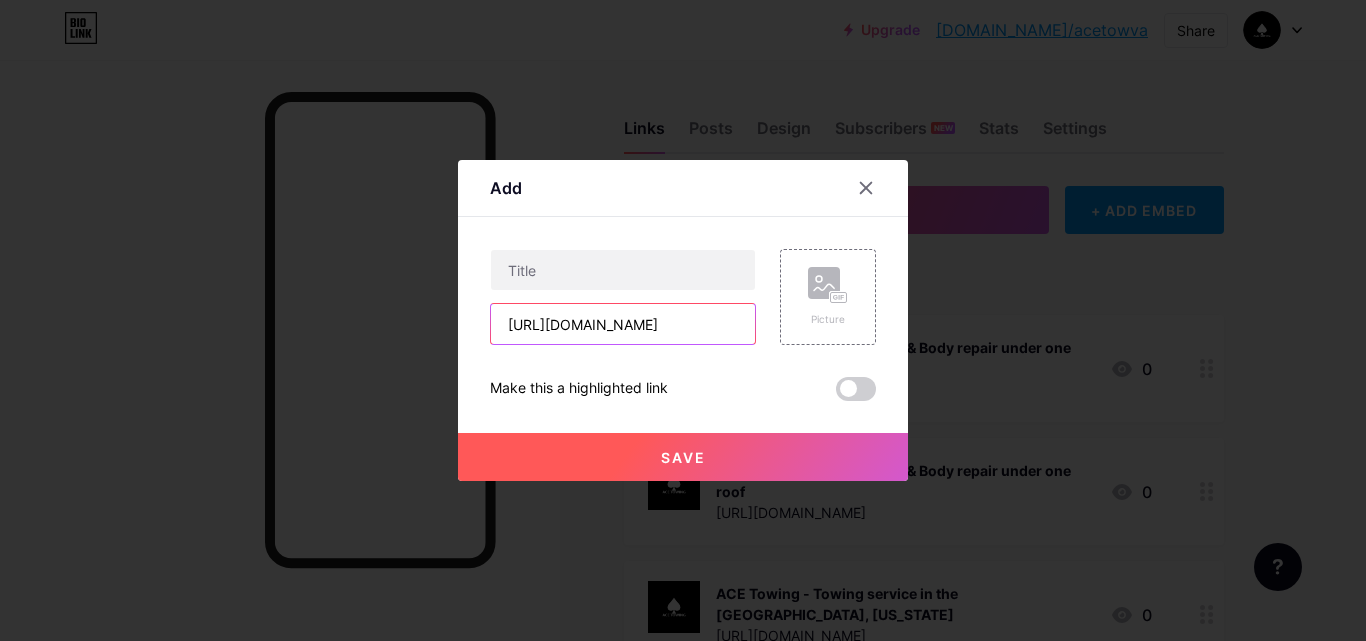 scroll, scrollTop: 0, scrollLeft: 2, axis: horizontal 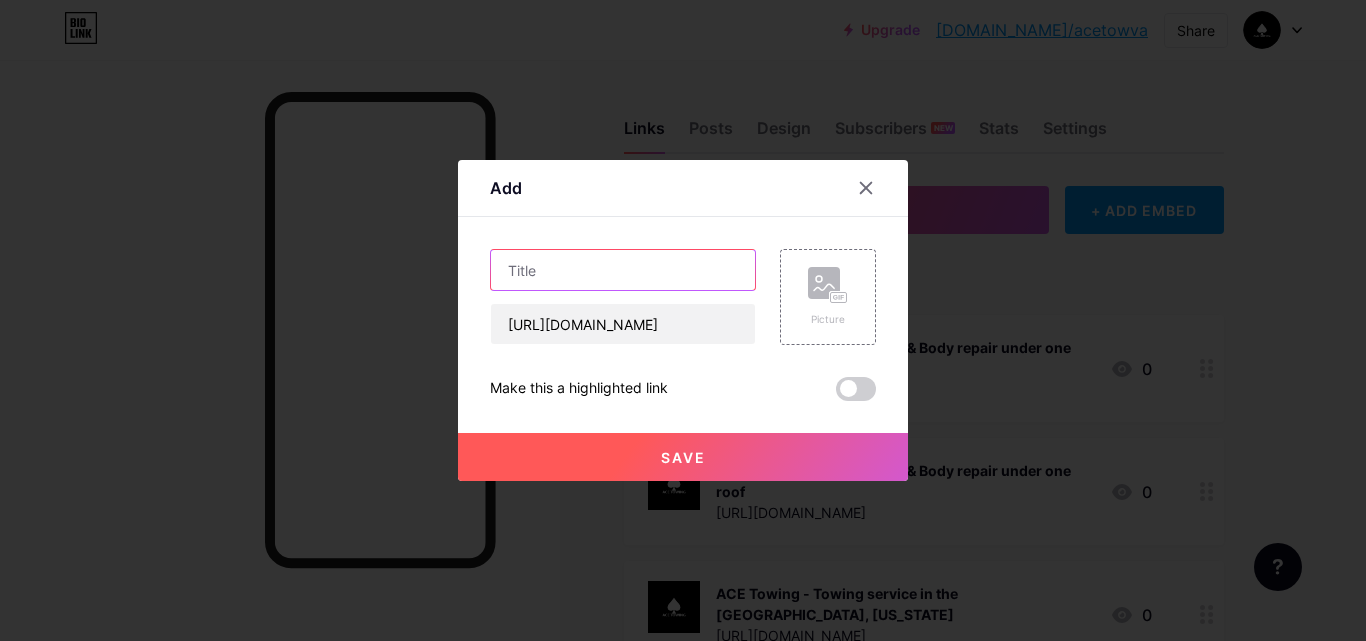 click at bounding box center (623, 270) 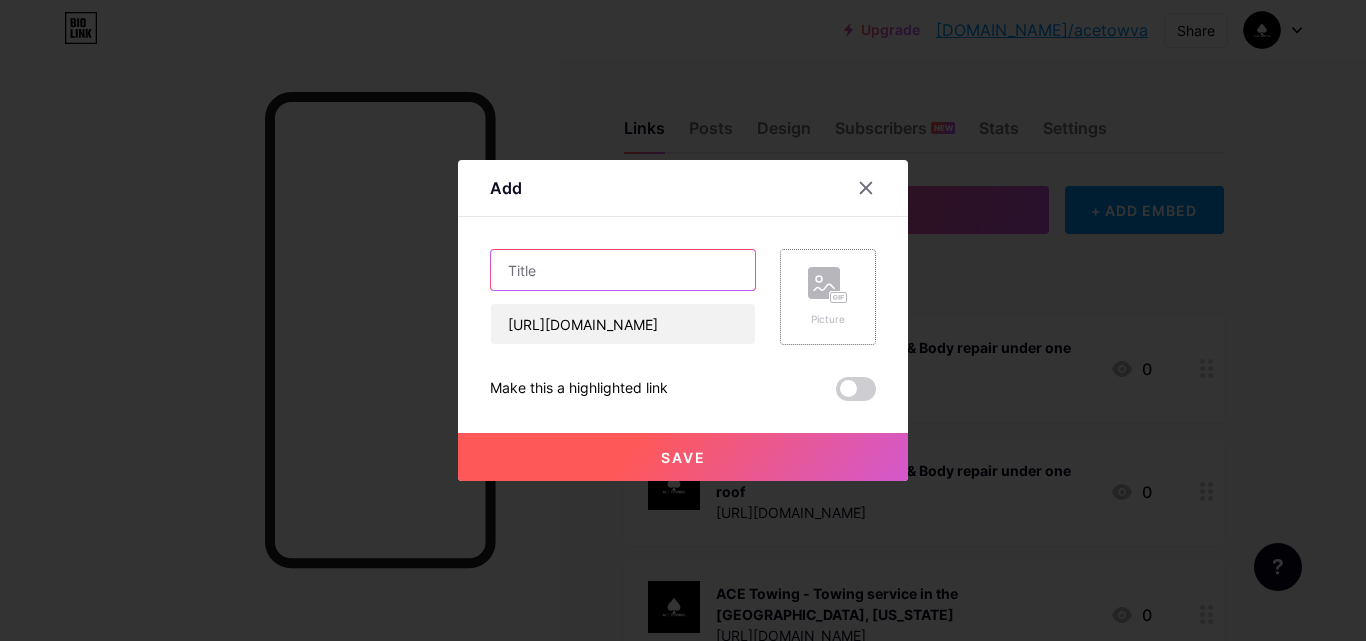 paste on "Top 7 Tips to Choose the Right Tow Truck Alexandria VA Service" 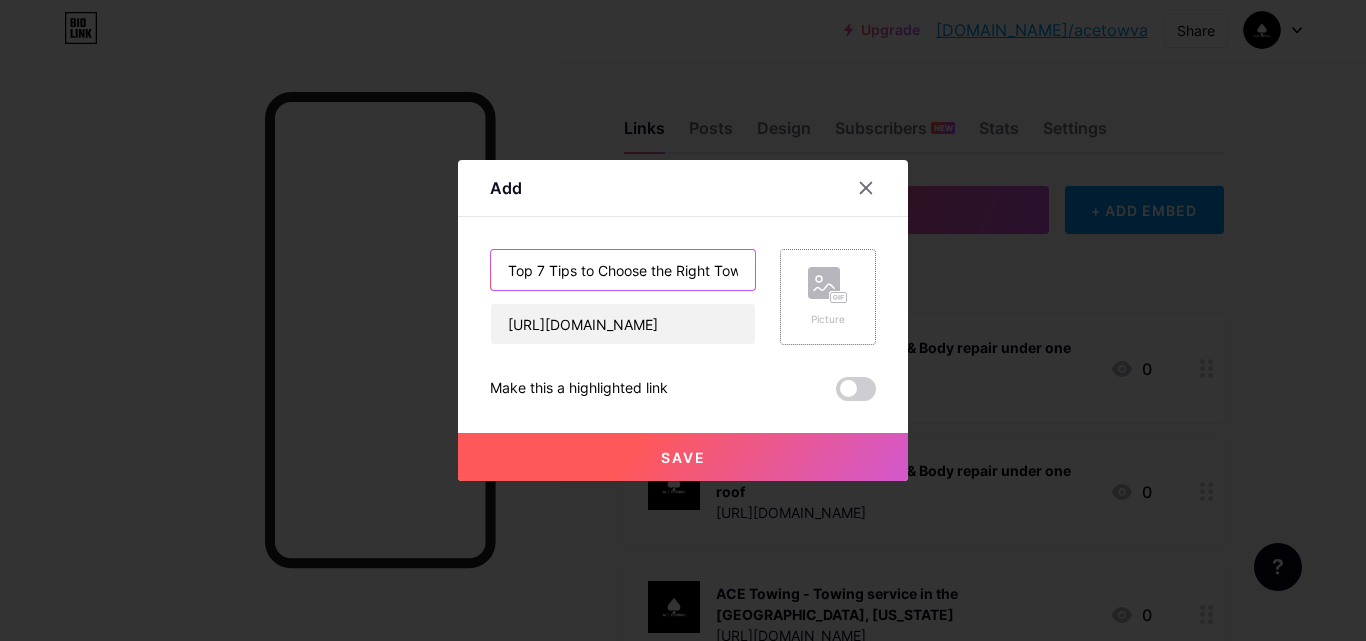 scroll, scrollTop: 0, scrollLeft: 196, axis: horizontal 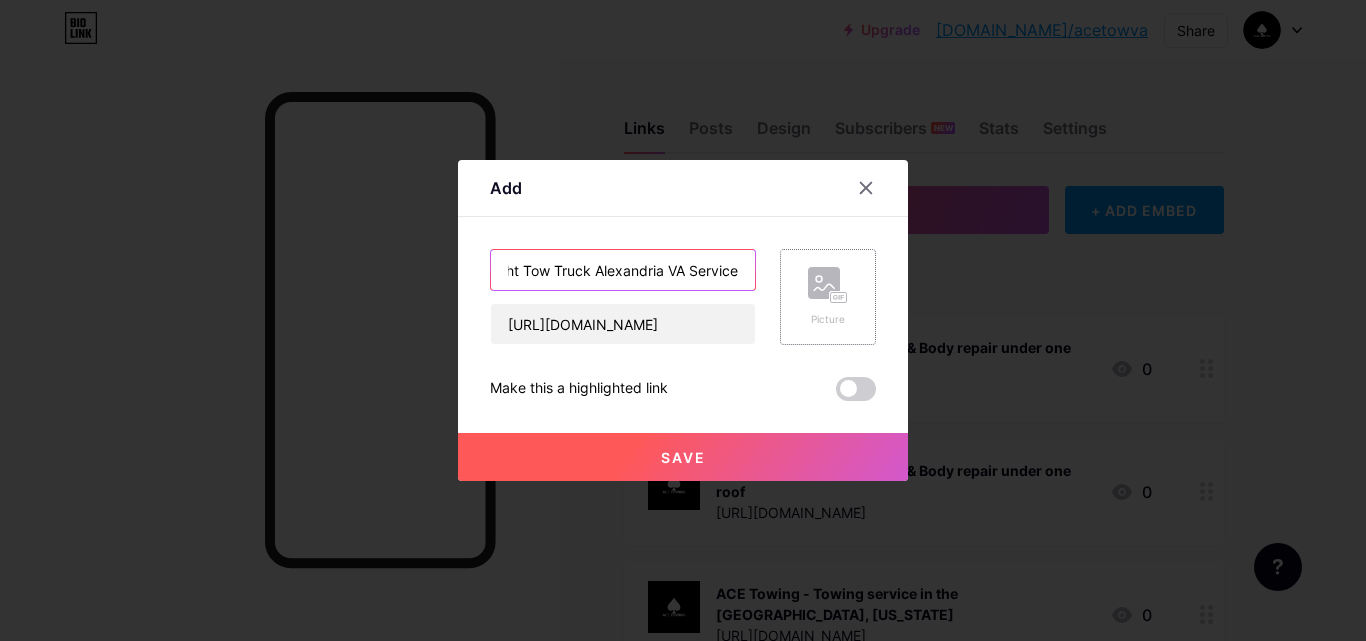 type on "Top 7 Tips to Choose the Right Tow Truck Alexandria VA Service" 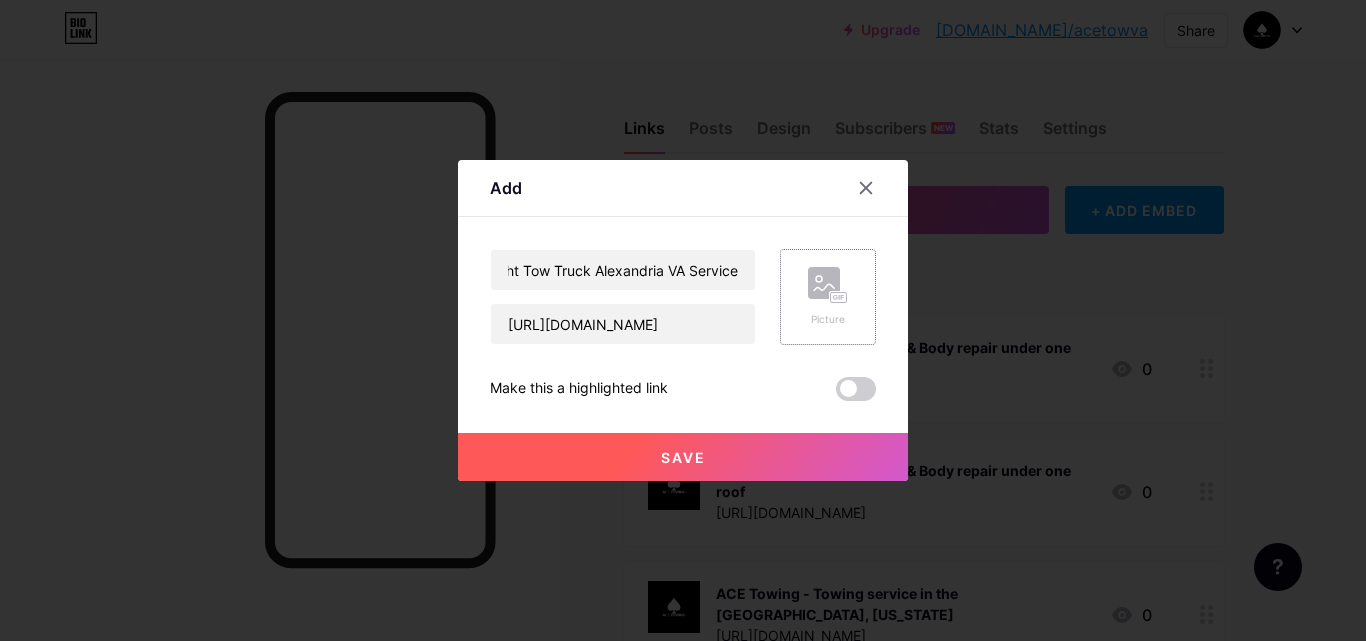click 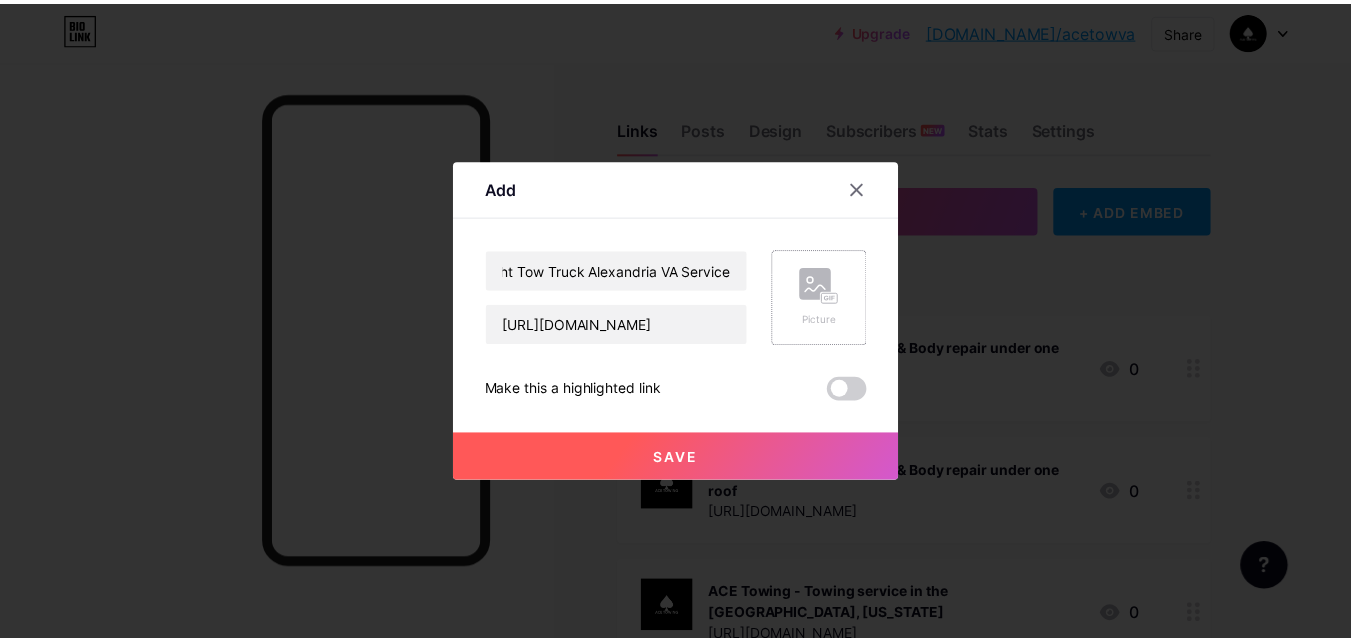 scroll, scrollTop: 0, scrollLeft: 0, axis: both 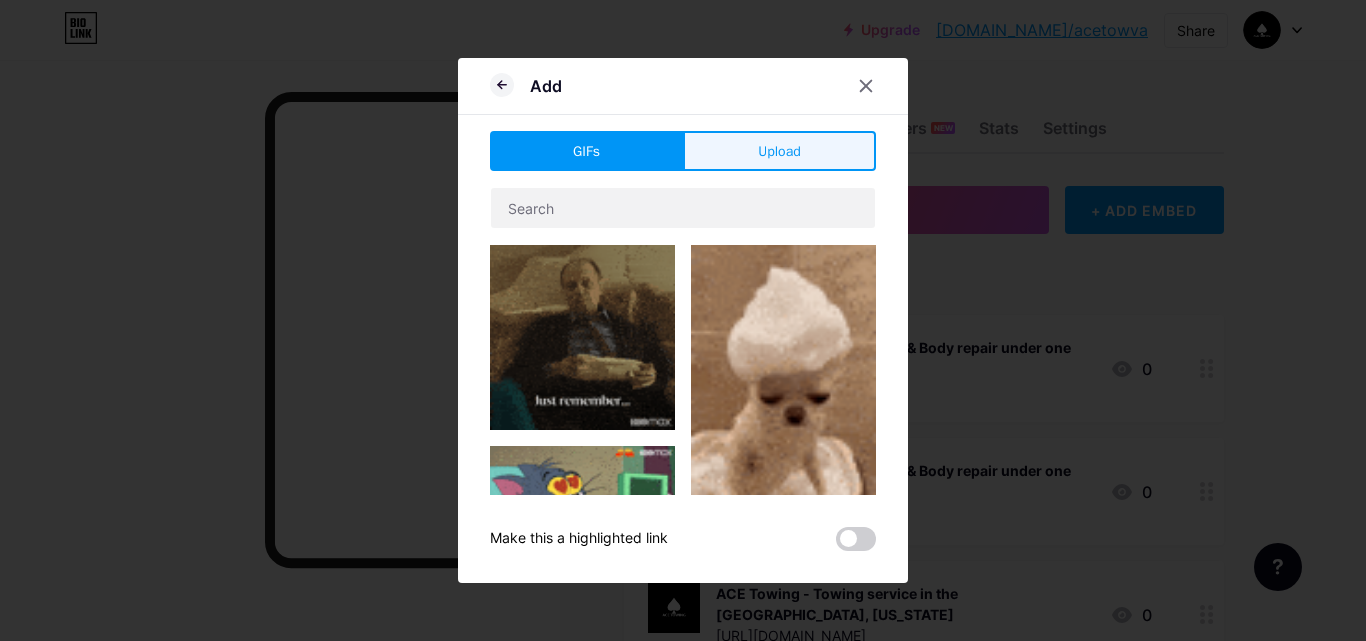 click on "Upload" at bounding box center (779, 151) 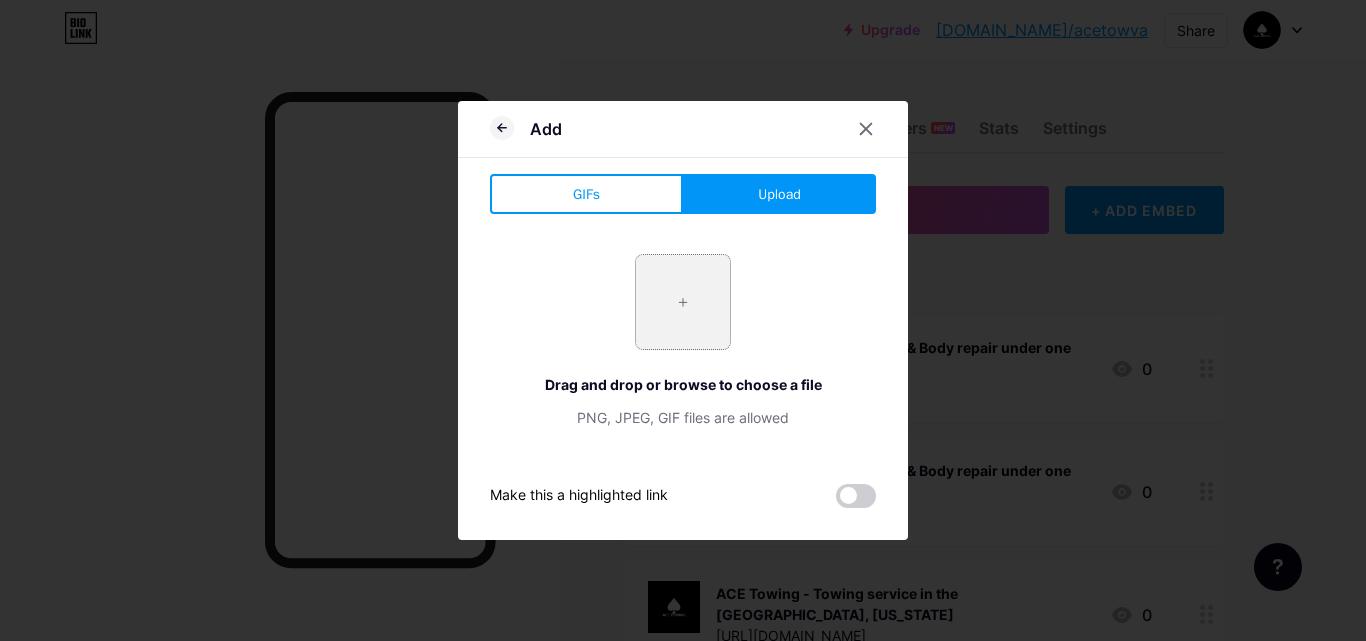 click at bounding box center [683, 302] 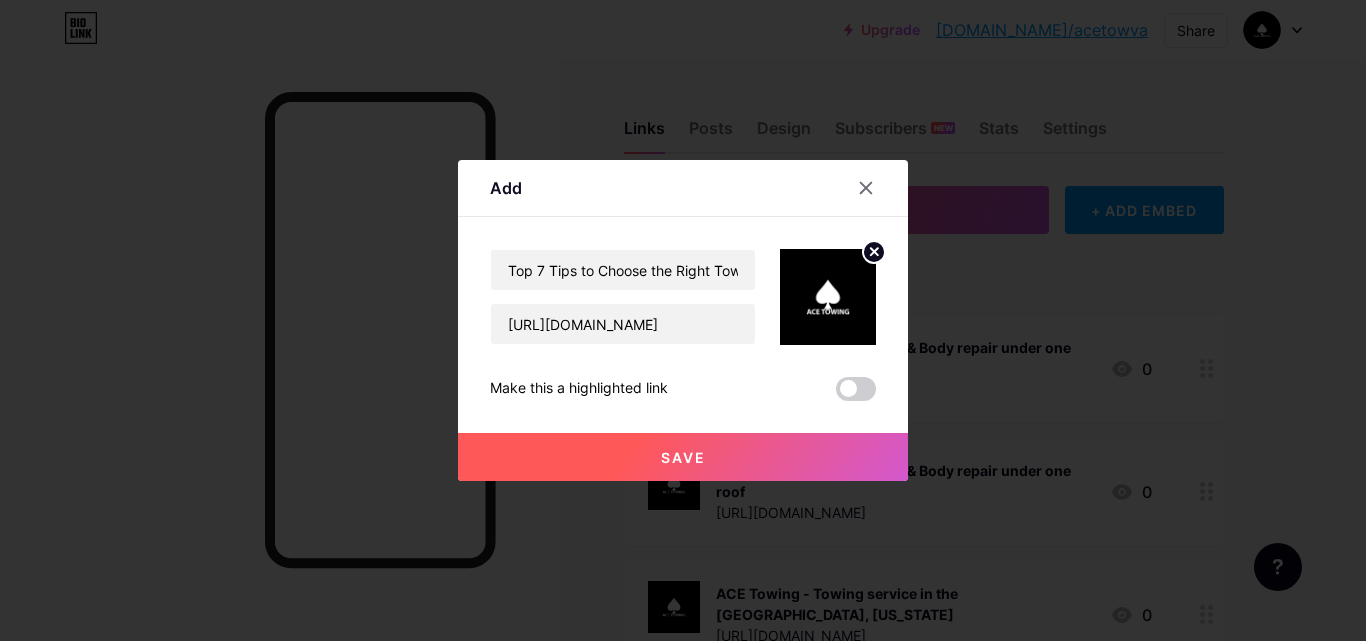 click on "Save" at bounding box center (683, 457) 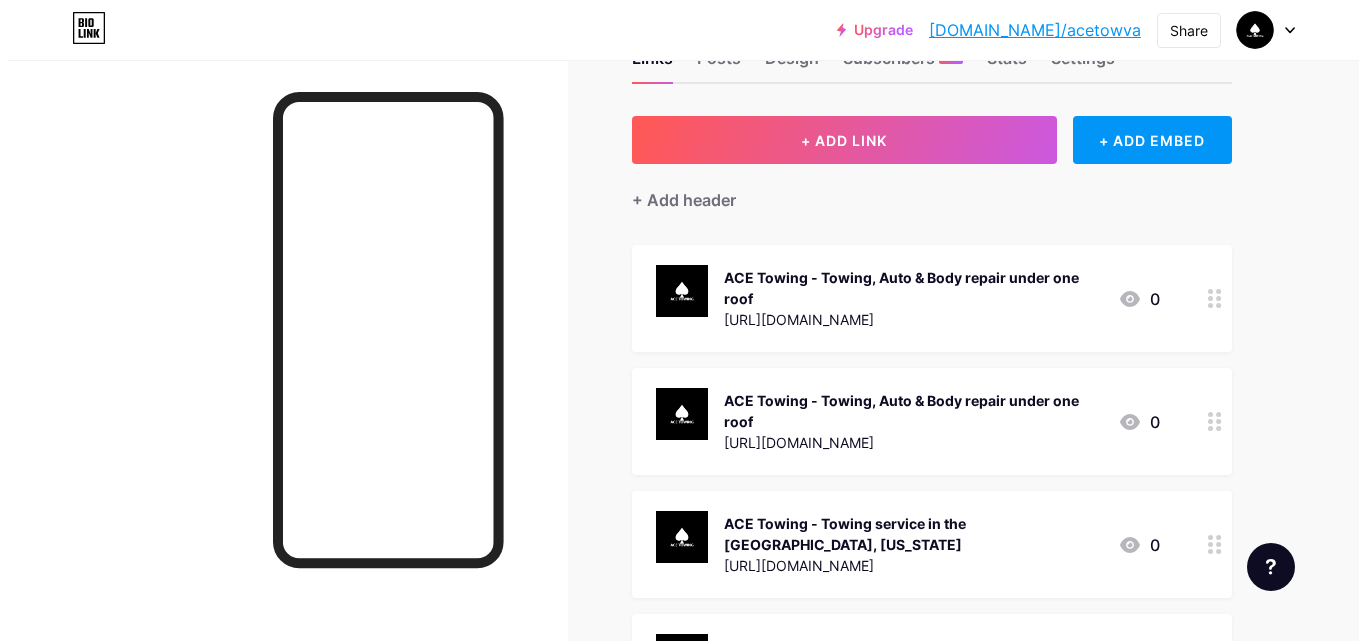 scroll, scrollTop: 0, scrollLeft: 0, axis: both 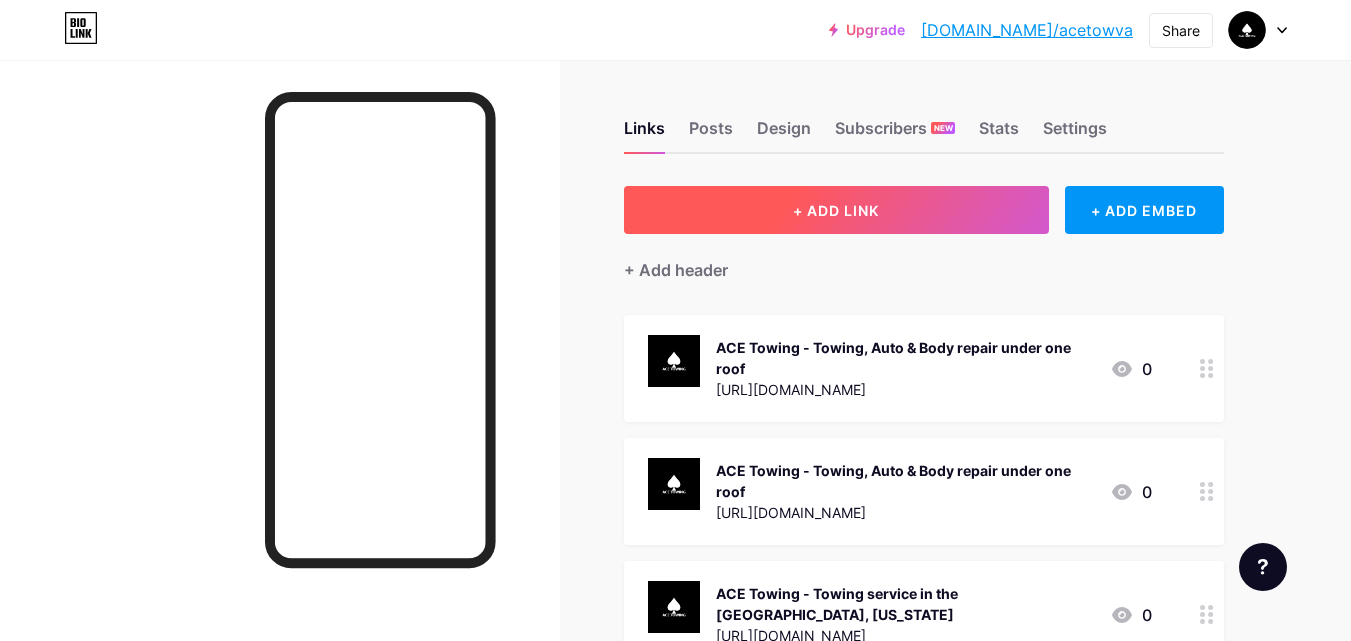 click on "+ ADD LINK" at bounding box center [836, 210] 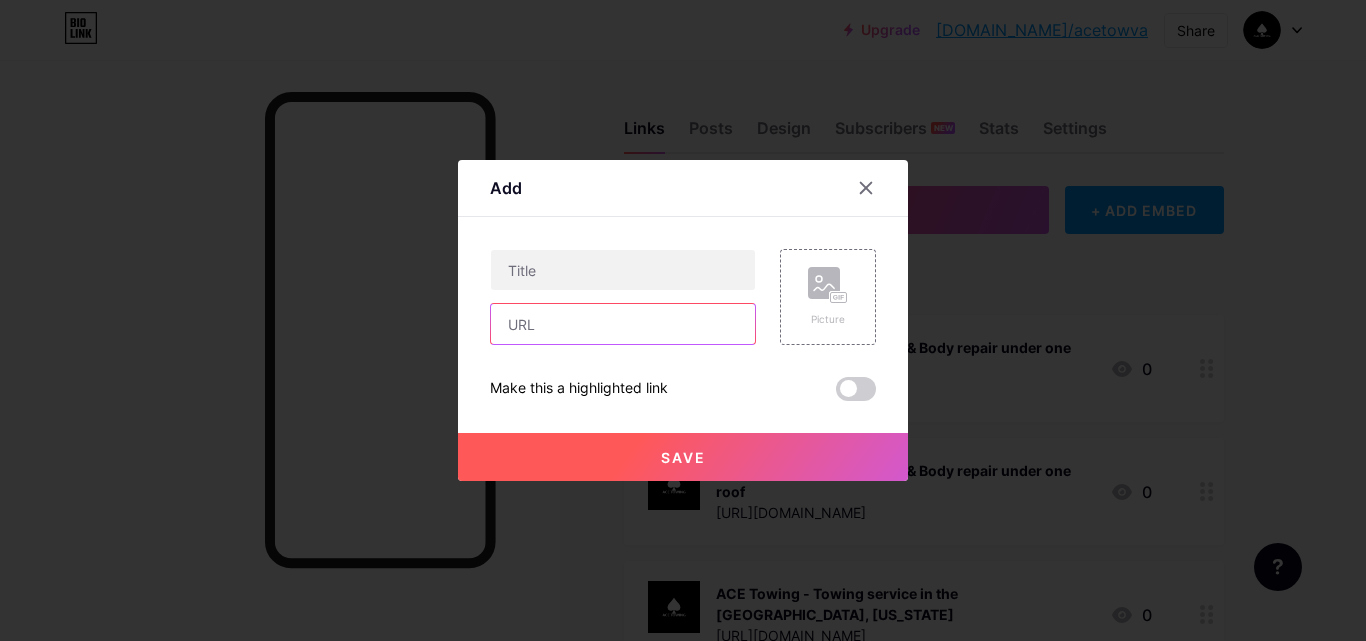 drag, startPoint x: 653, startPoint y: 315, endPoint x: 669, endPoint y: 303, distance: 20 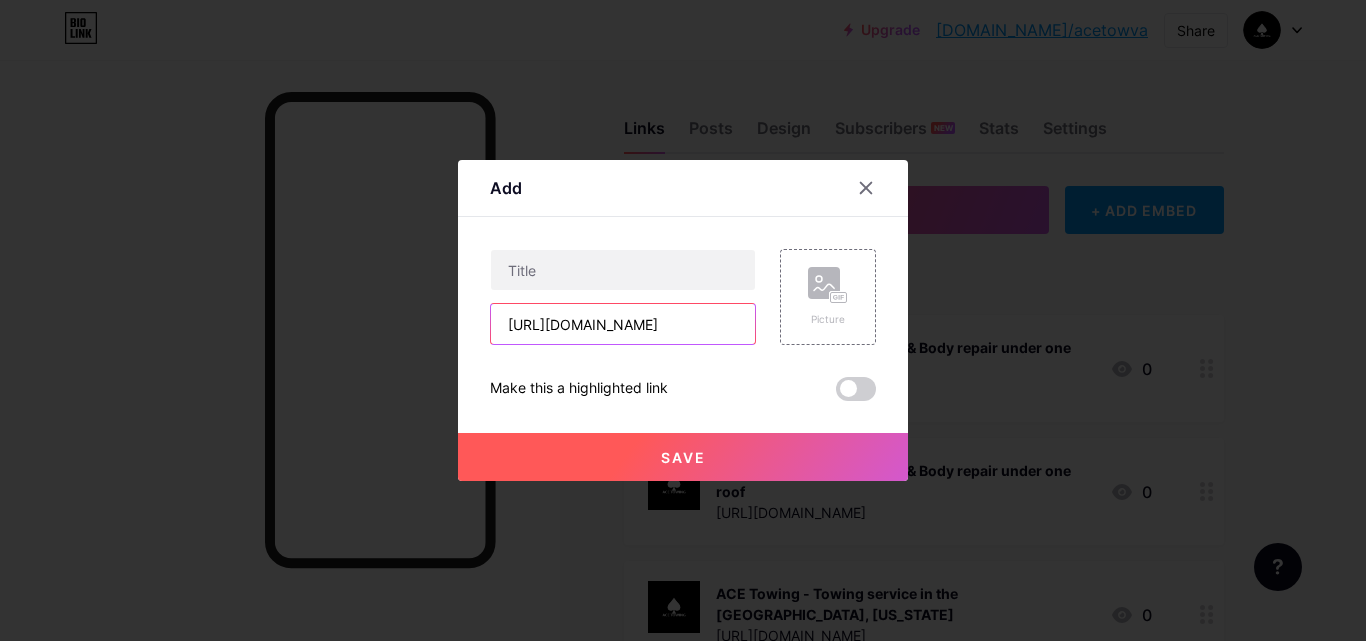 scroll, scrollTop: 0, scrollLeft: 88, axis: horizontal 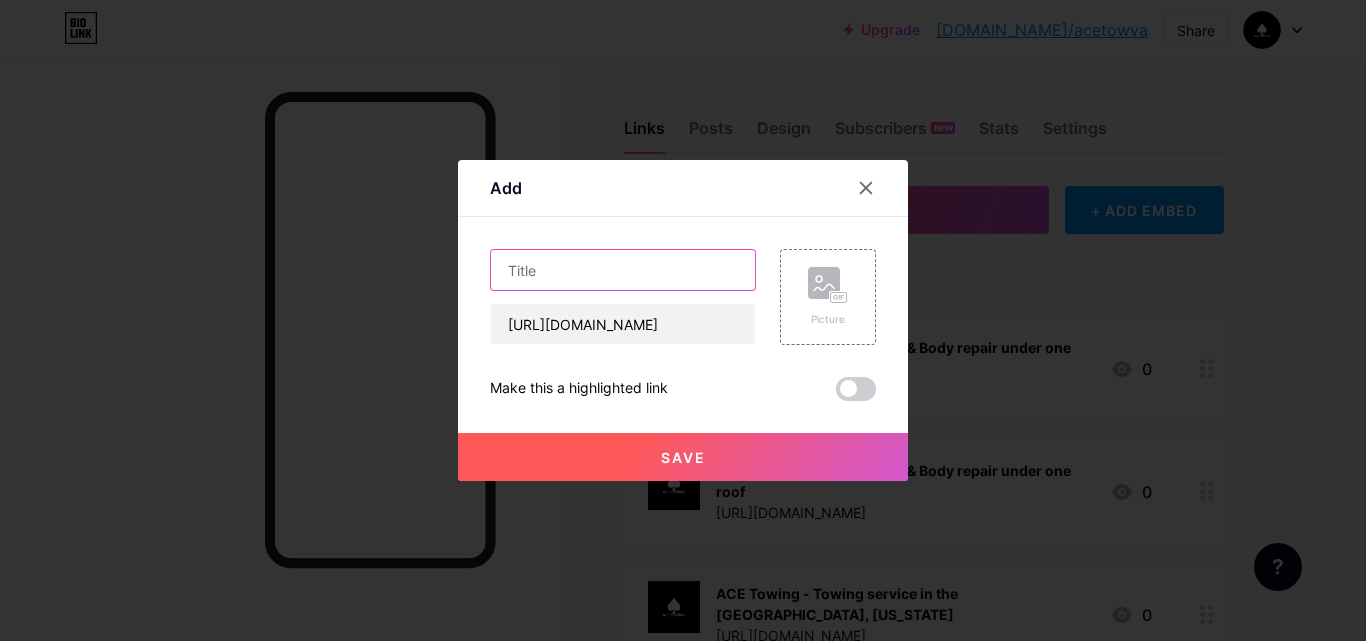 click at bounding box center [623, 270] 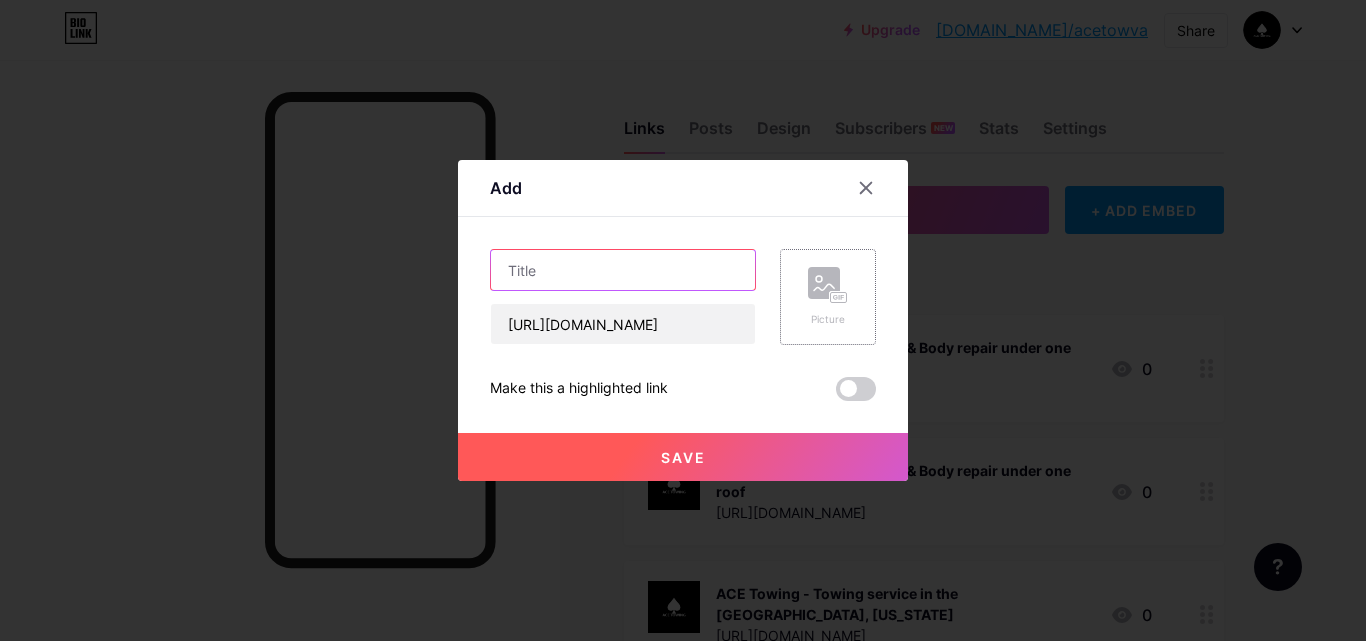 paste on "Why Choosing a Local Towing Company [GEOGRAPHIC_DATA] [GEOGRAPHIC_DATA] Matters for Quick andReliable Service" 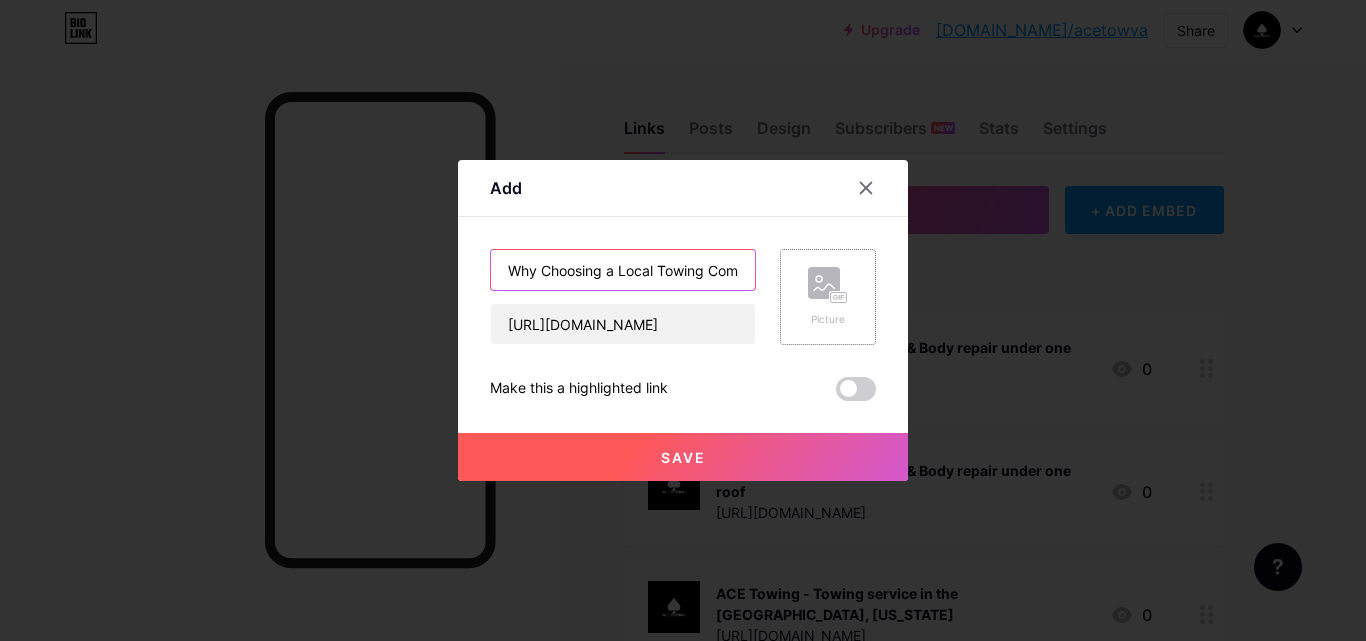 scroll, scrollTop: 0, scrollLeft: 383, axis: horizontal 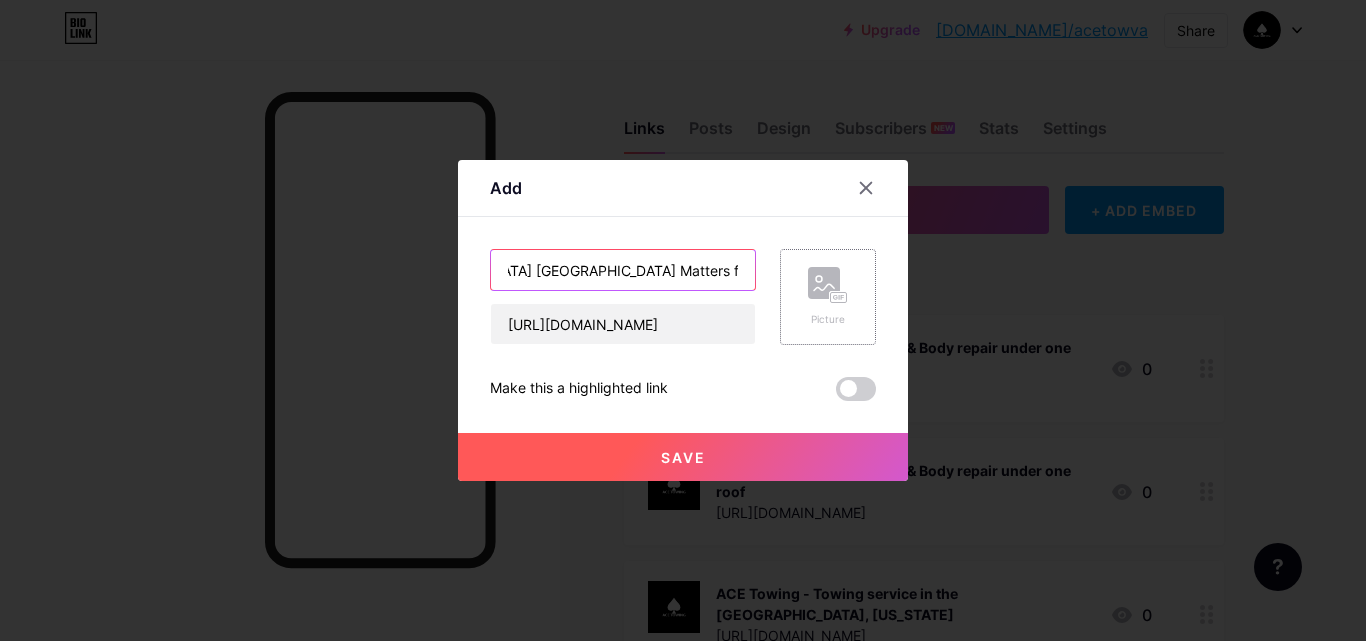 type on "Why Choosing a Local Towing Company [GEOGRAPHIC_DATA] [GEOGRAPHIC_DATA] Matters for Quick andReliable Service" 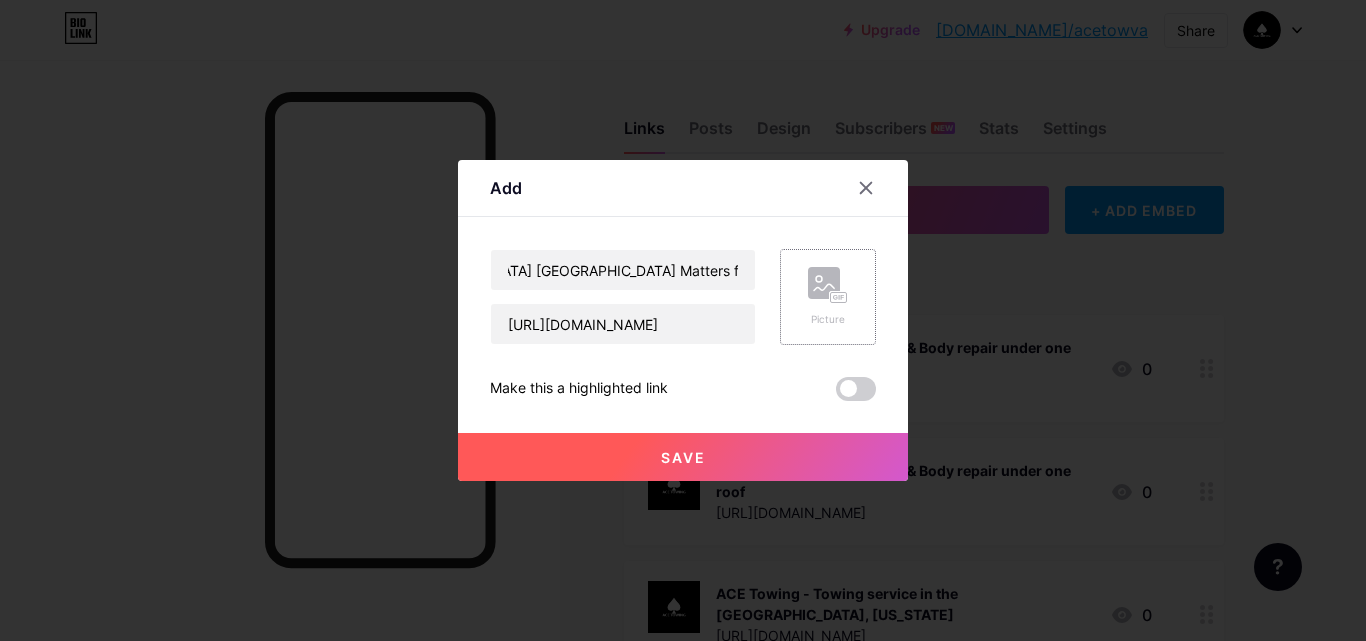 click 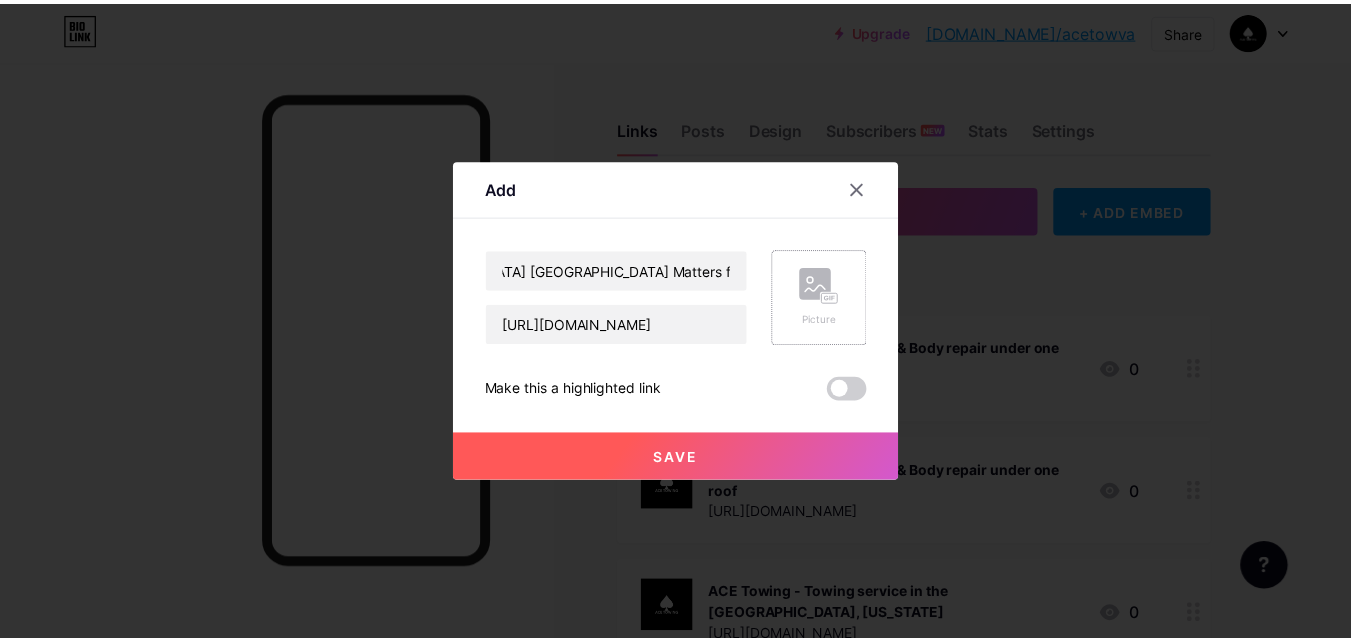 scroll, scrollTop: 0, scrollLeft: 0, axis: both 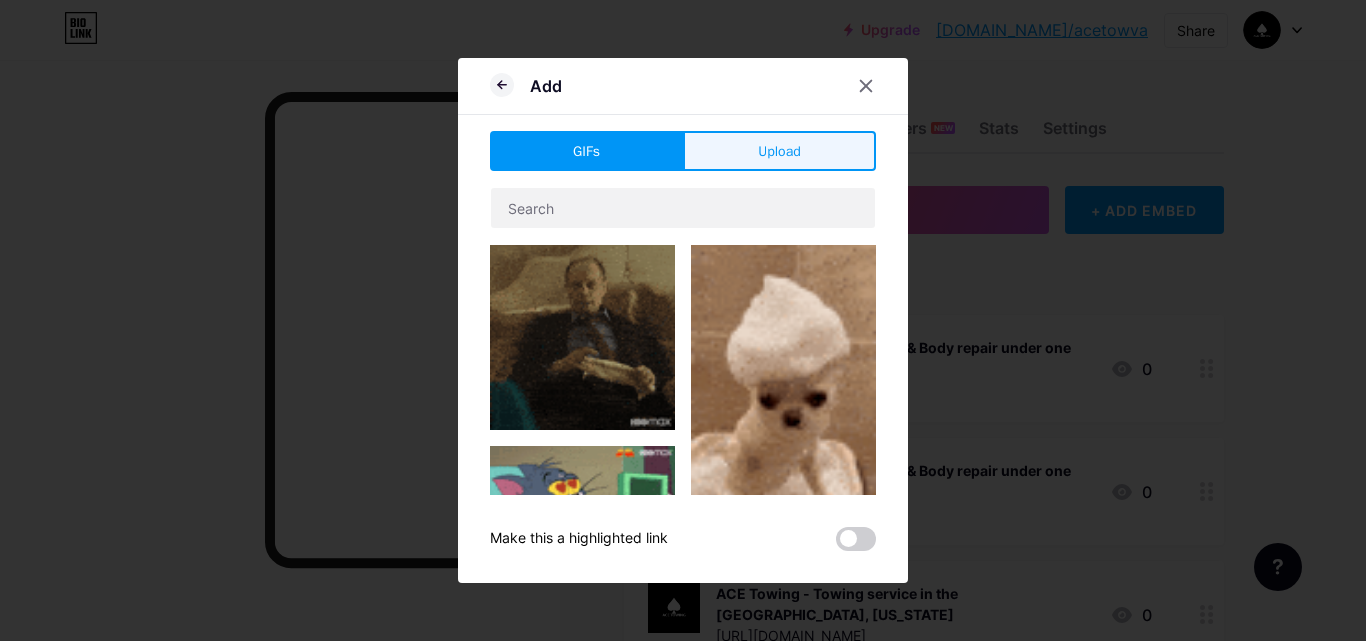 click on "Upload" at bounding box center (779, 151) 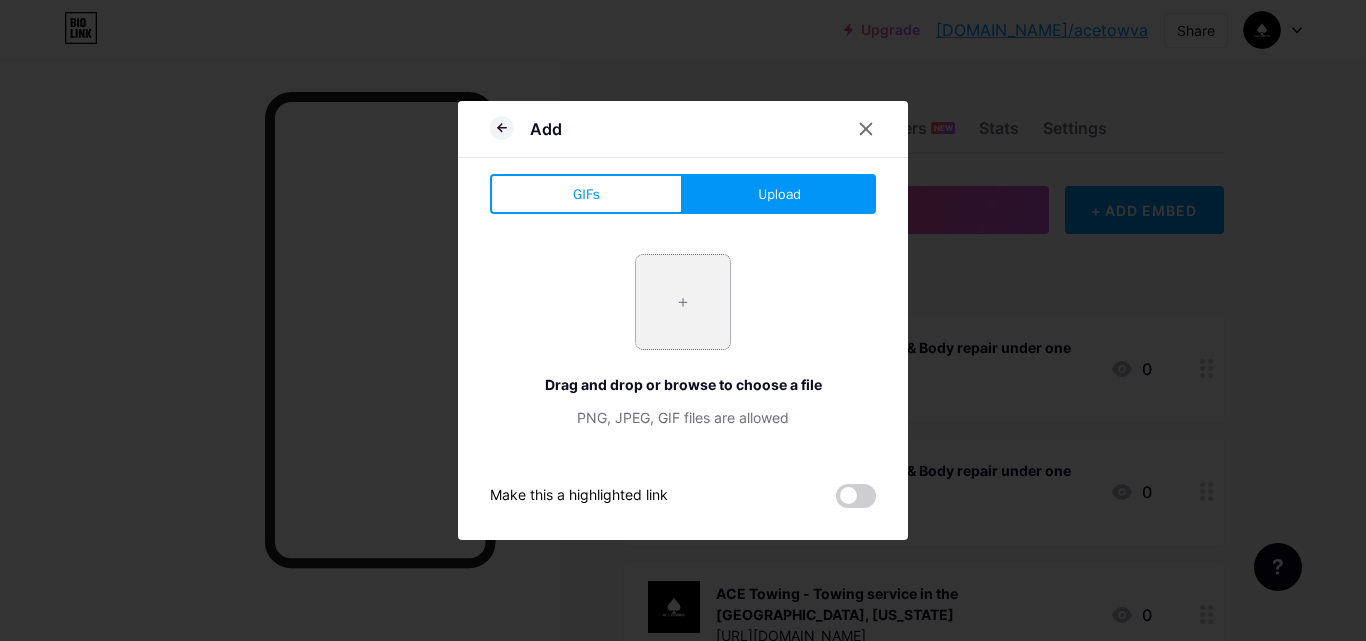 click at bounding box center (683, 302) 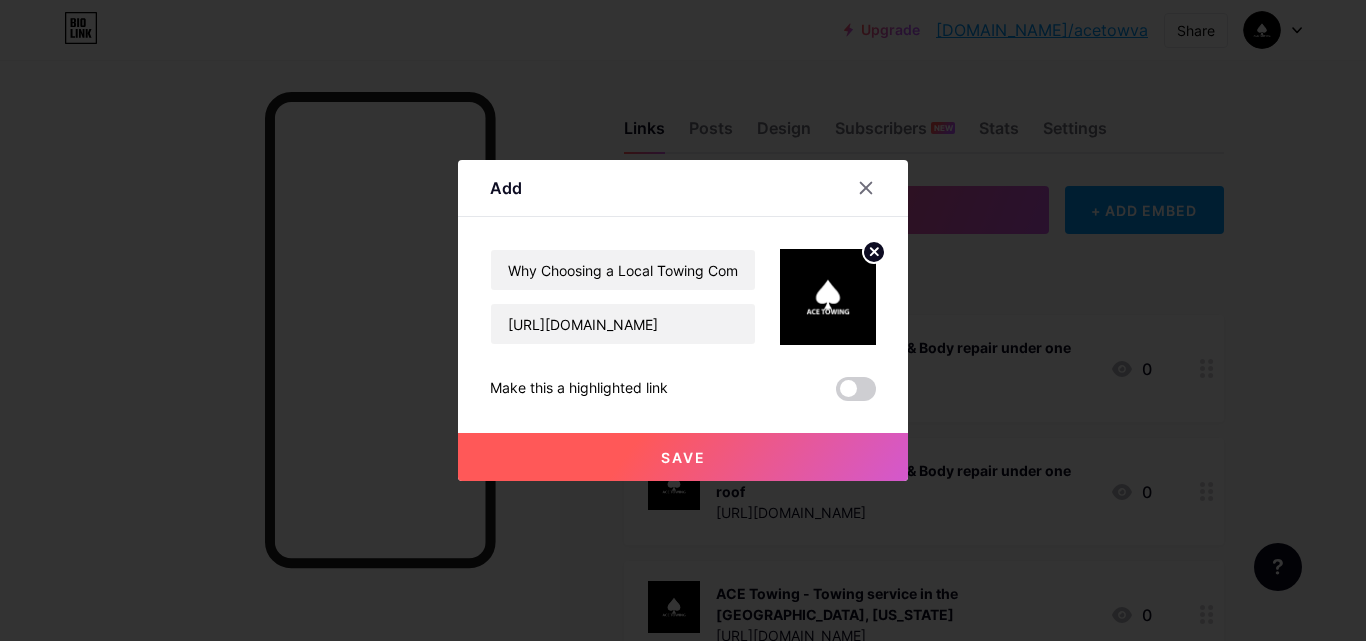 click on "Save" at bounding box center (683, 457) 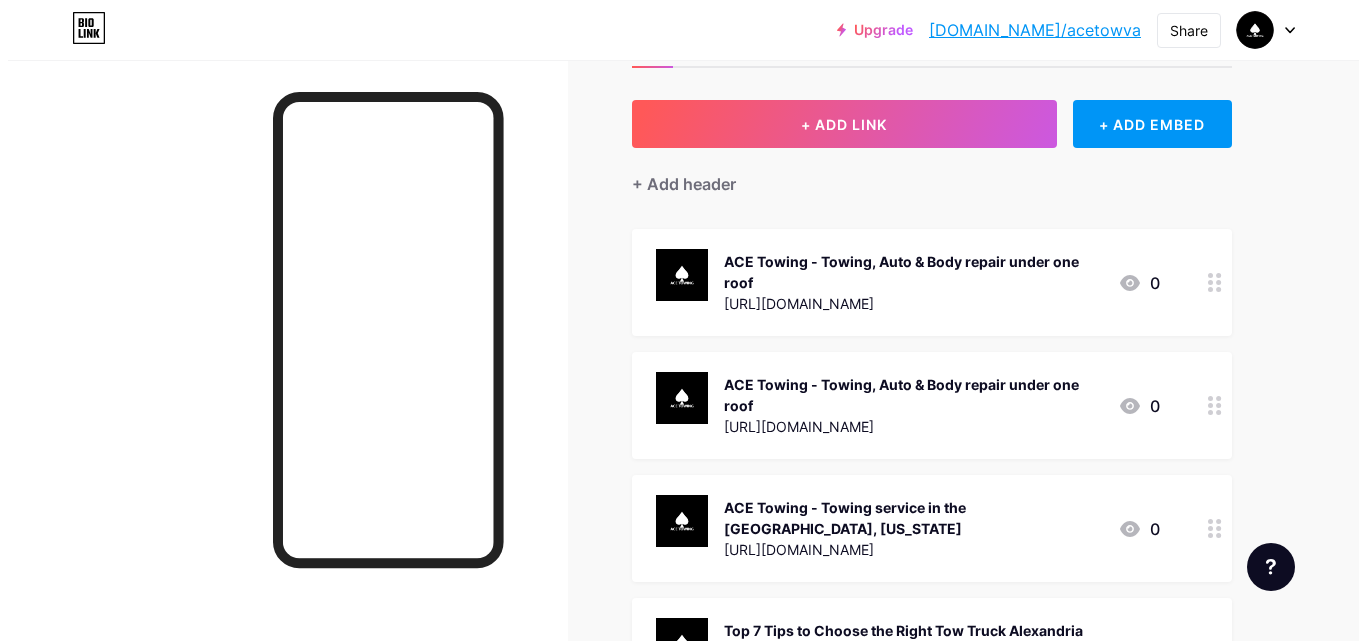 scroll, scrollTop: 0, scrollLeft: 0, axis: both 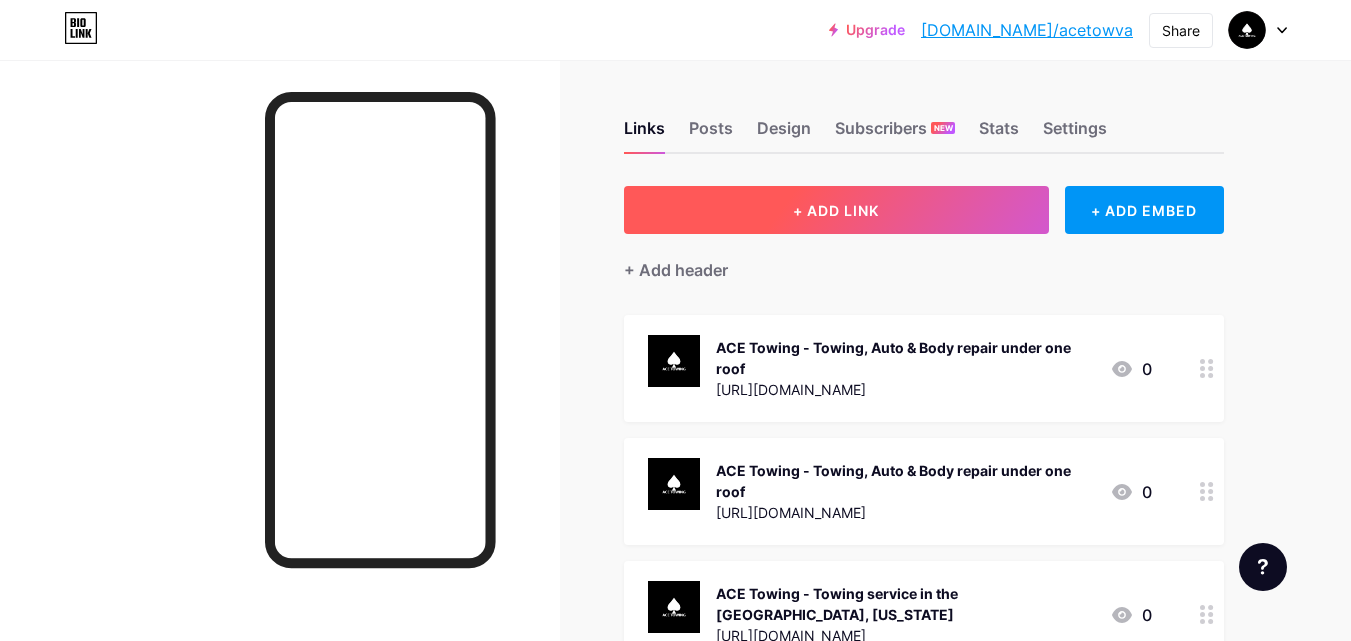 click on "+ ADD LINK" at bounding box center [836, 210] 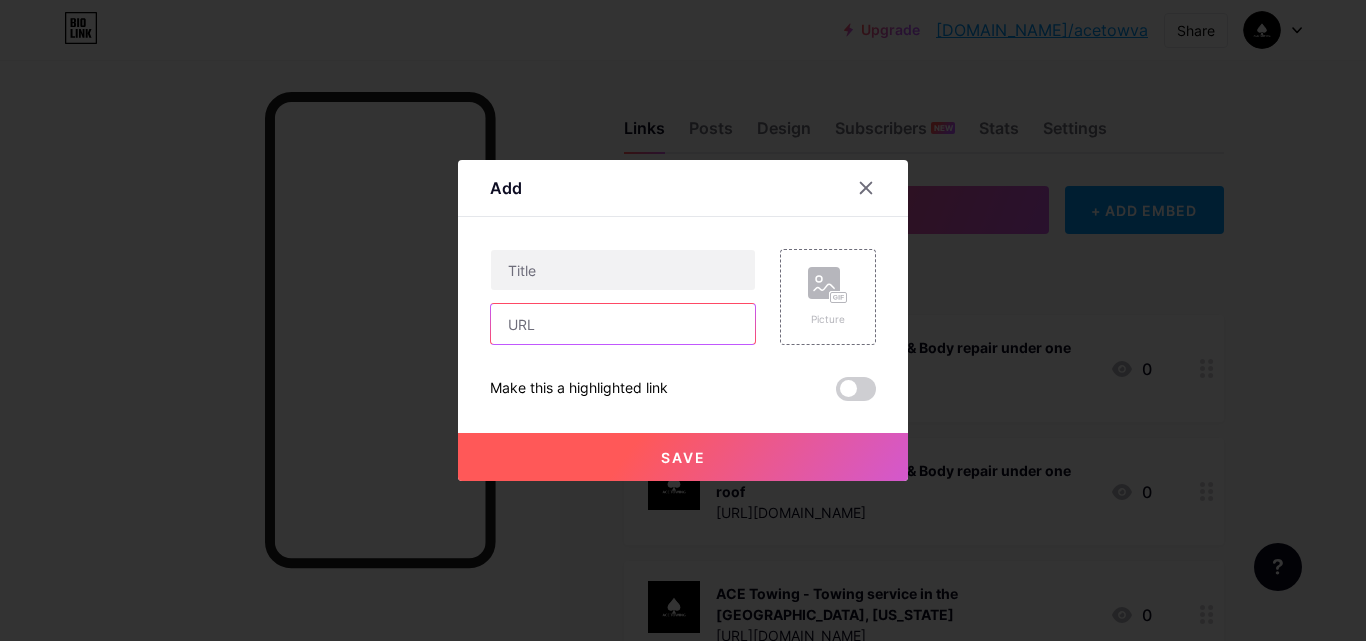 click at bounding box center (623, 324) 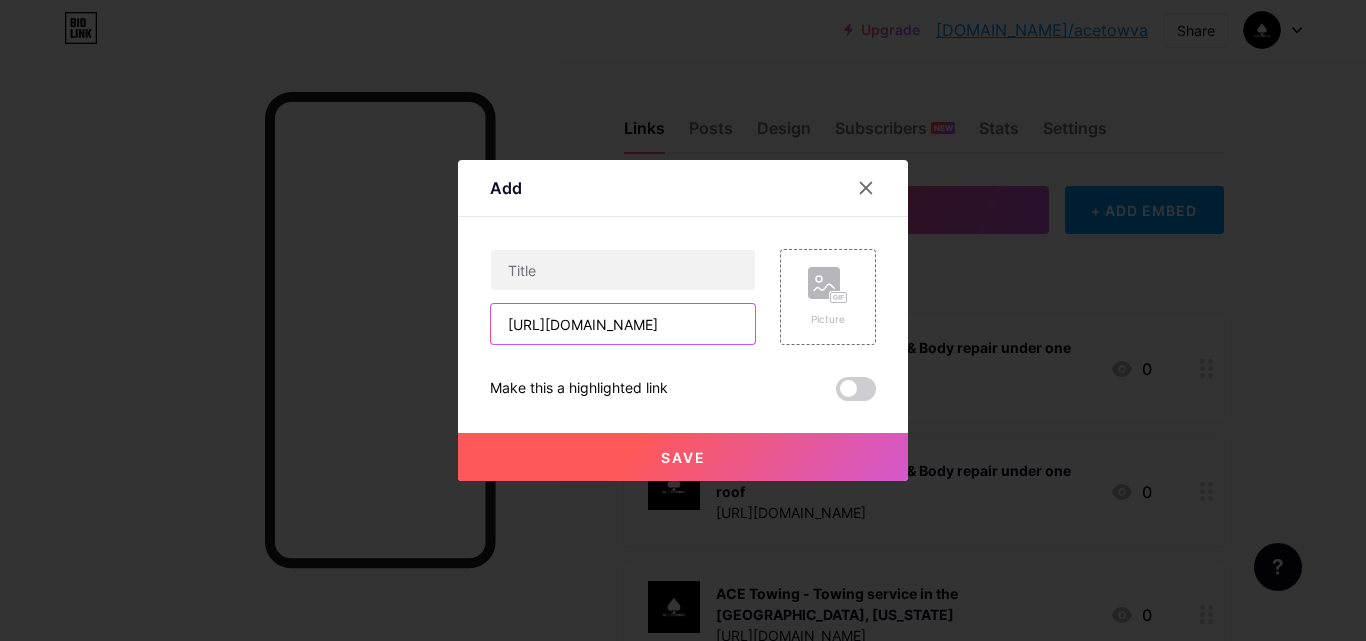 scroll, scrollTop: 0, scrollLeft: 311, axis: horizontal 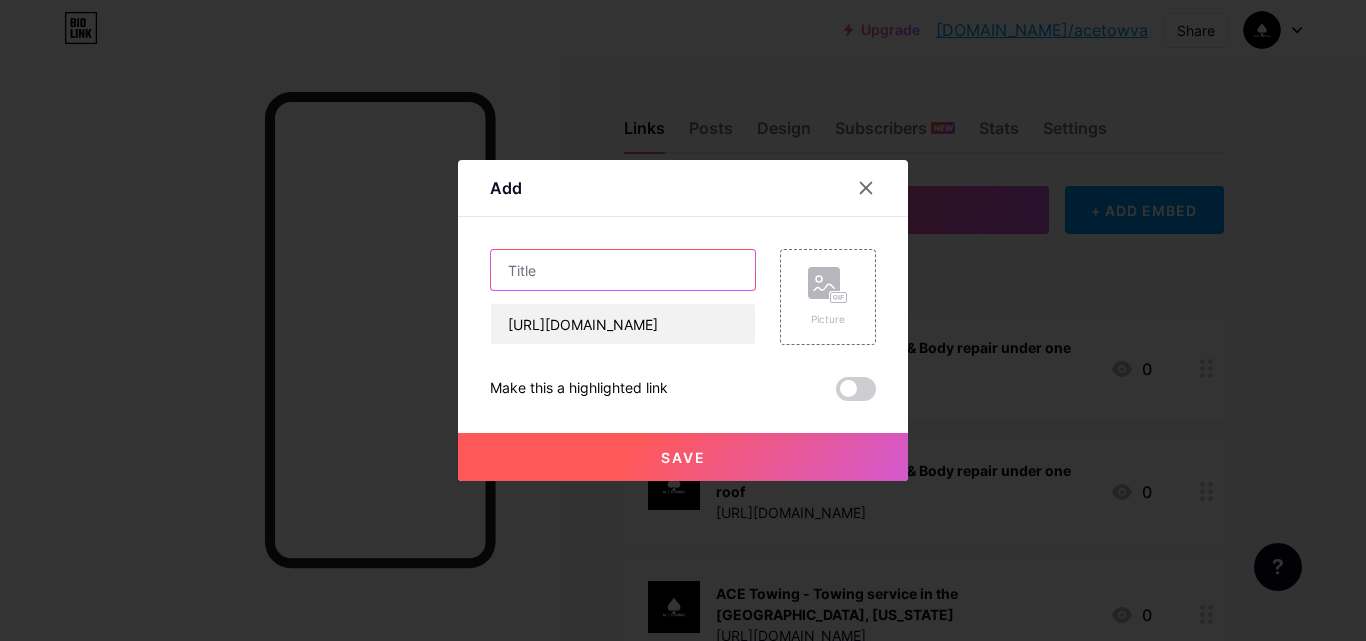 click at bounding box center [623, 270] 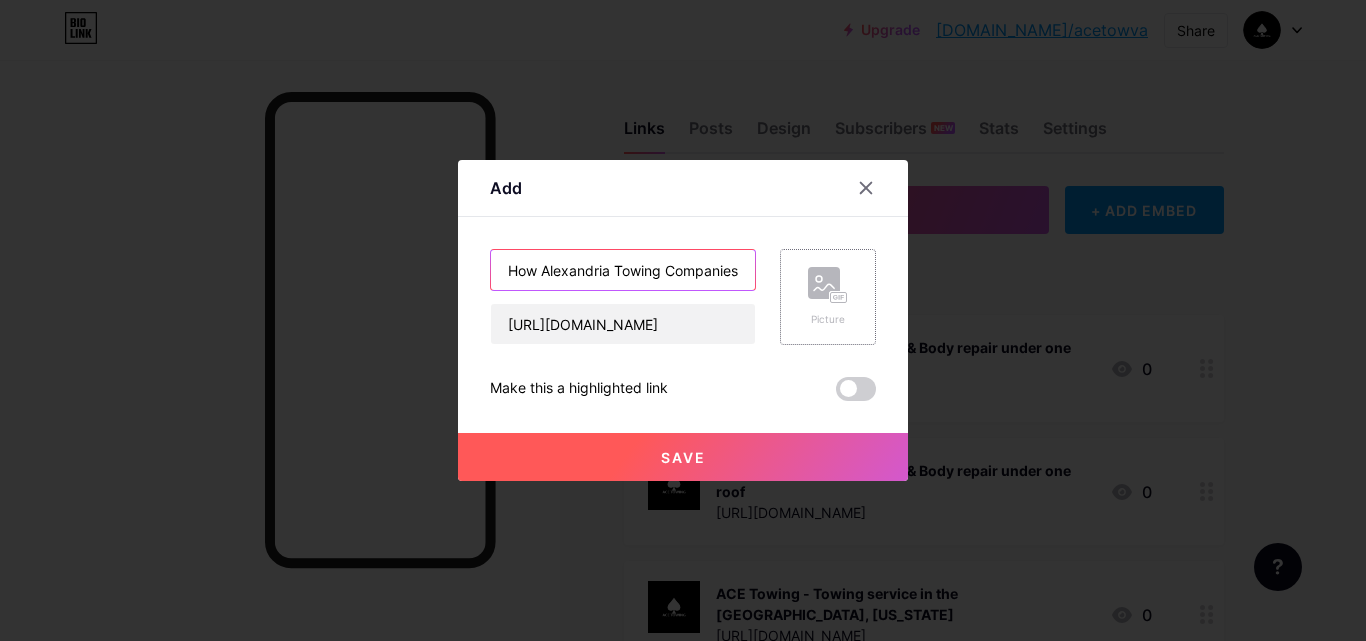 scroll, scrollTop: 0, scrollLeft: 264, axis: horizontal 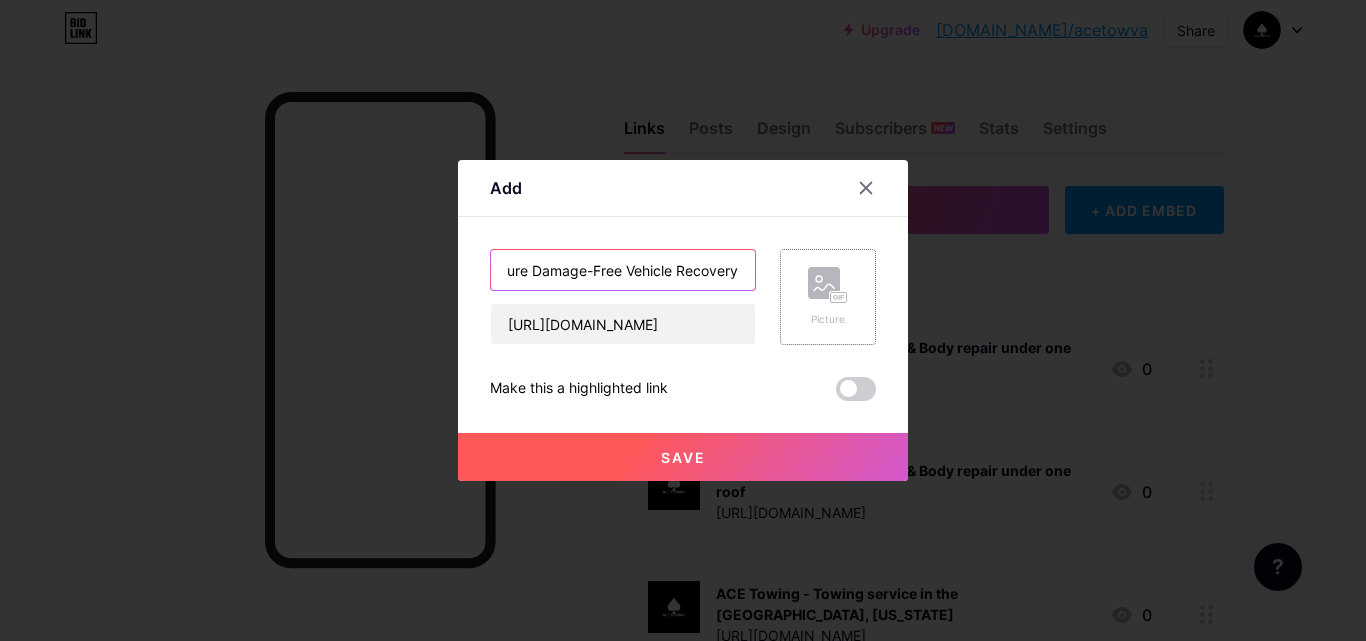 type on "How Alexandria Towing Companies Ensure Damage-Free Vehicle Recovery" 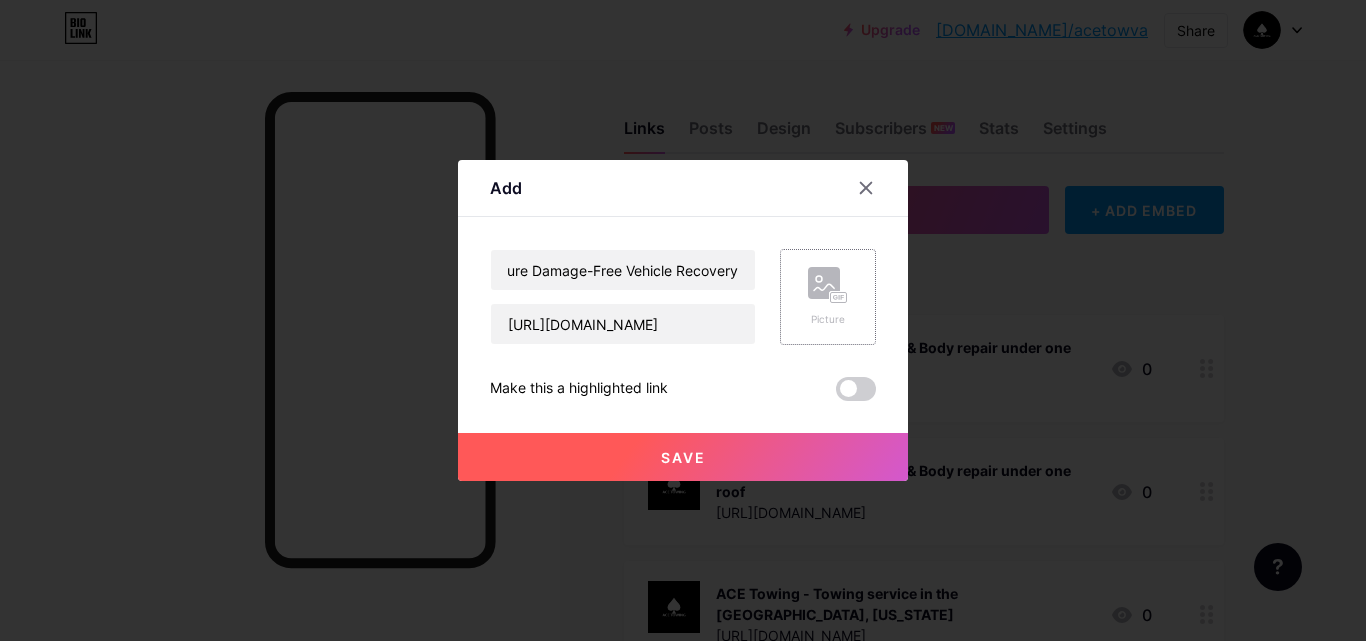 click 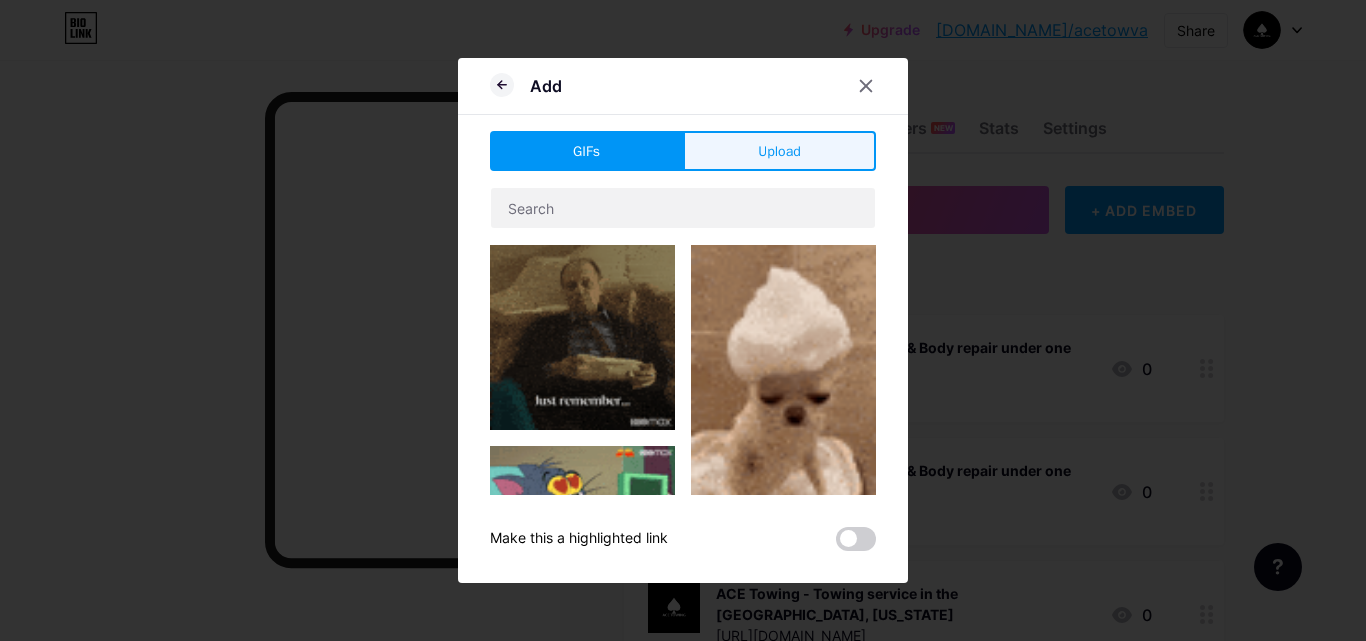 click on "Upload" at bounding box center [779, 151] 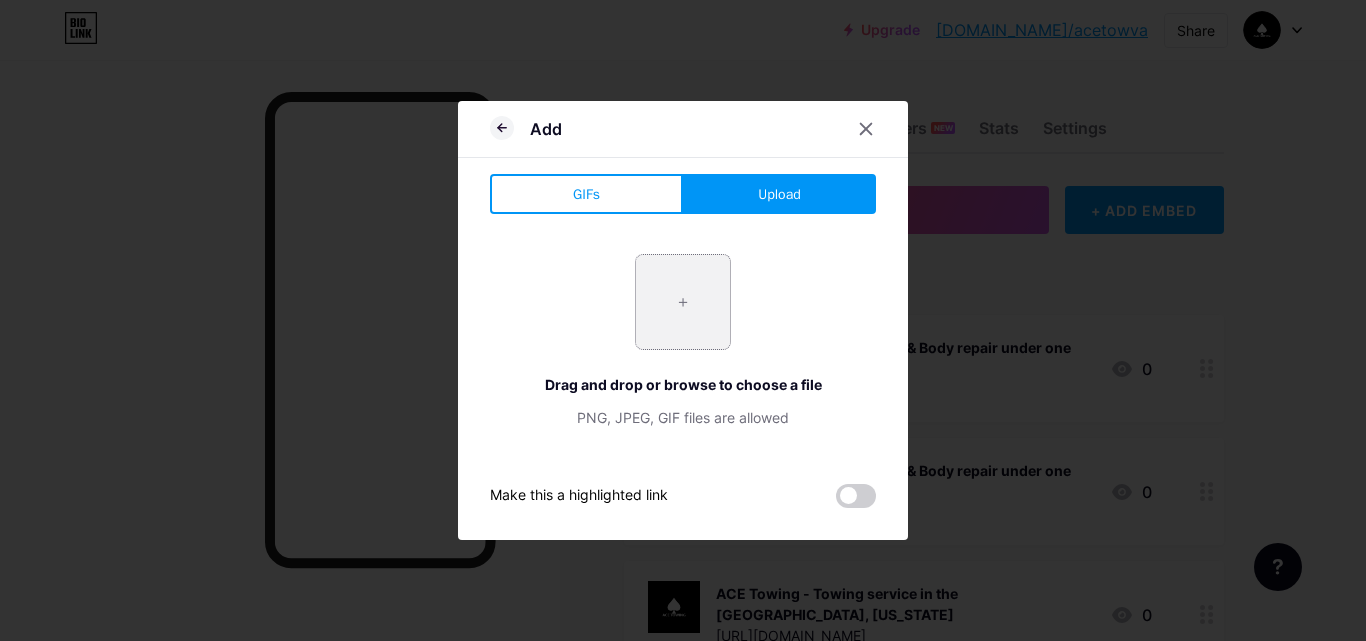 click at bounding box center [683, 302] 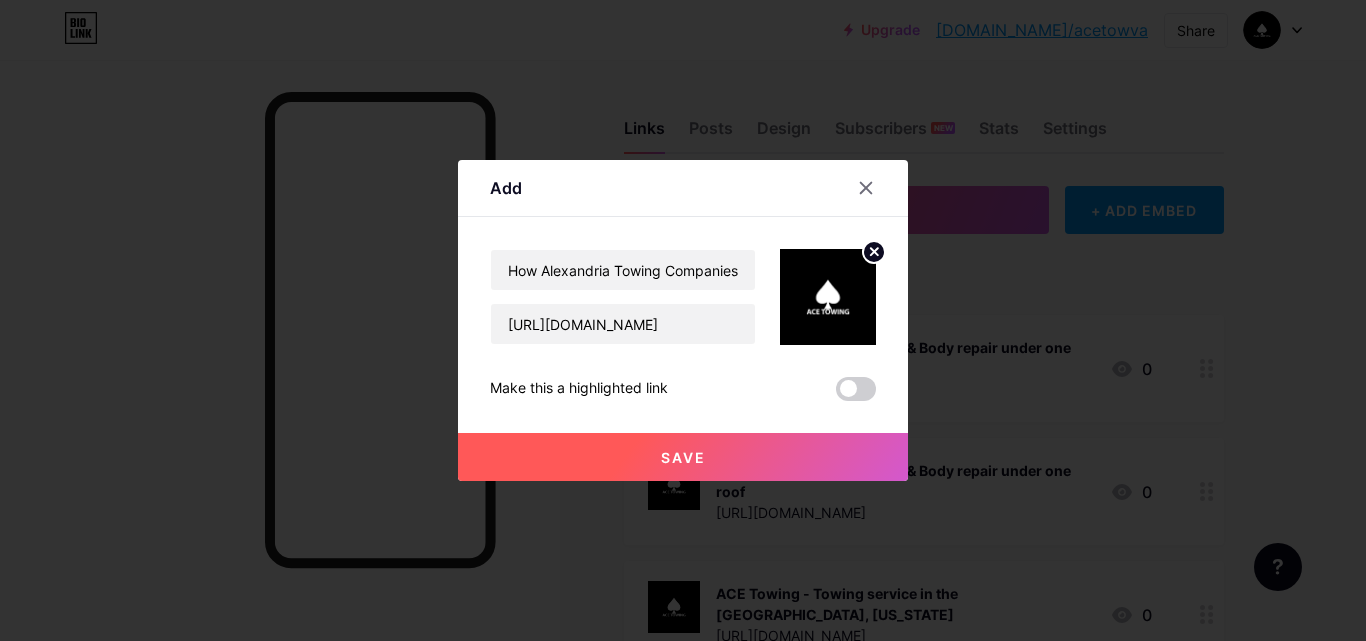 click on "Save" at bounding box center (683, 457) 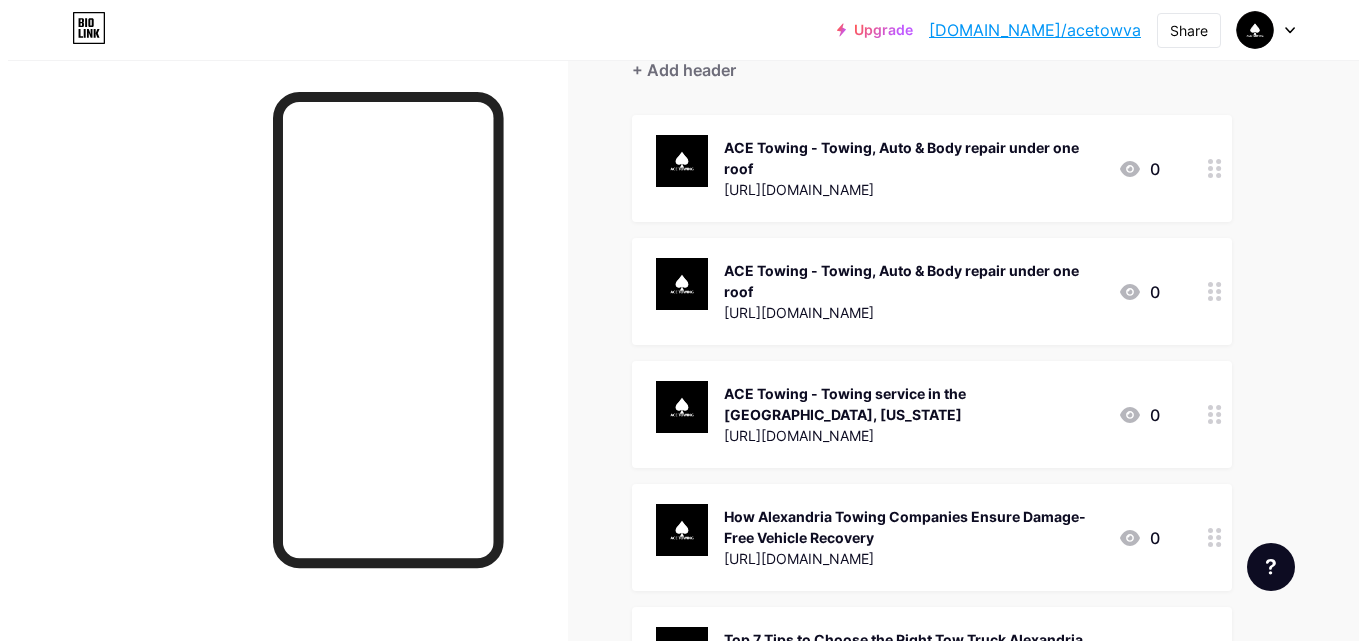 scroll, scrollTop: 0, scrollLeft: 0, axis: both 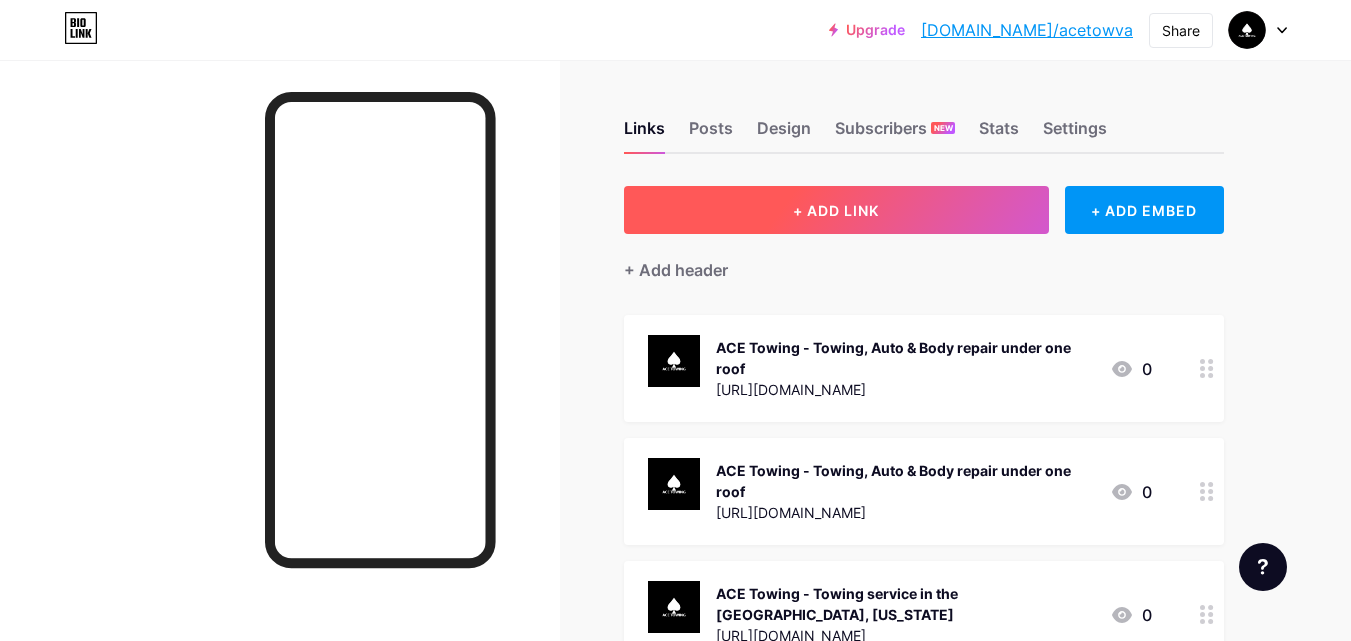 click on "+ ADD LINK" at bounding box center [836, 210] 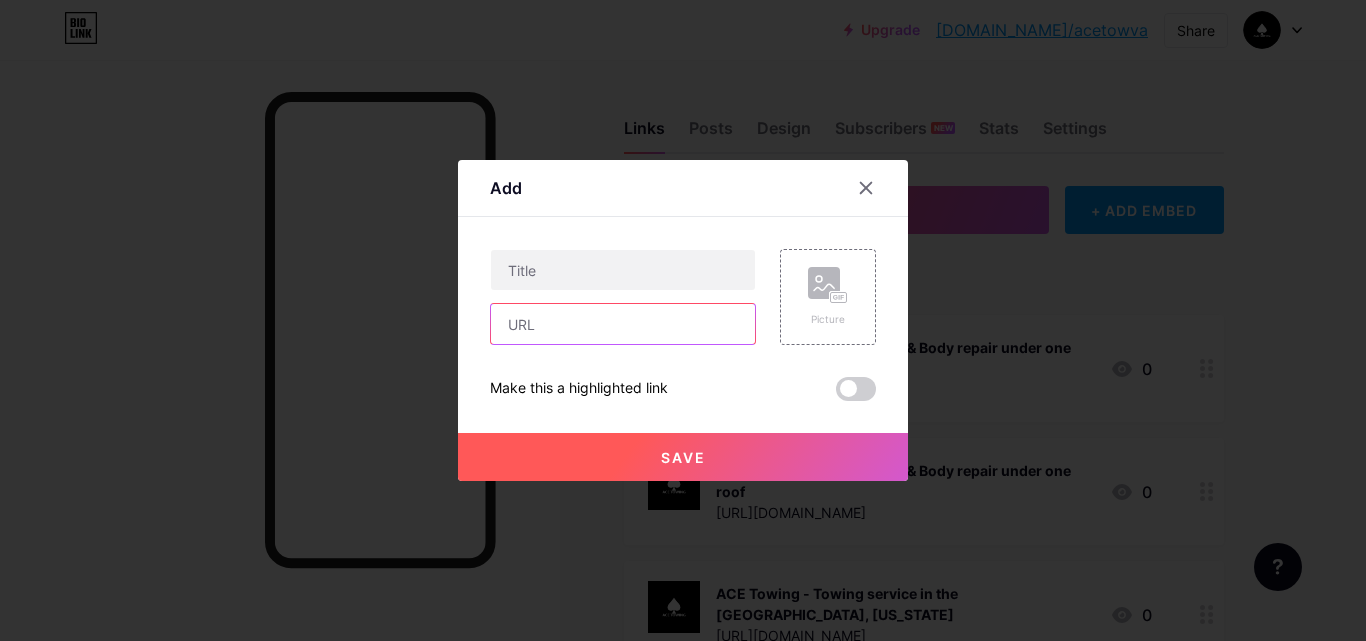 click at bounding box center [623, 324] 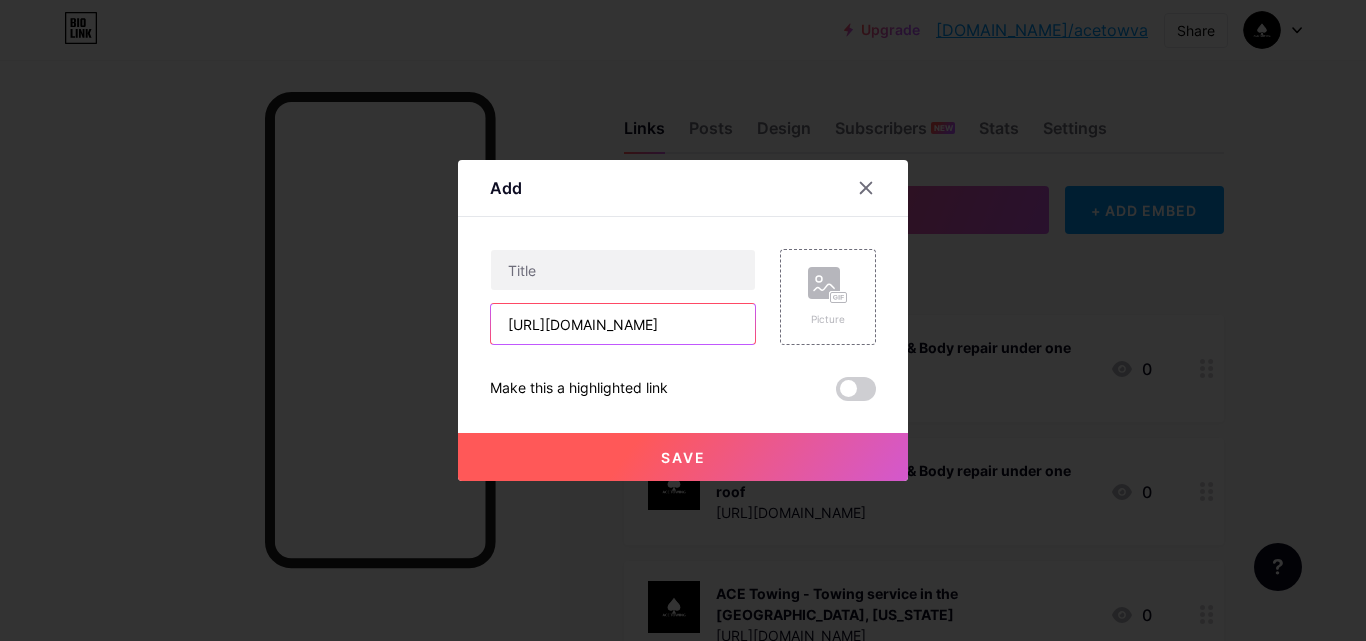 scroll, scrollTop: 0, scrollLeft: 225, axis: horizontal 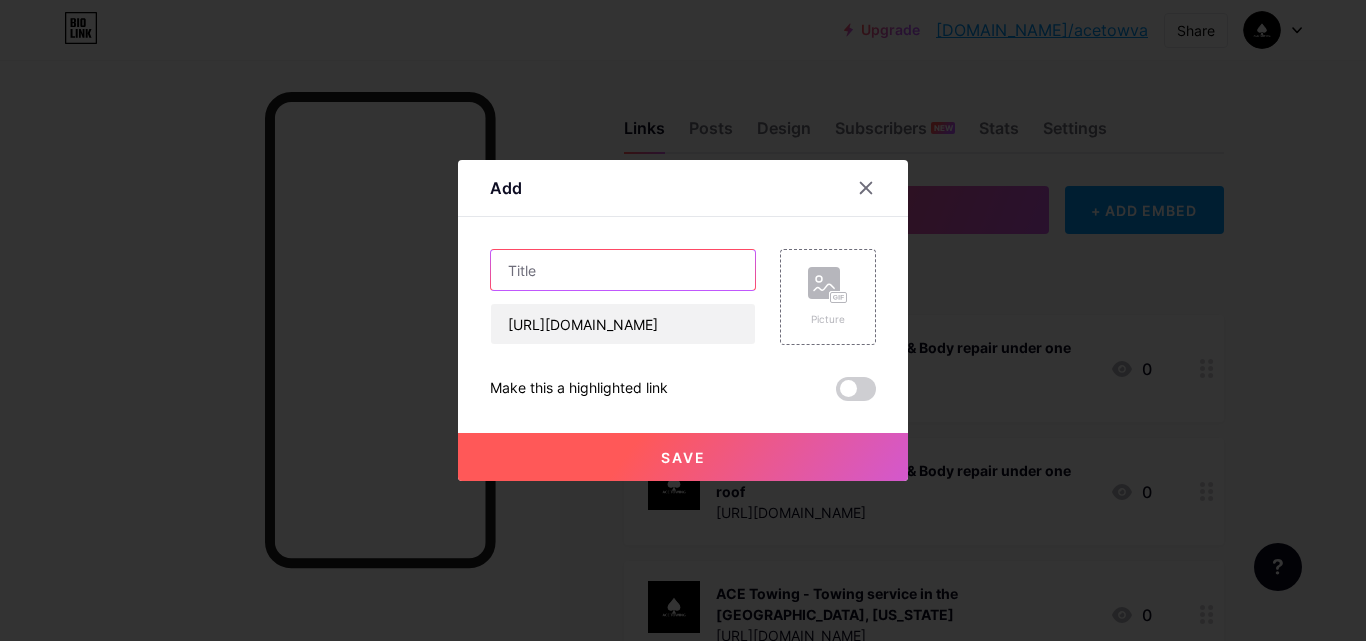 click at bounding box center [623, 270] 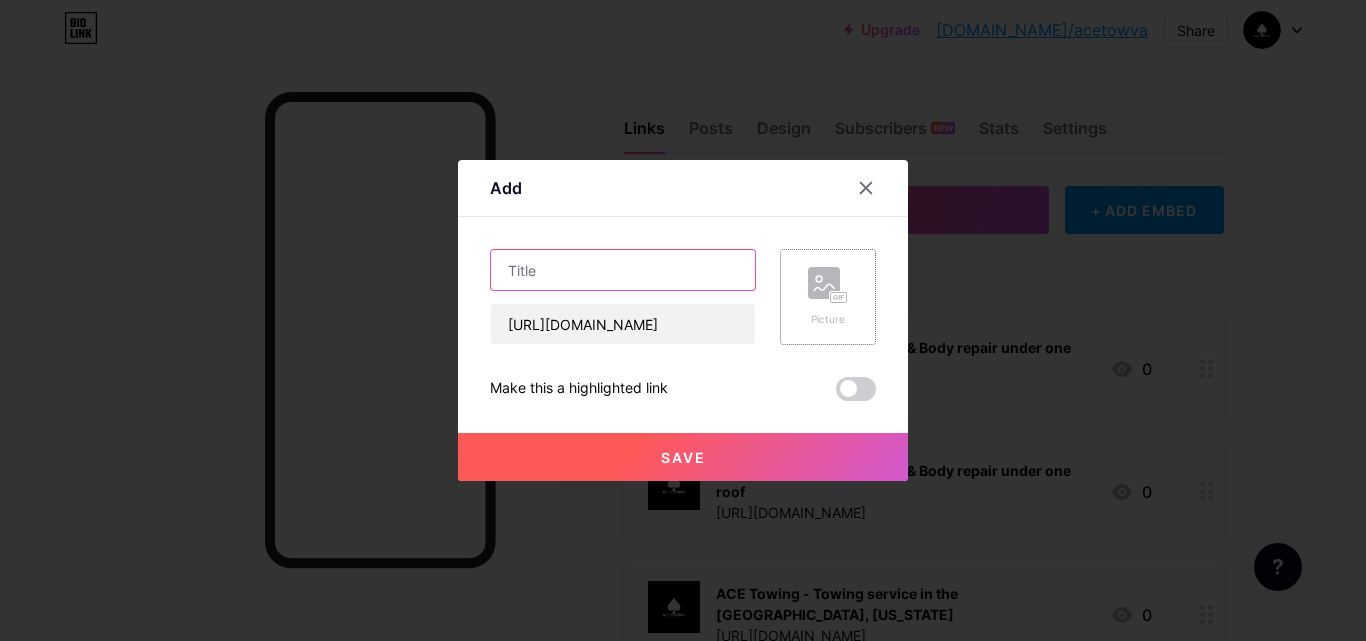 paste on "Why Choosing a 24/7 Towing Company [GEOGRAPHIC_DATA] [GEOGRAPHIC_DATA] Matters for Local Drivers" 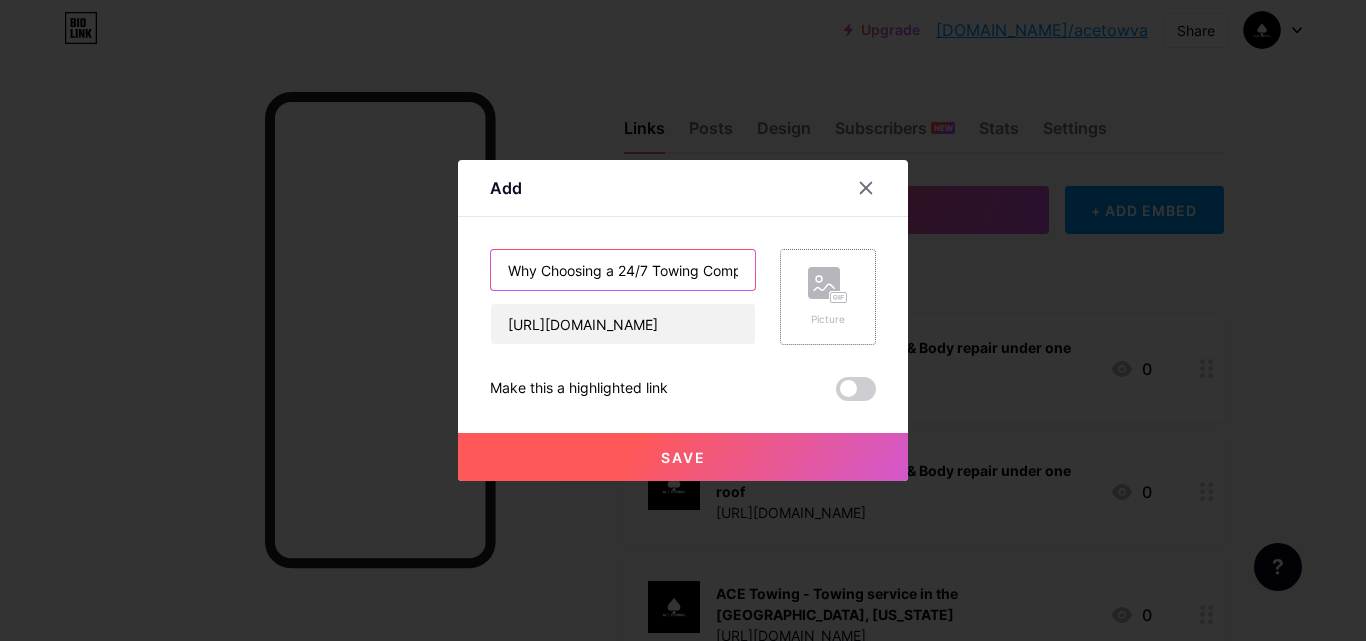 scroll, scrollTop: 0, scrollLeft: 292, axis: horizontal 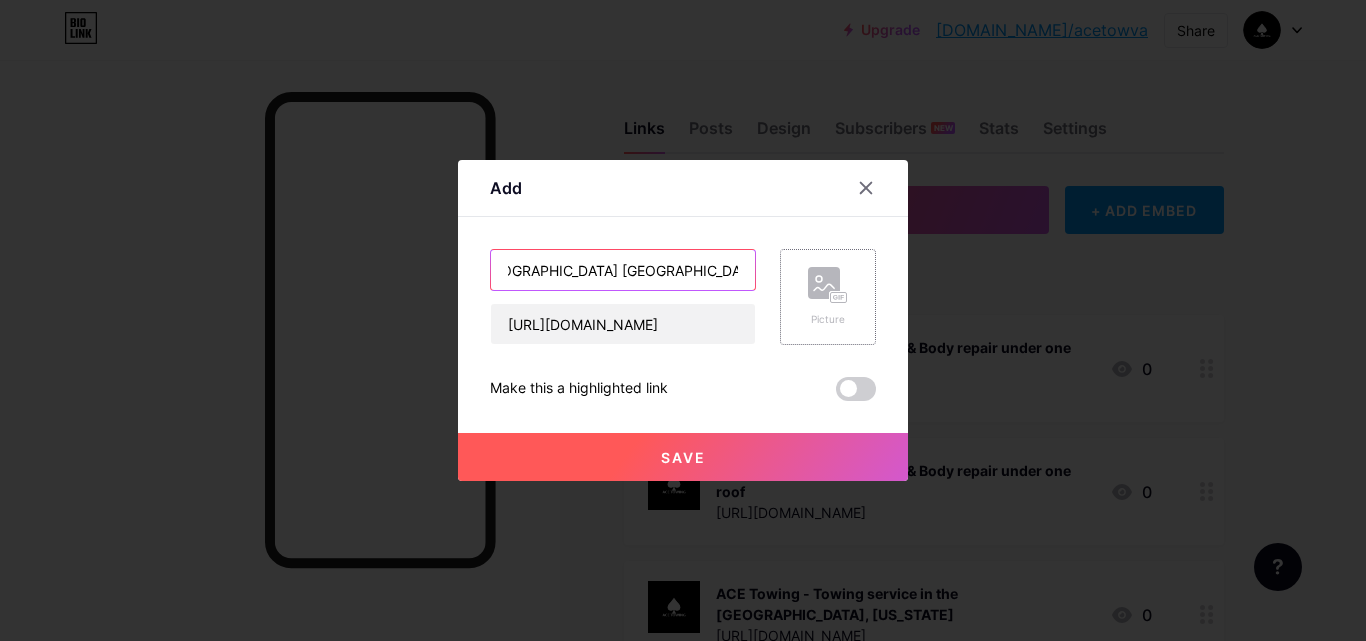 type on "Why Choosing a 24/7 Towing Company [GEOGRAPHIC_DATA] [GEOGRAPHIC_DATA] Matters for Local Drivers" 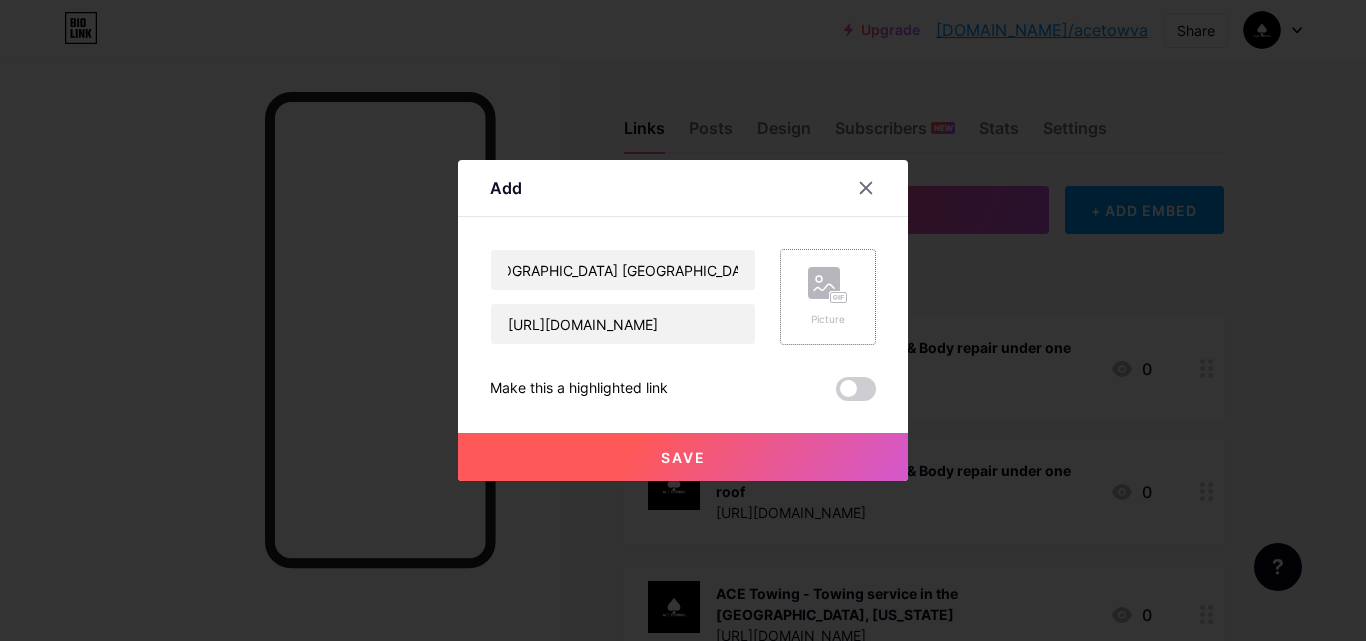 click on "Picture" at bounding box center [828, 297] 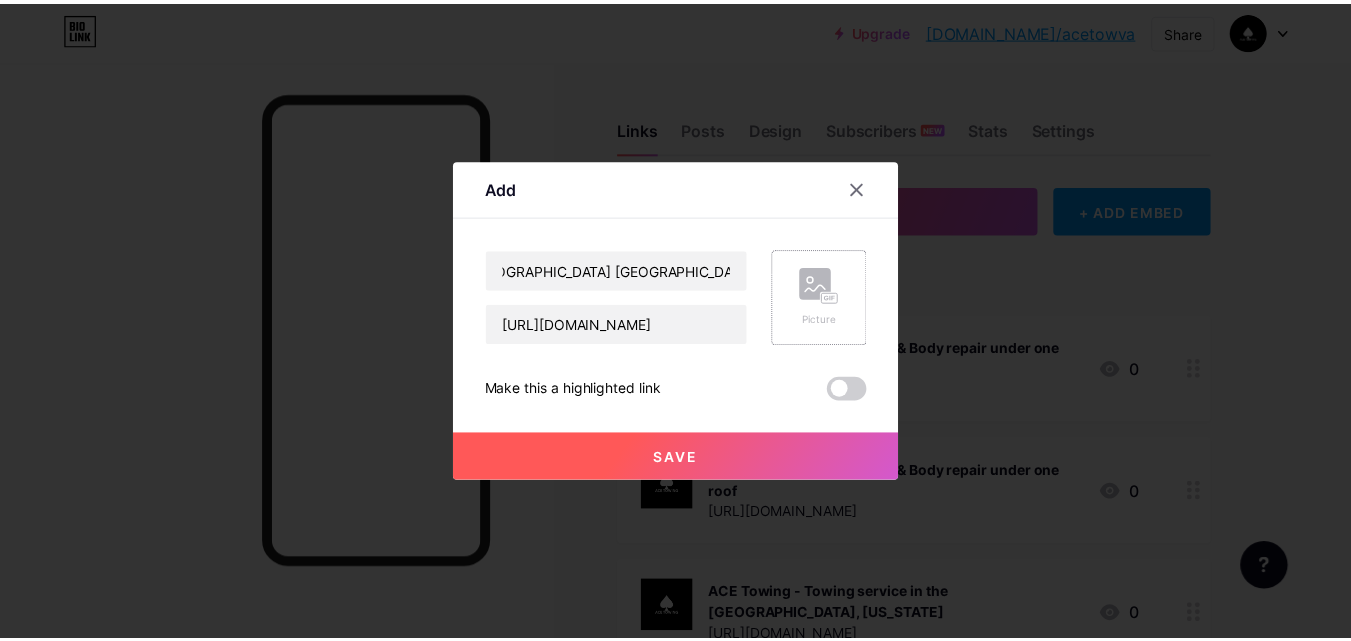 scroll, scrollTop: 0, scrollLeft: 0, axis: both 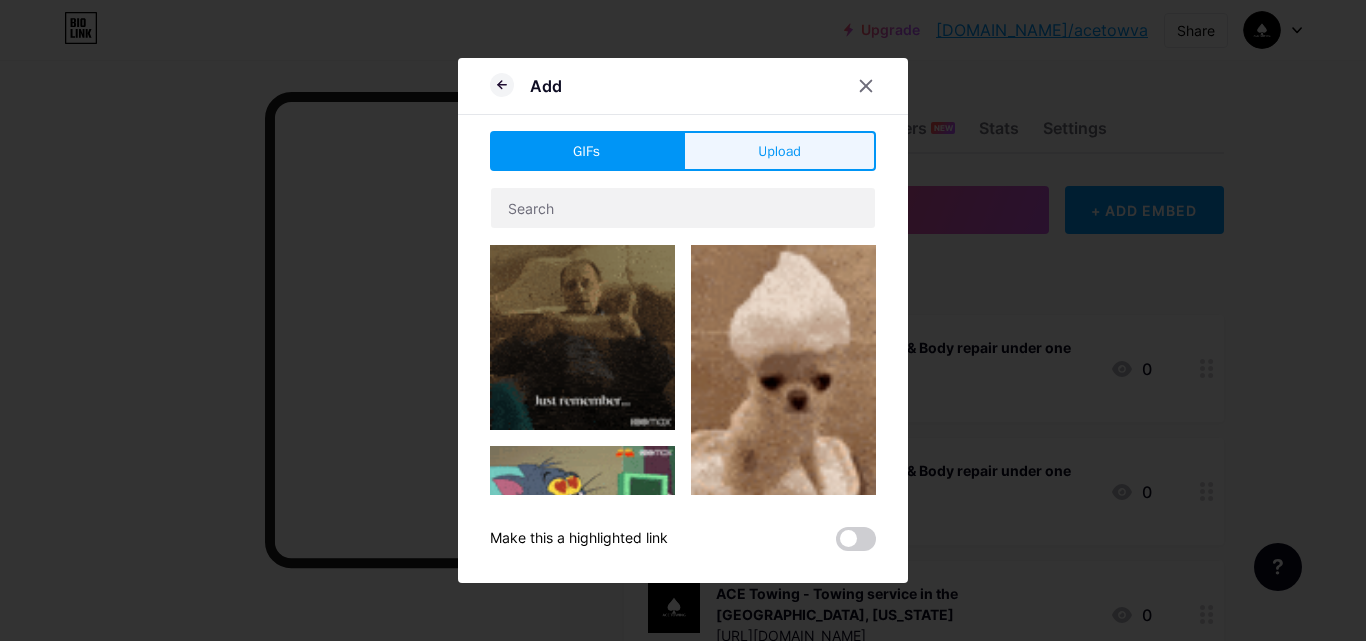 click on "Upload" at bounding box center (779, 151) 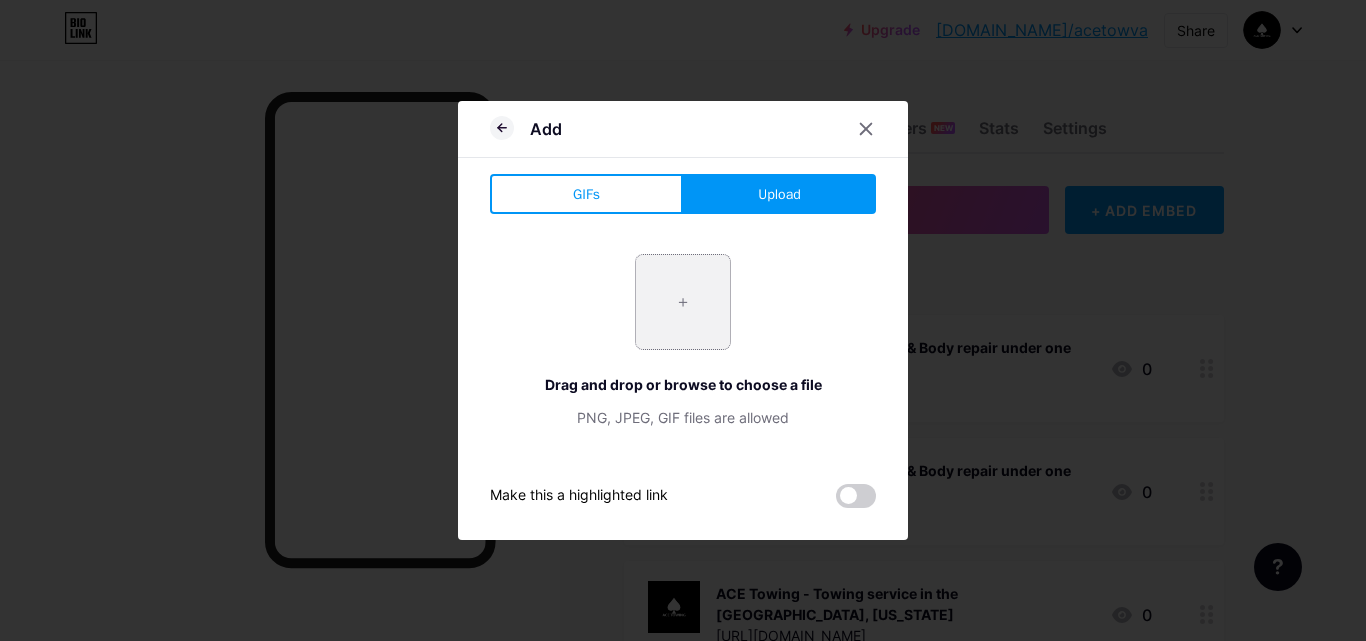 click at bounding box center (683, 302) 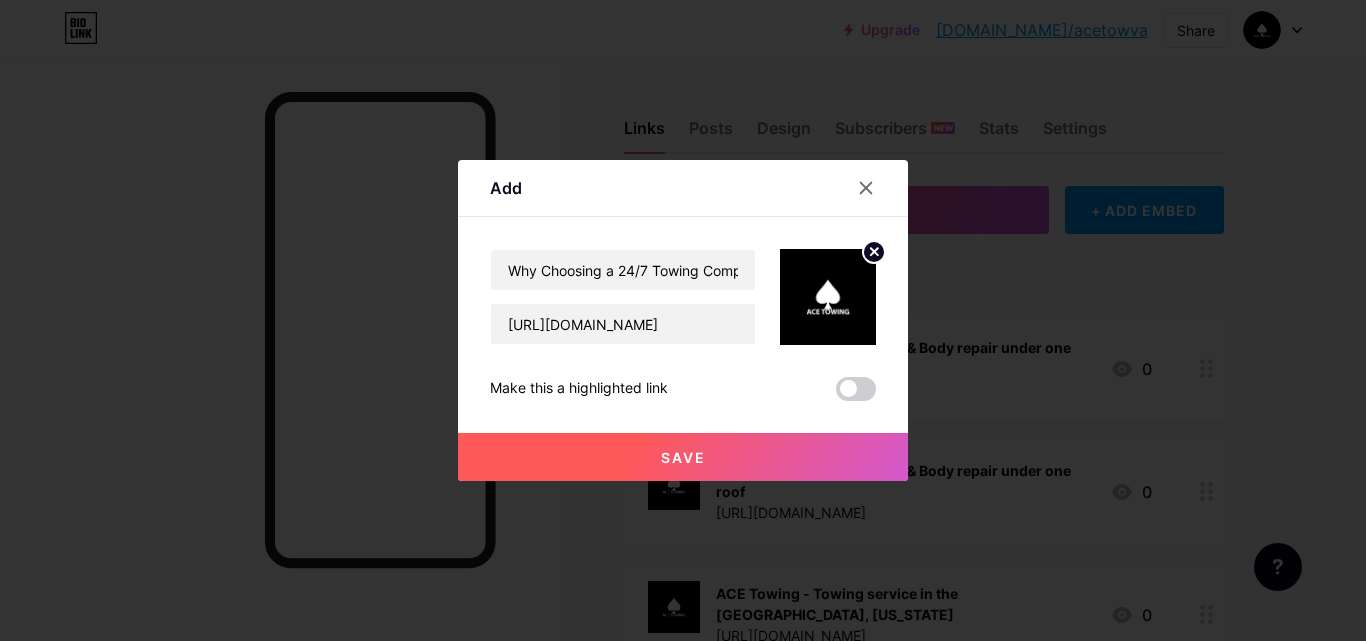 click on "Save" at bounding box center [683, 457] 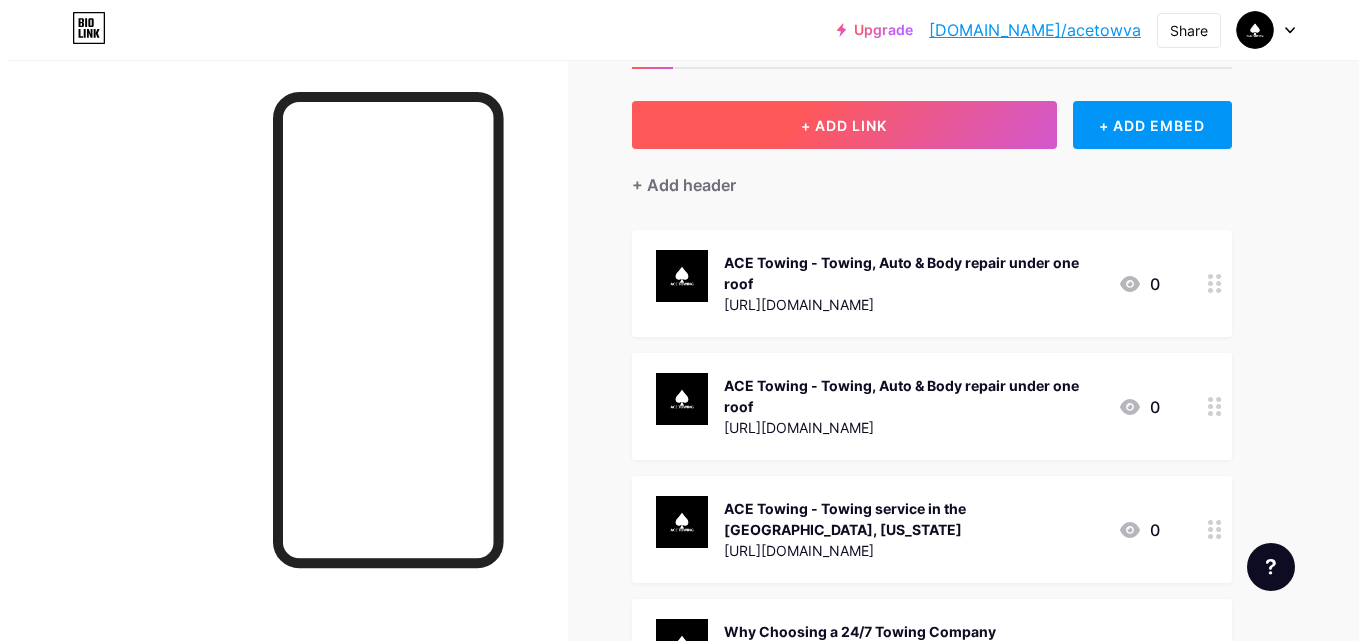 scroll, scrollTop: 0, scrollLeft: 0, axis: both 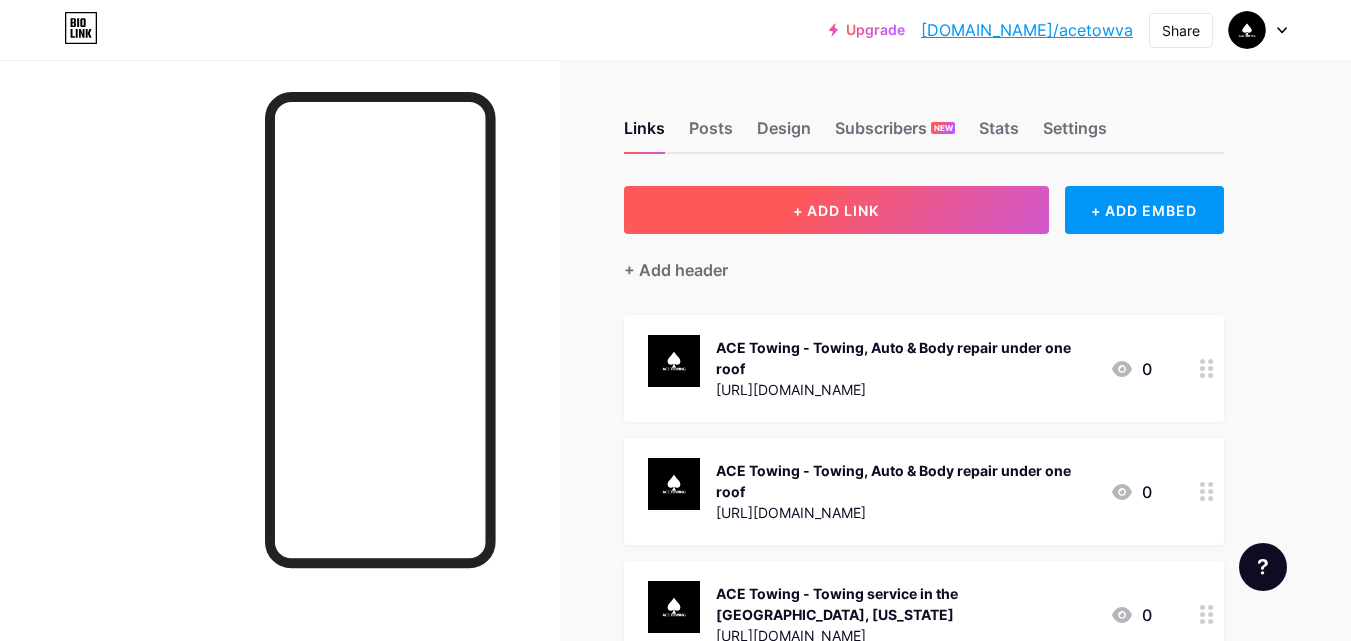 click on "+ ADD LINK" at bounding box center [836, 210] 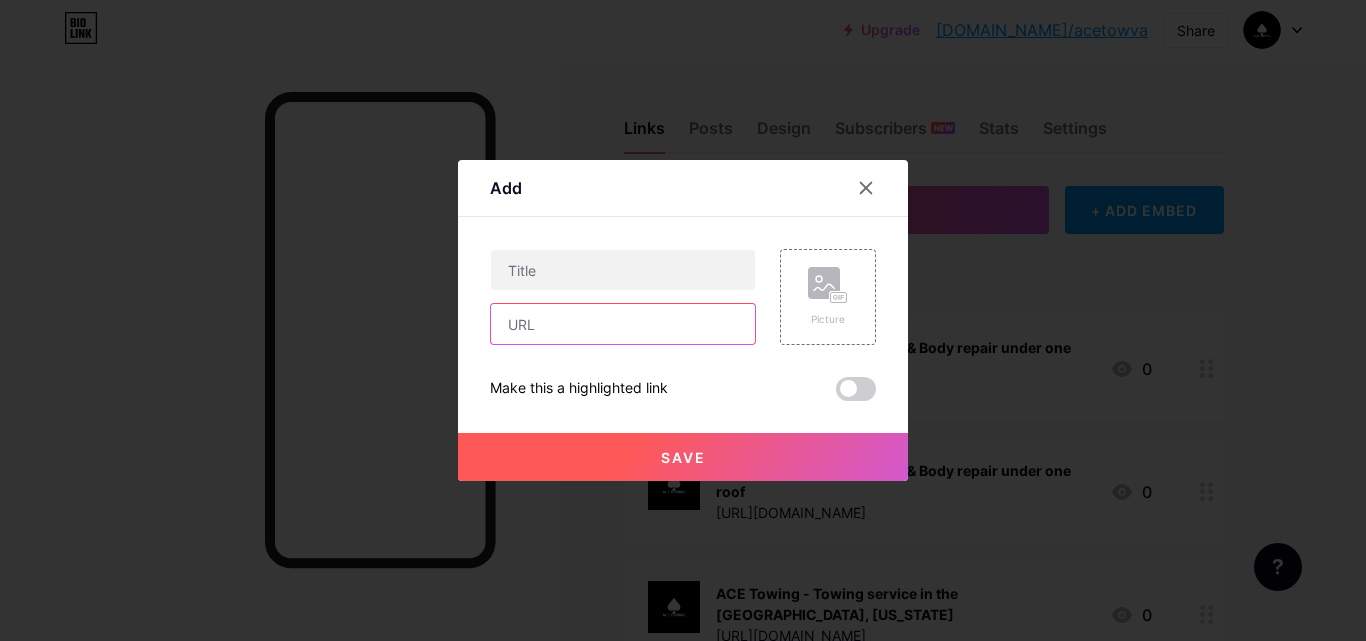 click at bounding box center [623, 324] 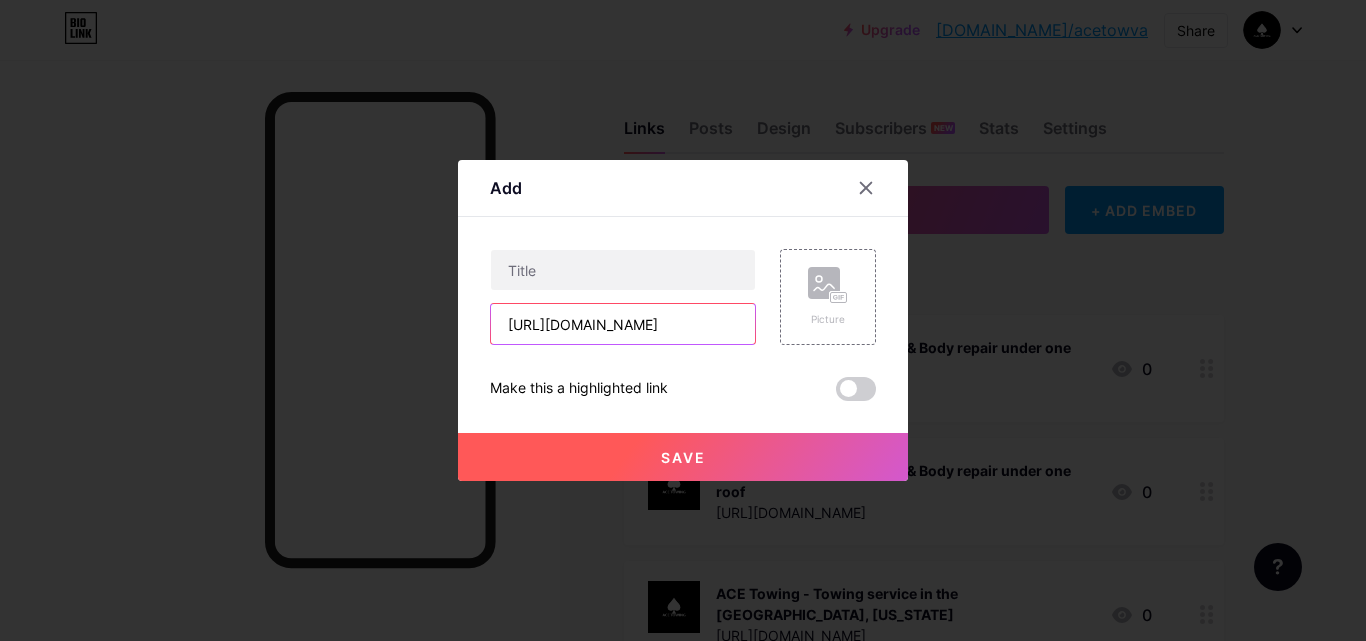 scroll, scrollTop: 0, scrollLeft: 49, axis: horizontal 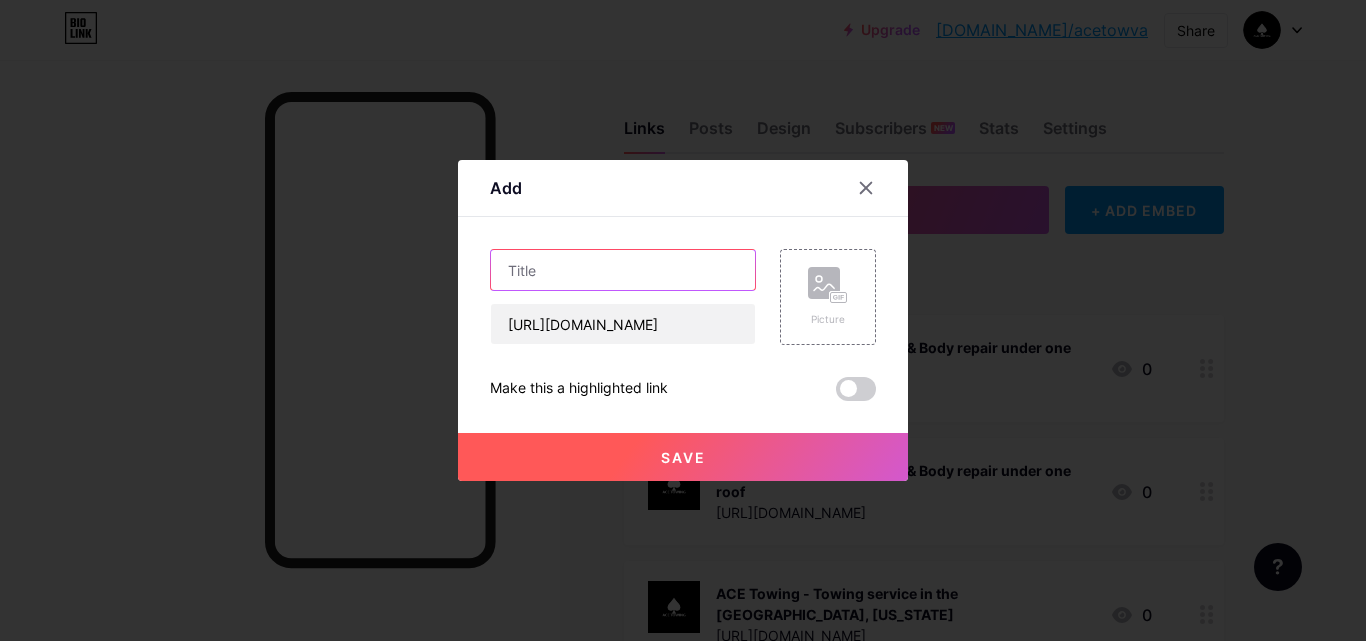 click at bounding box center [623, 270] 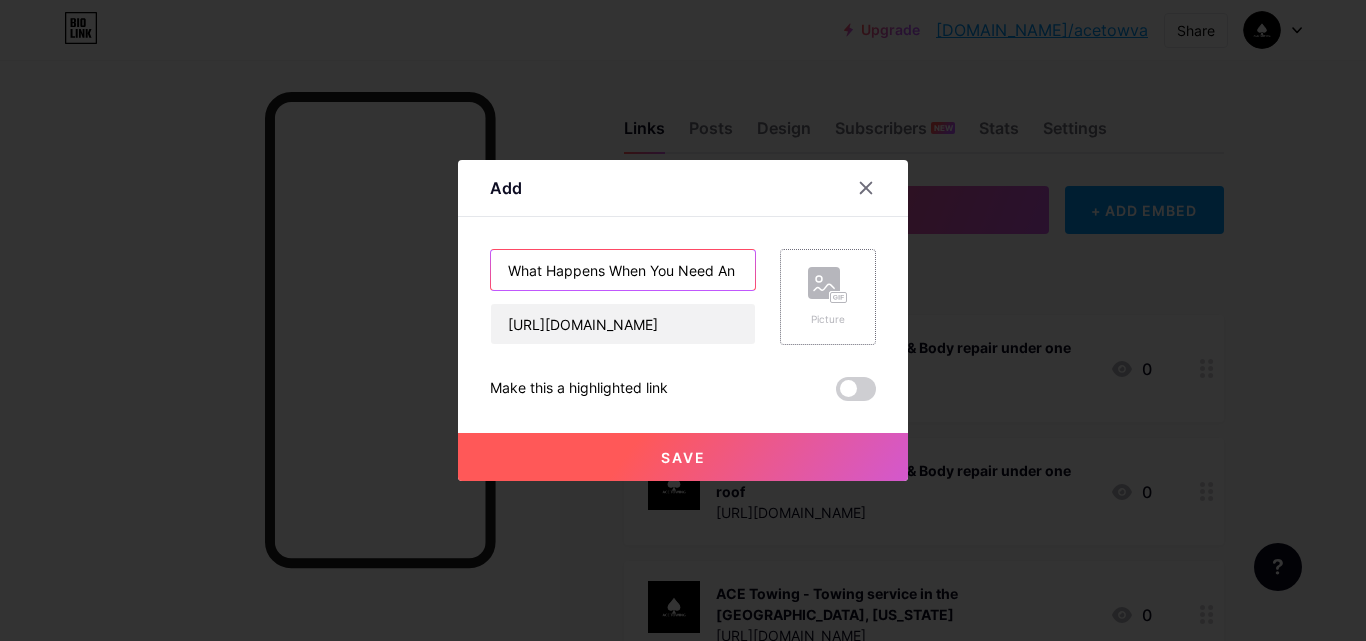 scroll, scrollTop: 0, scrollLeft: 271, axis: horizontal 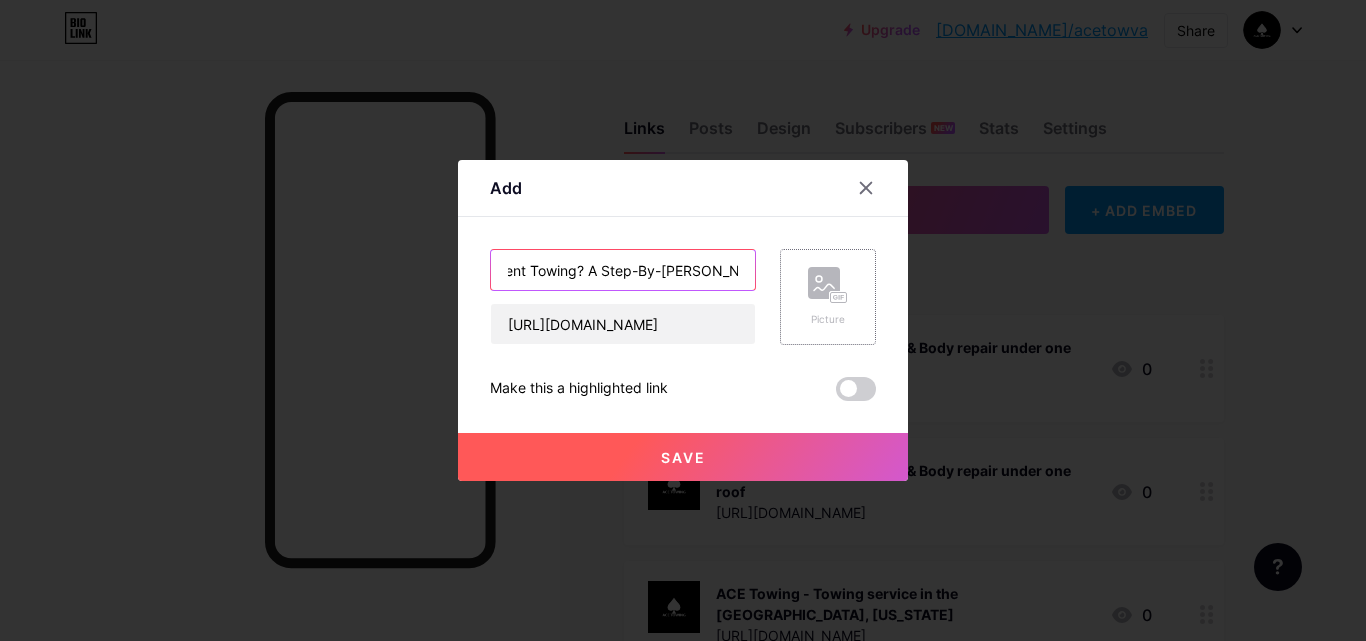 type on "What Happens When You Need An Accident Towing? A Step-By-[PERSON_NAME]" 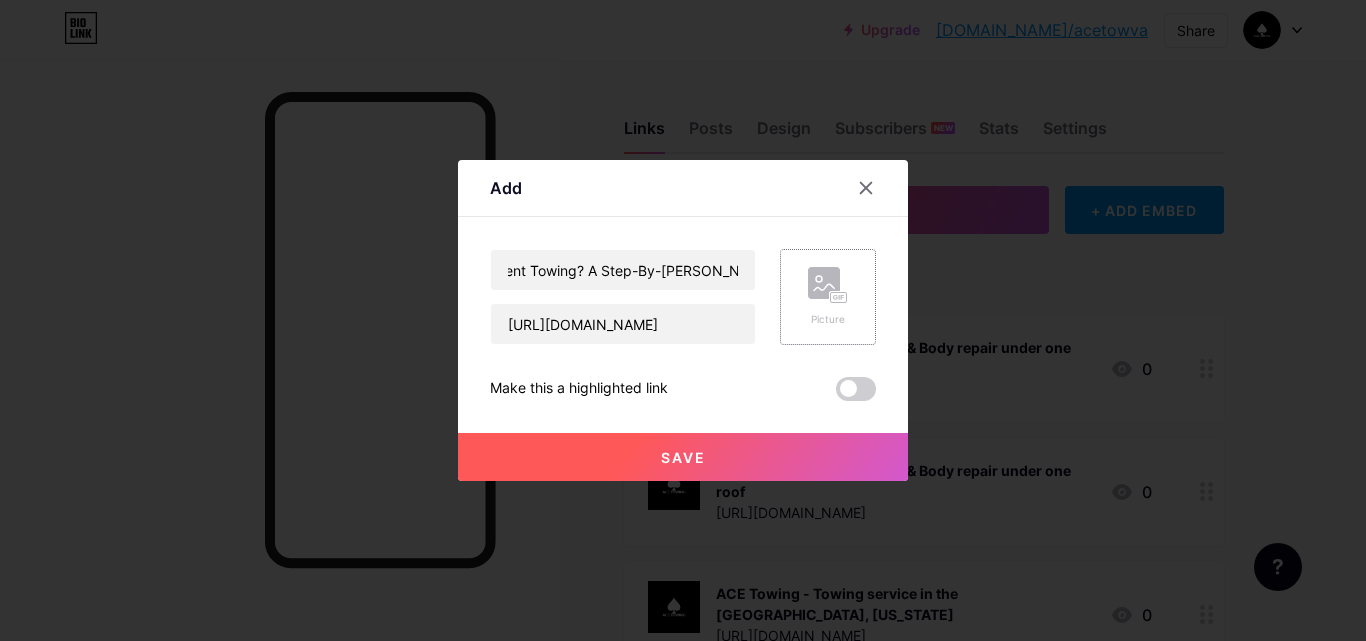 click 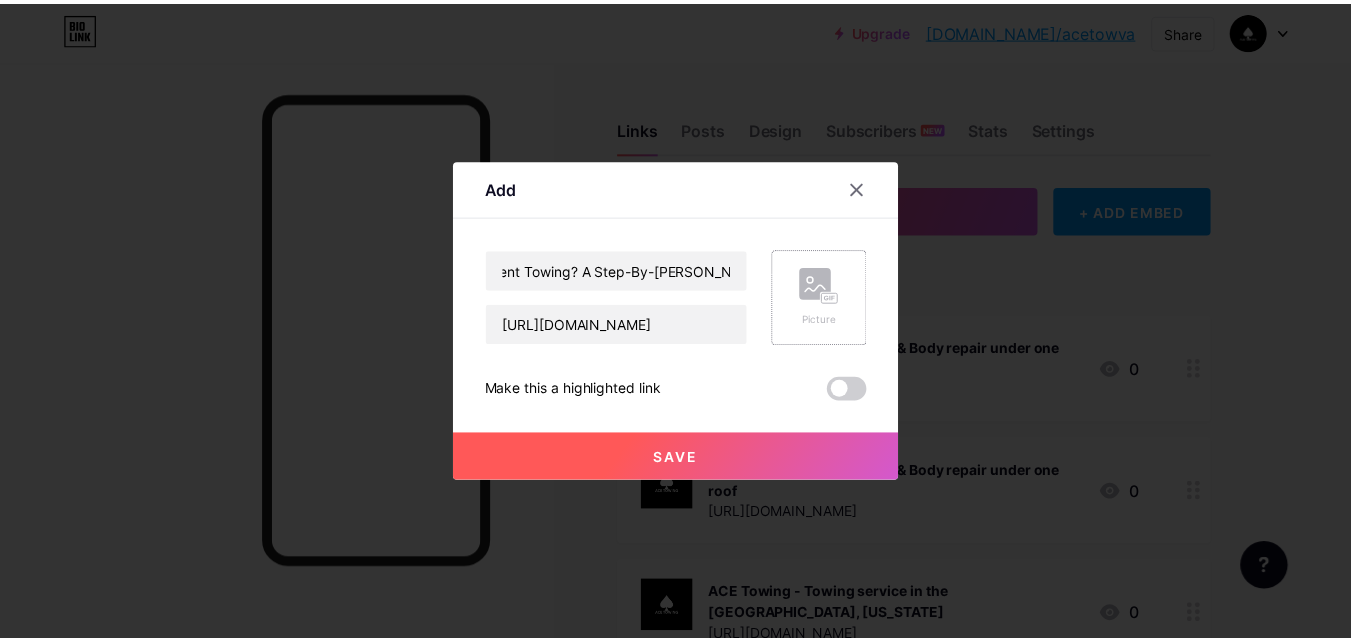 scroll, scrollTop: 0, scrollLeft: 0, axis: both 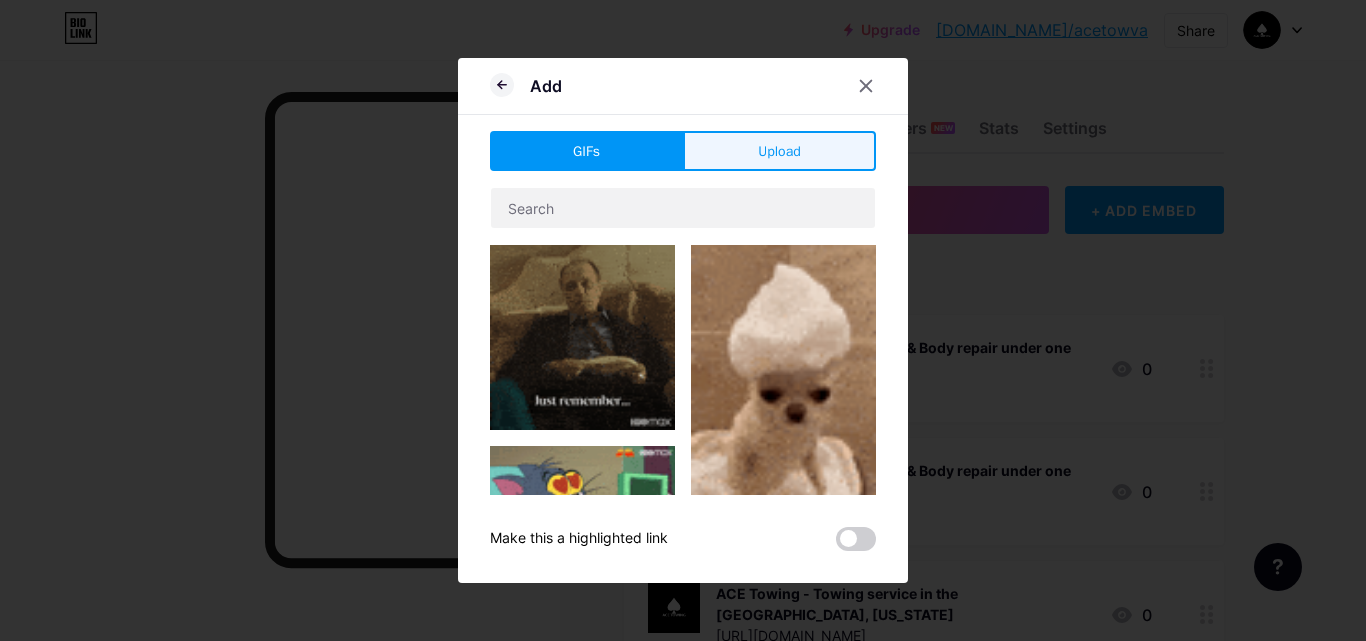 click on "Upload" at bounding box center [779, 151] 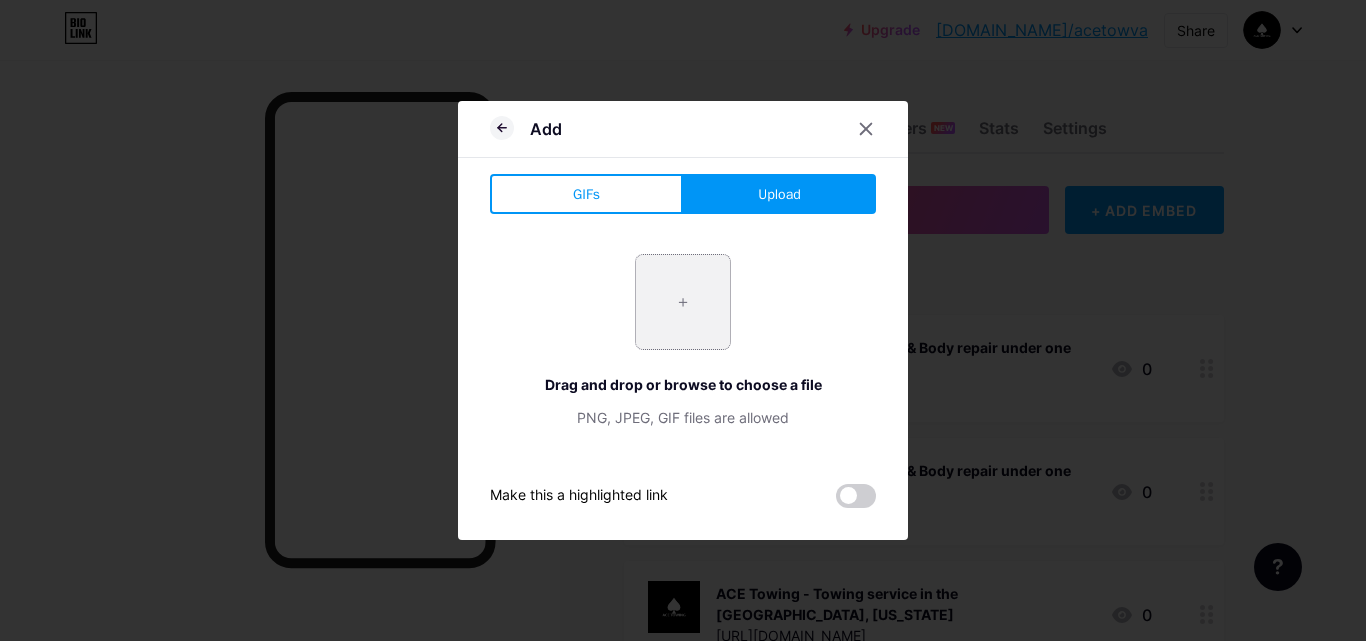 drag, startPoint x: 607, startPoint y: 282, endPoint x: 652, endPoint y: 285, distance: 45.099888 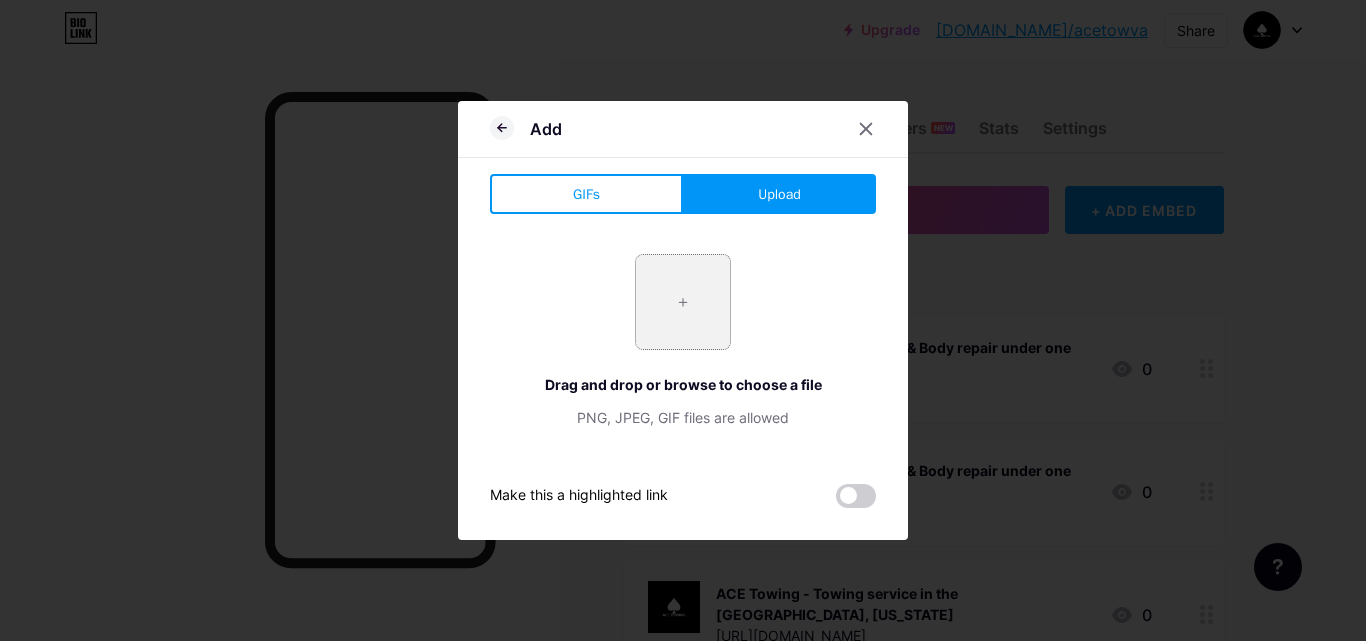 type on "C:\fakepath\Profile Image.jpg" 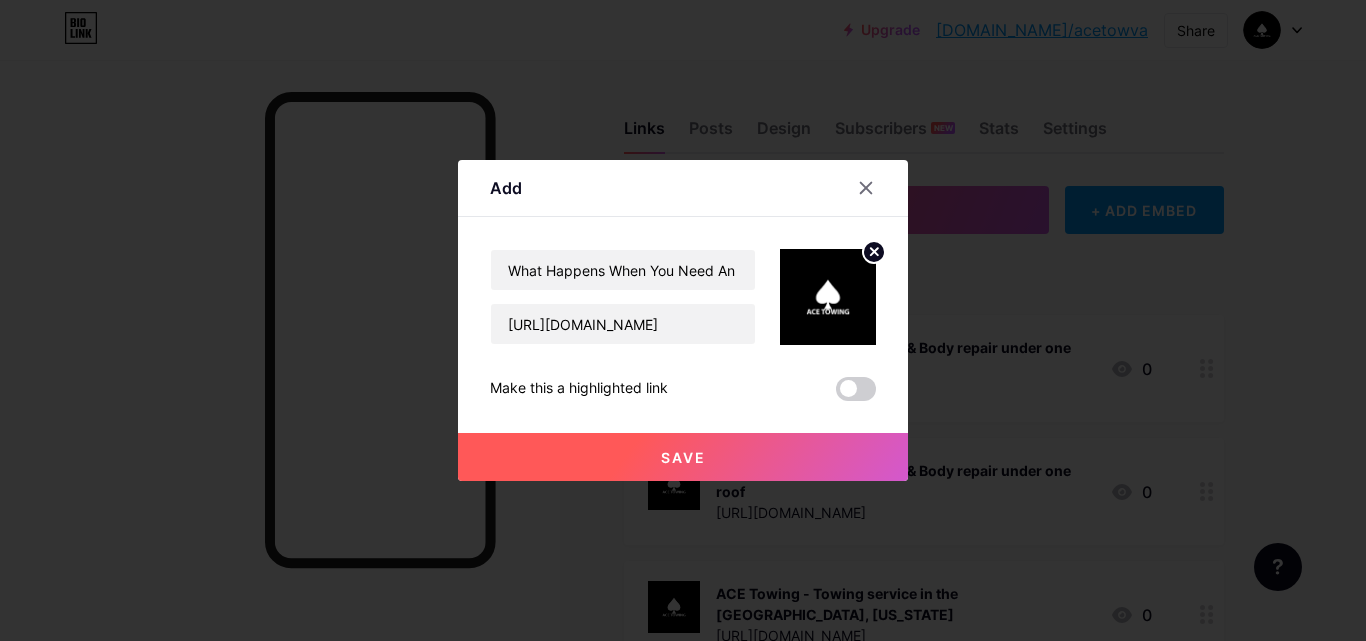 click on "Save" at bounding box center (683, 457) 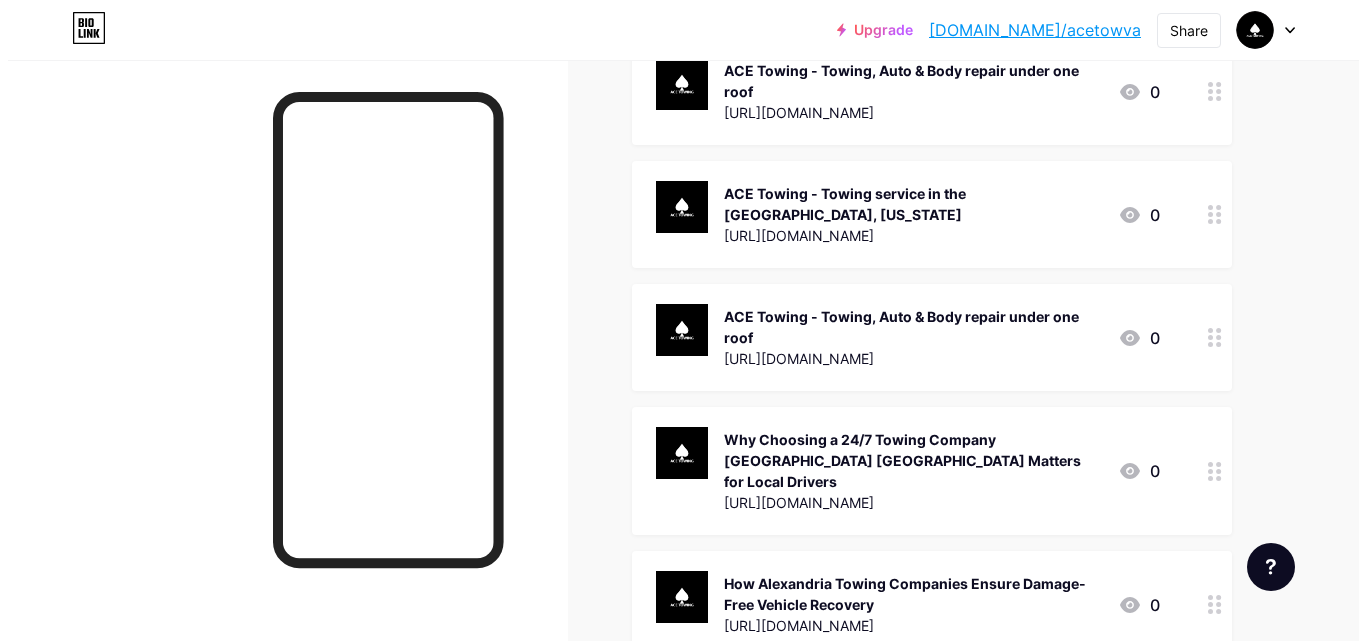 scroll, scrollTop: 0, scrollLeft: 0, axis: both 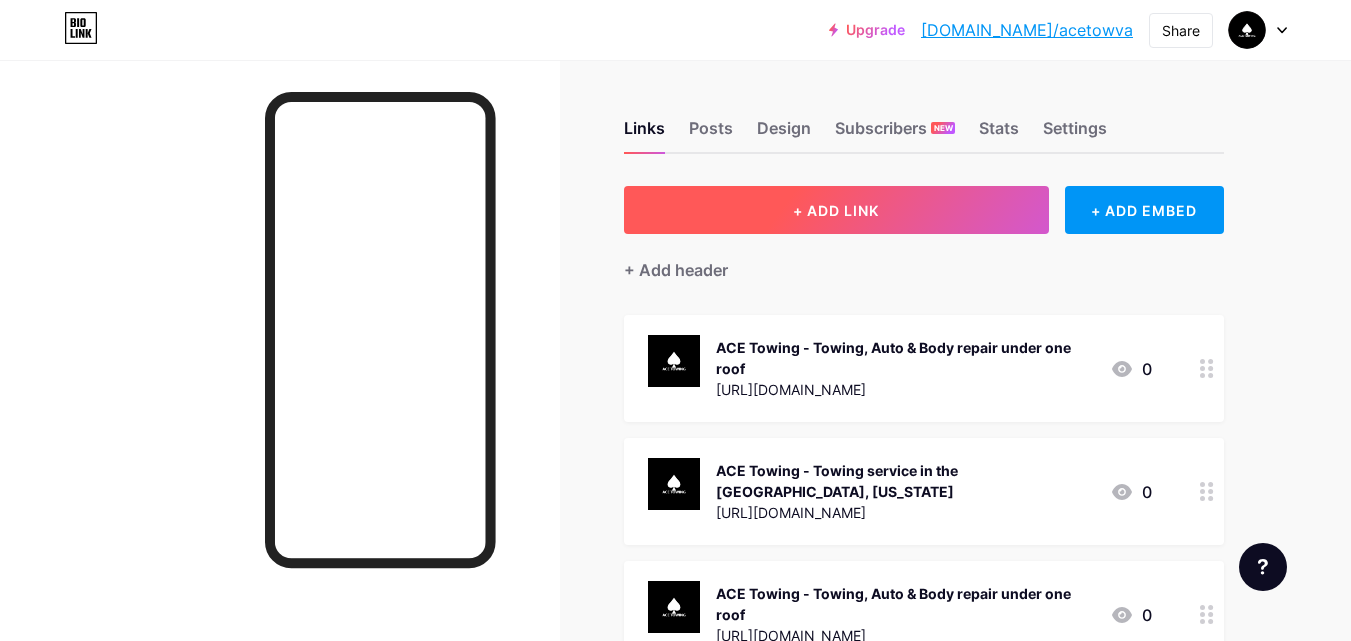 click on "+ ADD LINK" at bounding box center [836, 210] 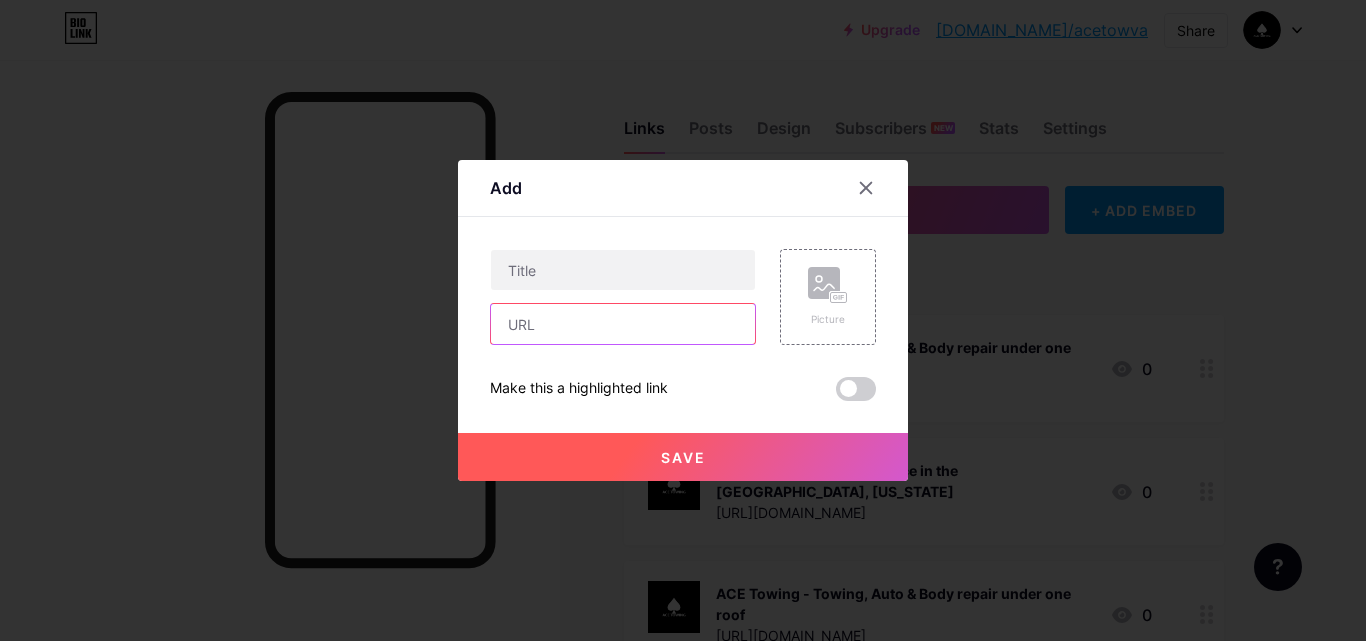 click at bounding box center (623, 324) 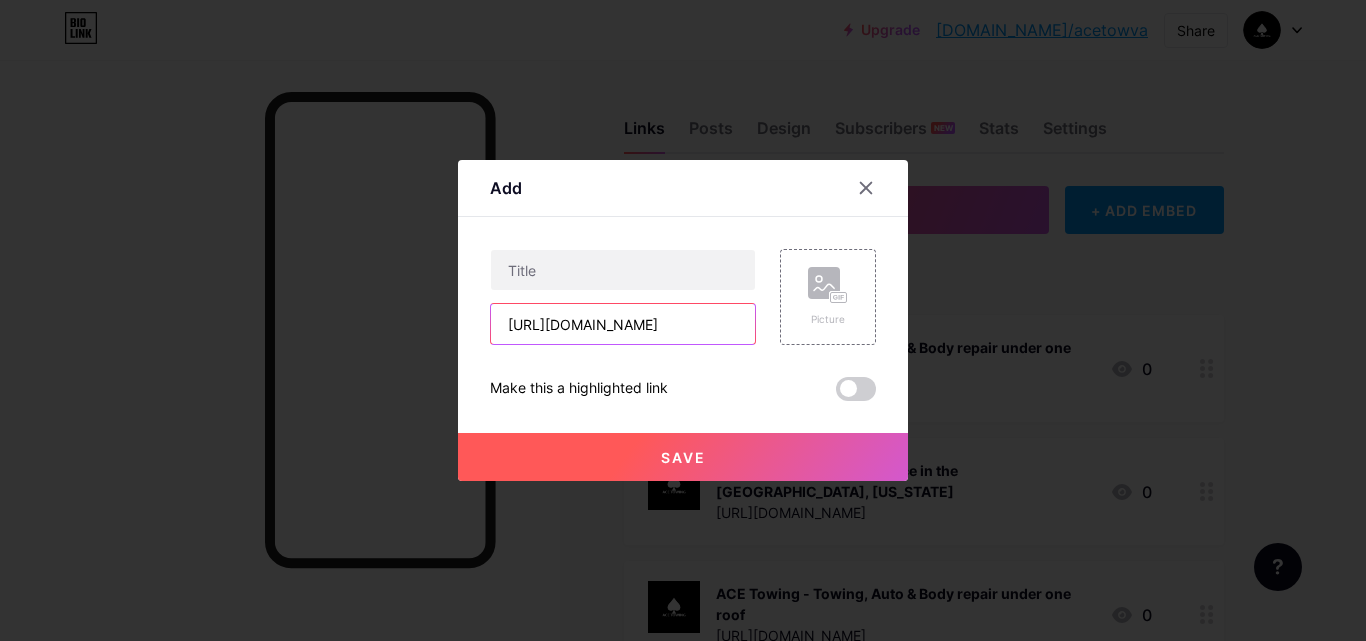 scroll, scrollTop: 0, scrollLeft: 71, axis: horizontal 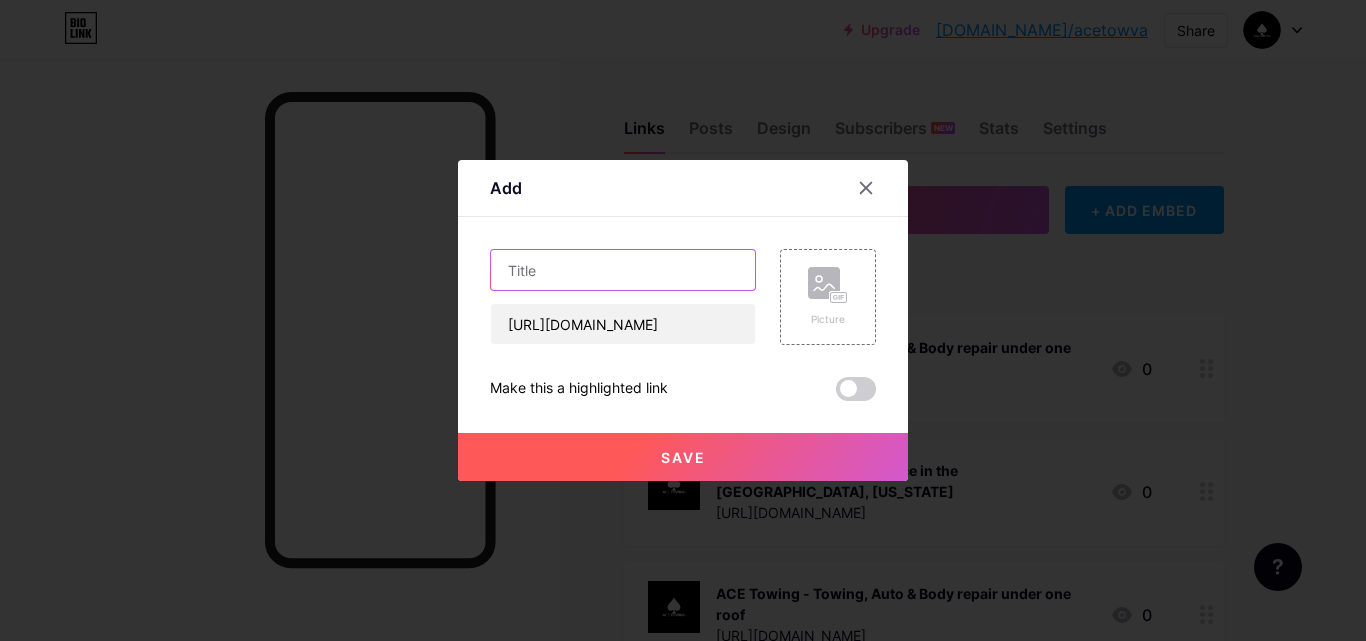 click at bounding box center [623, 270] 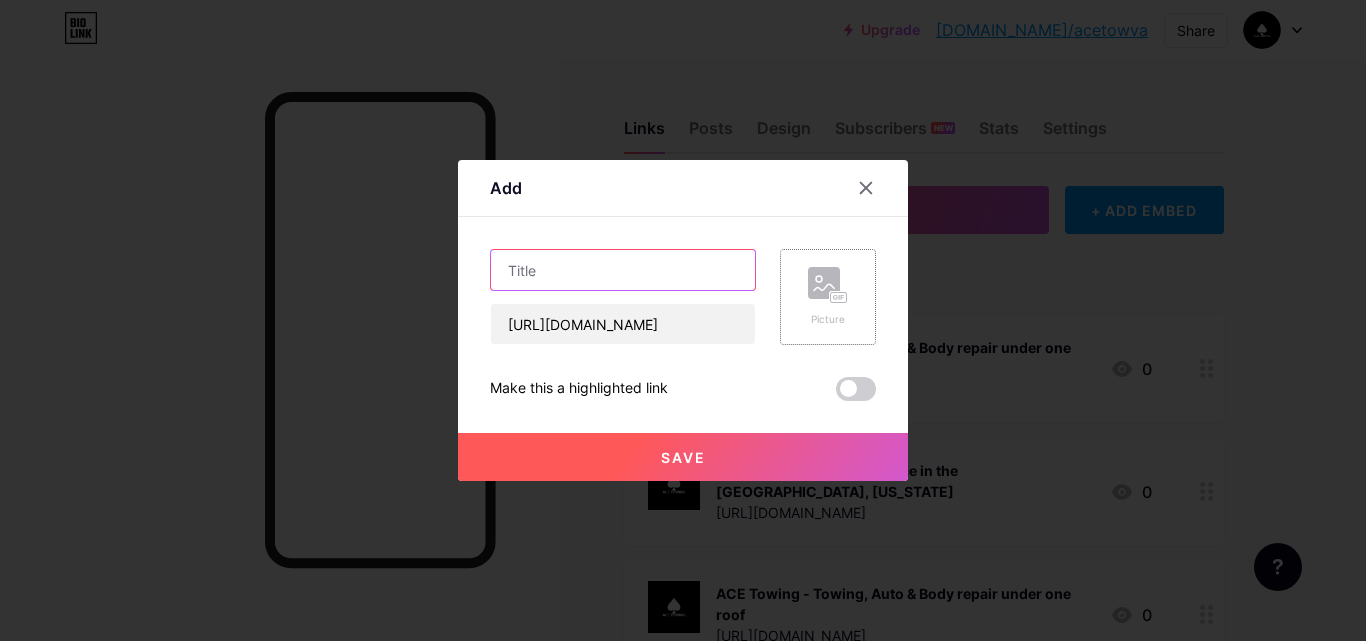 paste on "Don’t Risk It! 5 Clear Signs It’s Time To Call For Professional Towing Help" 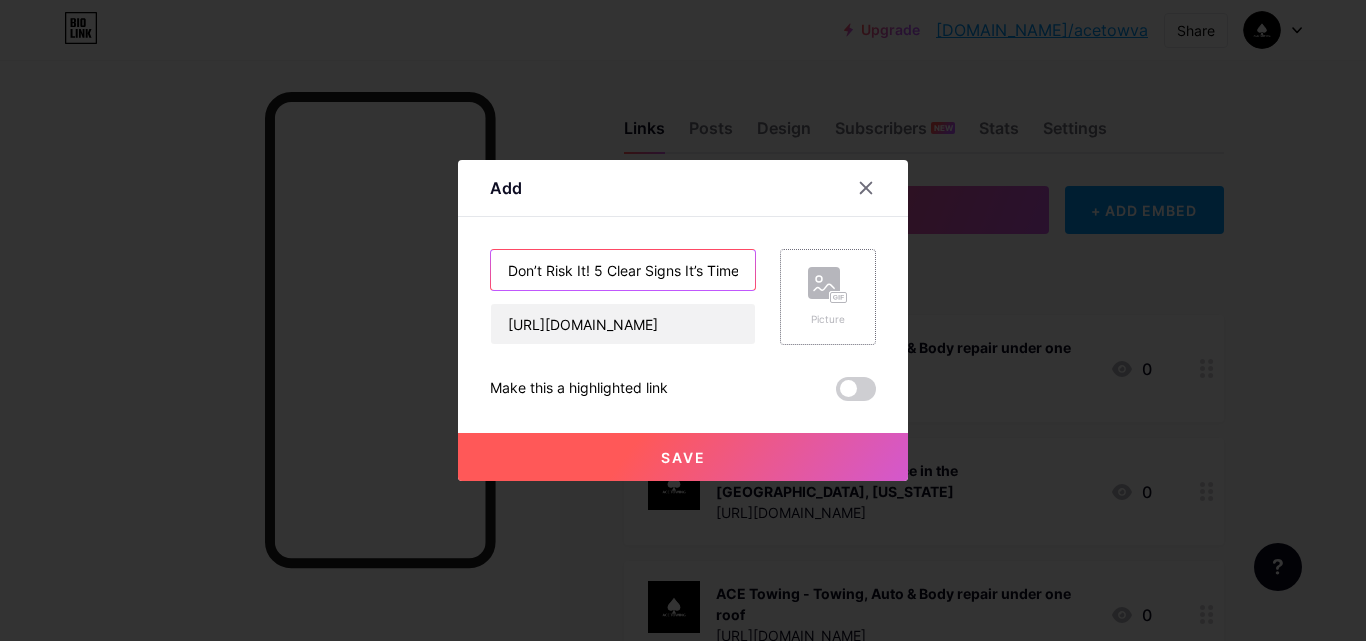 scroll, scrollTop: 0, scrollLeft: 247, axis: horizontal 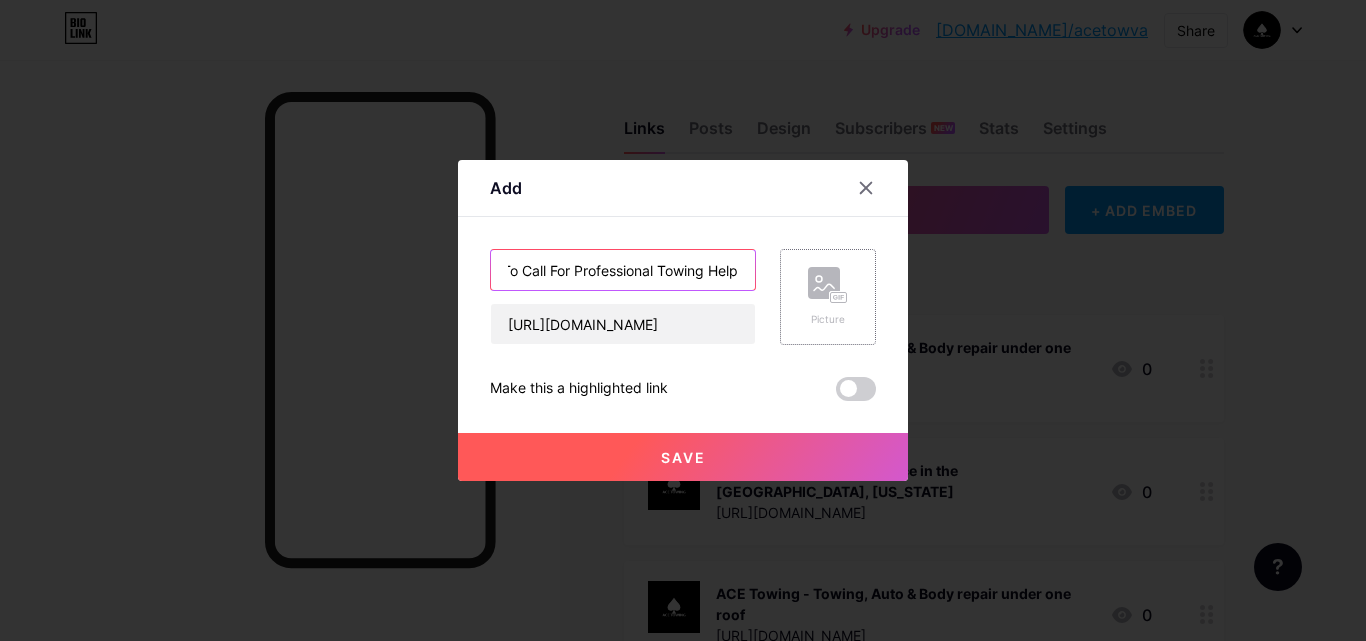 type on "Don’t Risk It! 5 Clear Signs It’s Time To Call For Professional Towing Help" 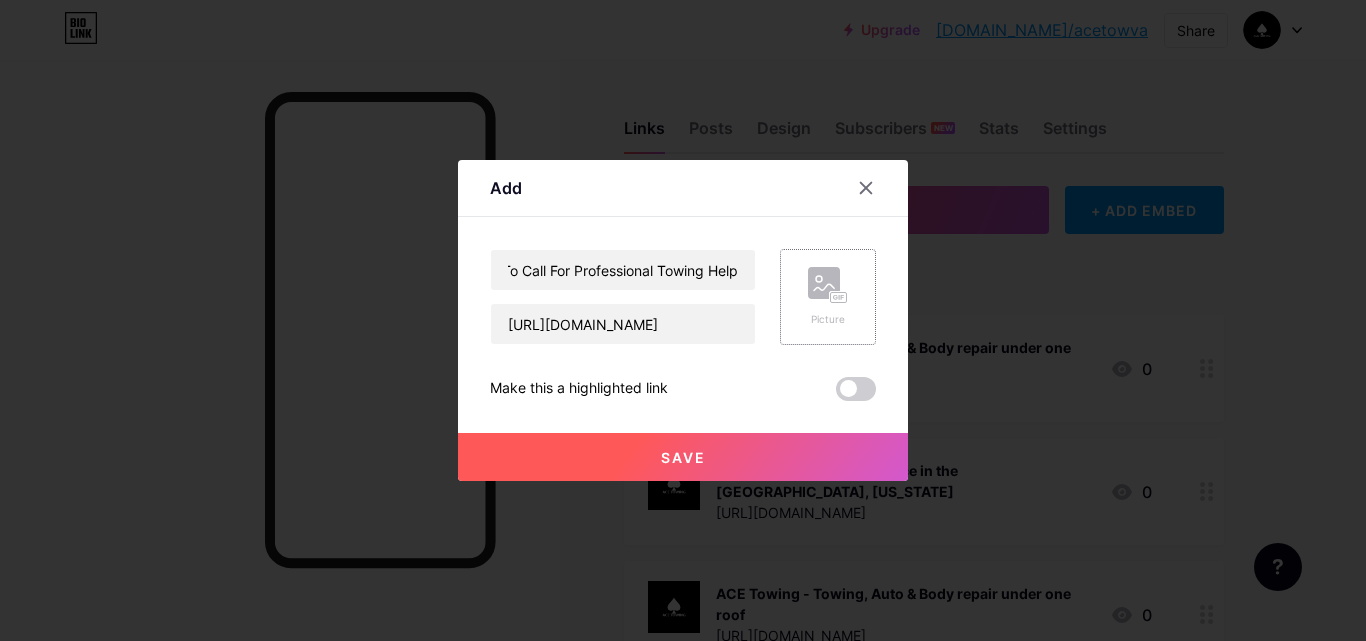 click 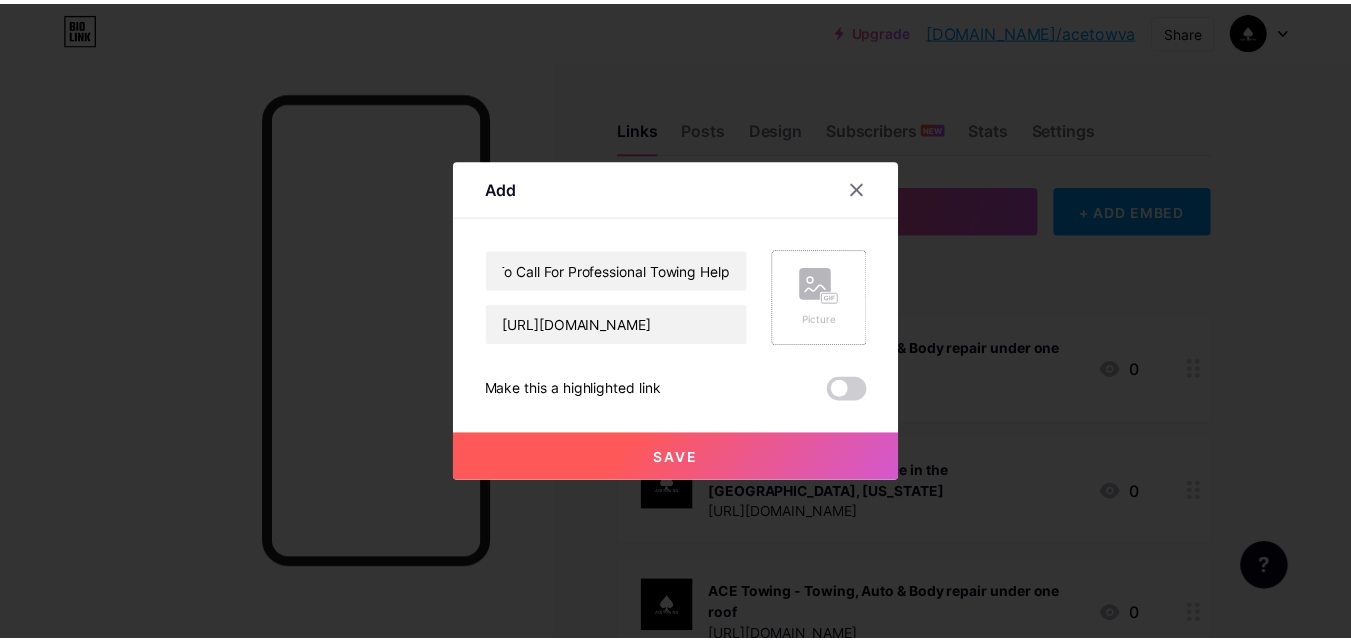 scroll, scrollTop: 0, scrollLeft: 0, axis: both 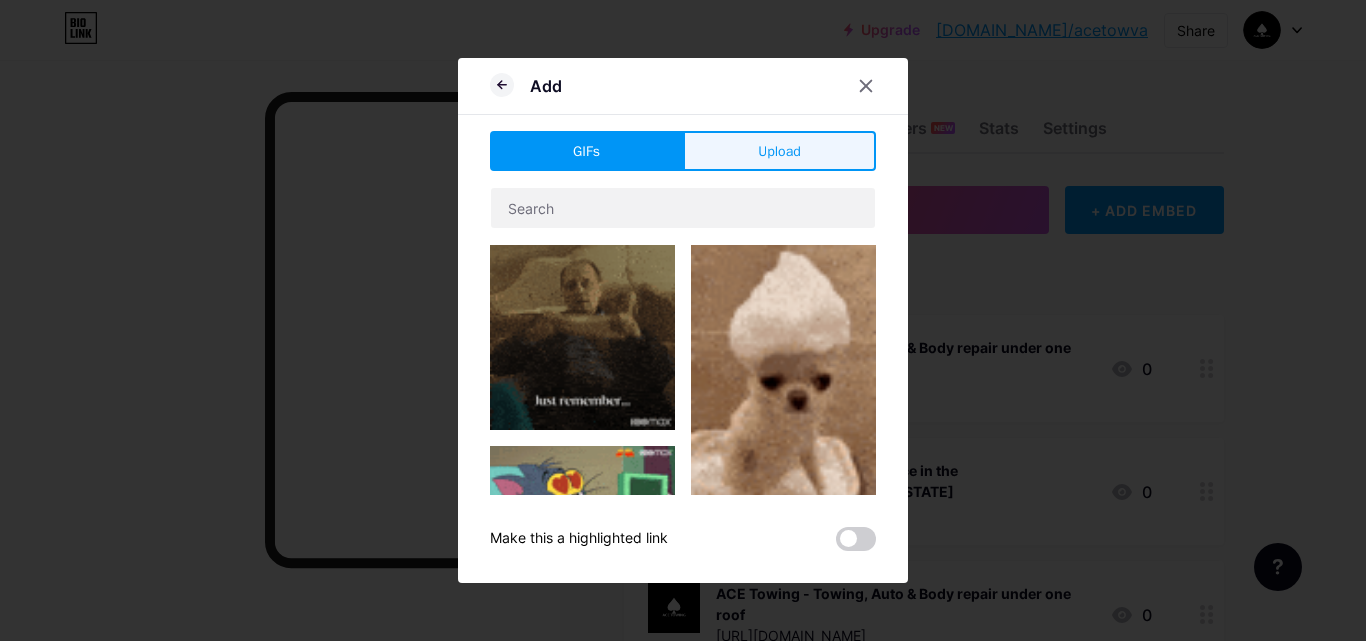 click on "Upload" at bounding box center [779, 151] 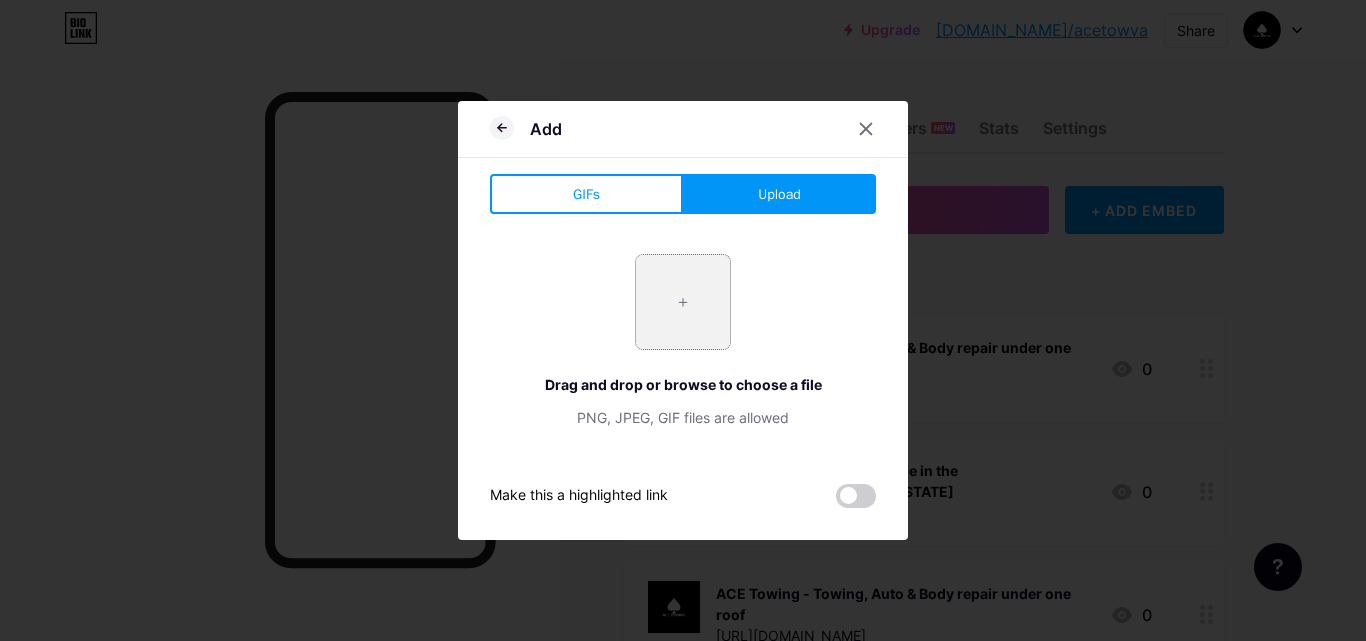 click at bounding box center [683, 302] 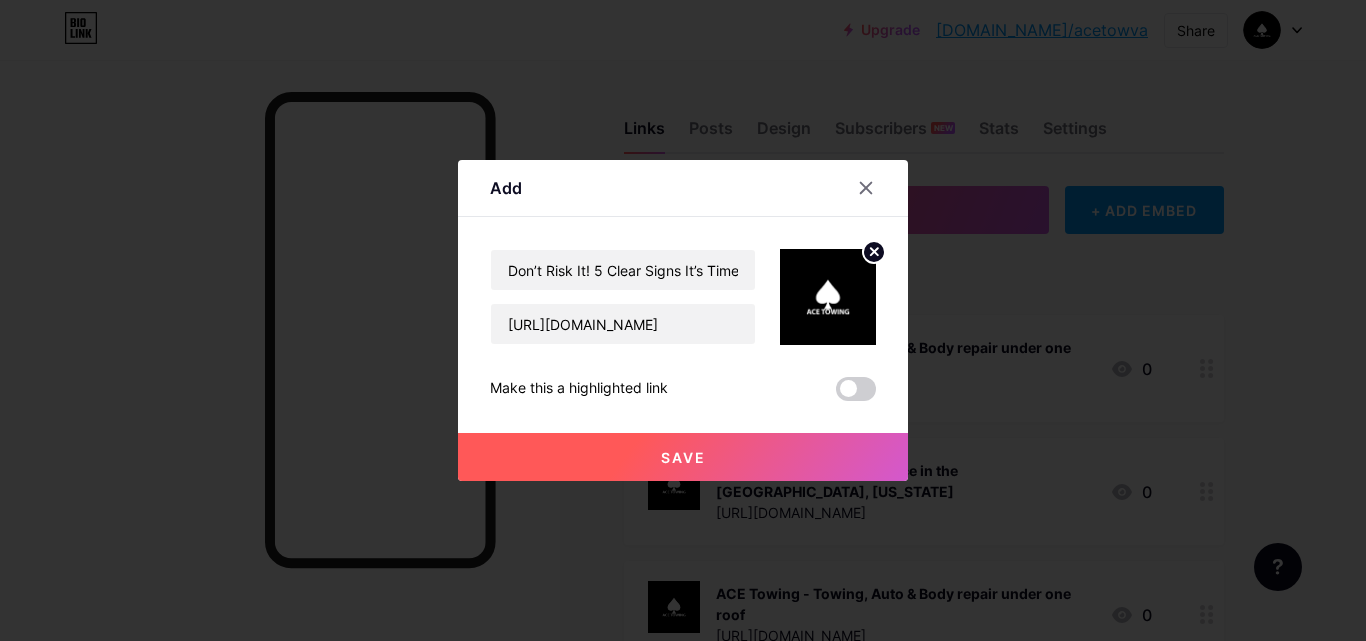 click on "Save" at bounding box center [683, 457] 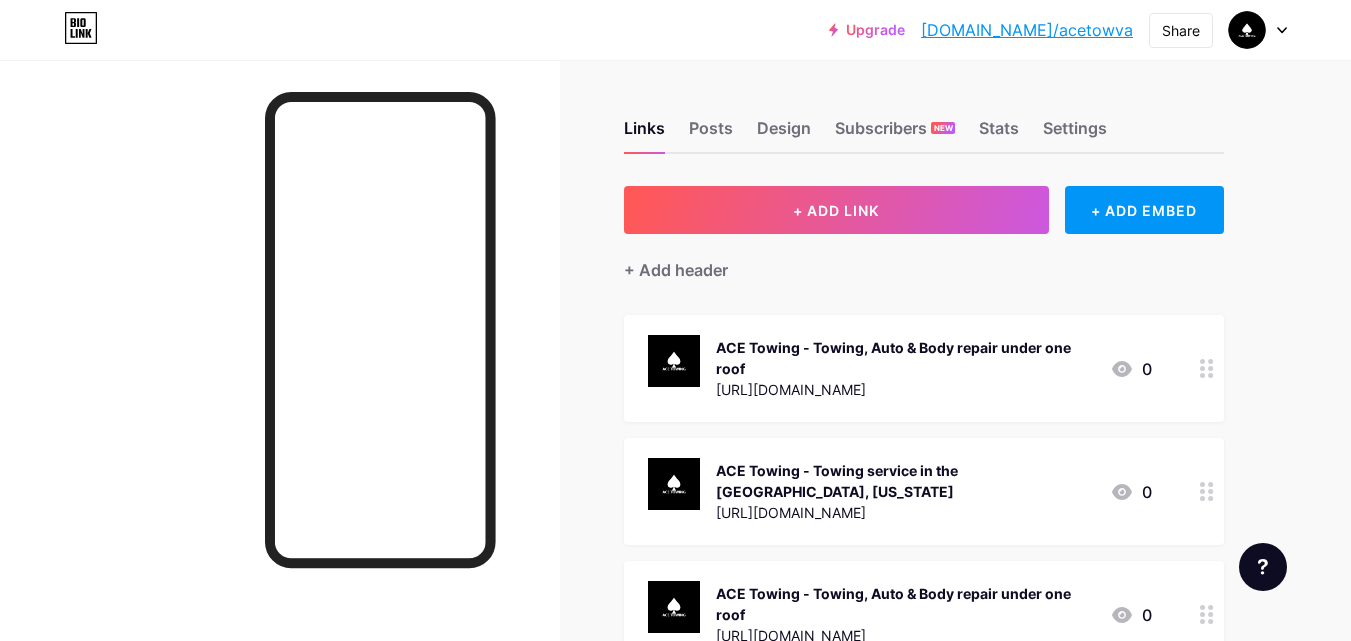 click on "Upgrade   [DOMAIN_NAME]/acetow...   [DOMAIN_NAME]/acetowva   Share               Switch accounts     ACE Towing - Towing, Auto & Body repair under one roof   [DOMAIN_NAME]/acetowva       + Add a new page        Account settings   Logout   Link Copied
Links
Posts
Design
Subscribers
NEW
Stats
Settings       + ADD LINK     + ADD EMBED
+ Add header
ACE Towing - Towing, Auto & Body repair under one roof
[URL][DOMAIN_NAME]
0
ACE Towing - Towing service in the [GEOGRAPHIC_DATA], [US_STATE]
[URL][DOMAIN_NAME]
0
ACE Towing - Towing, Auto & Body repair under one roof
[URL][DOMAIN_NAME]
0
0" at bounding box center (675, 1451) 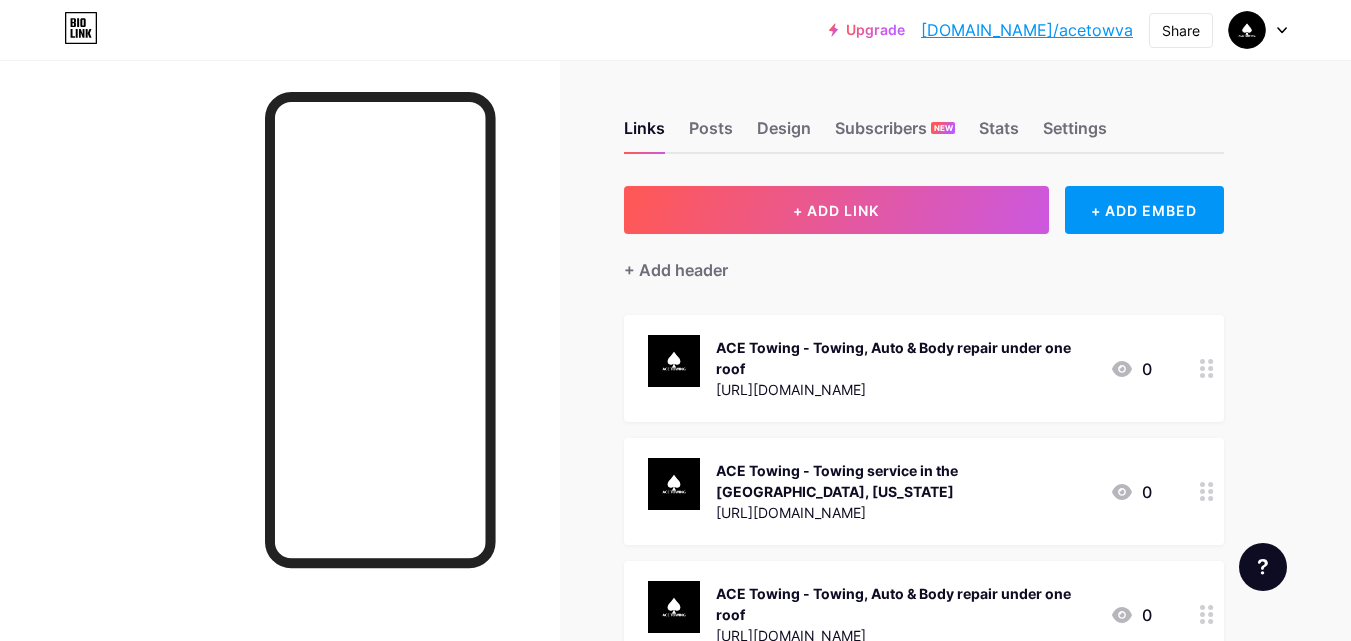 click on "[DOMAIN_NAME]/acetowva" at bounding box center (1027, 30) 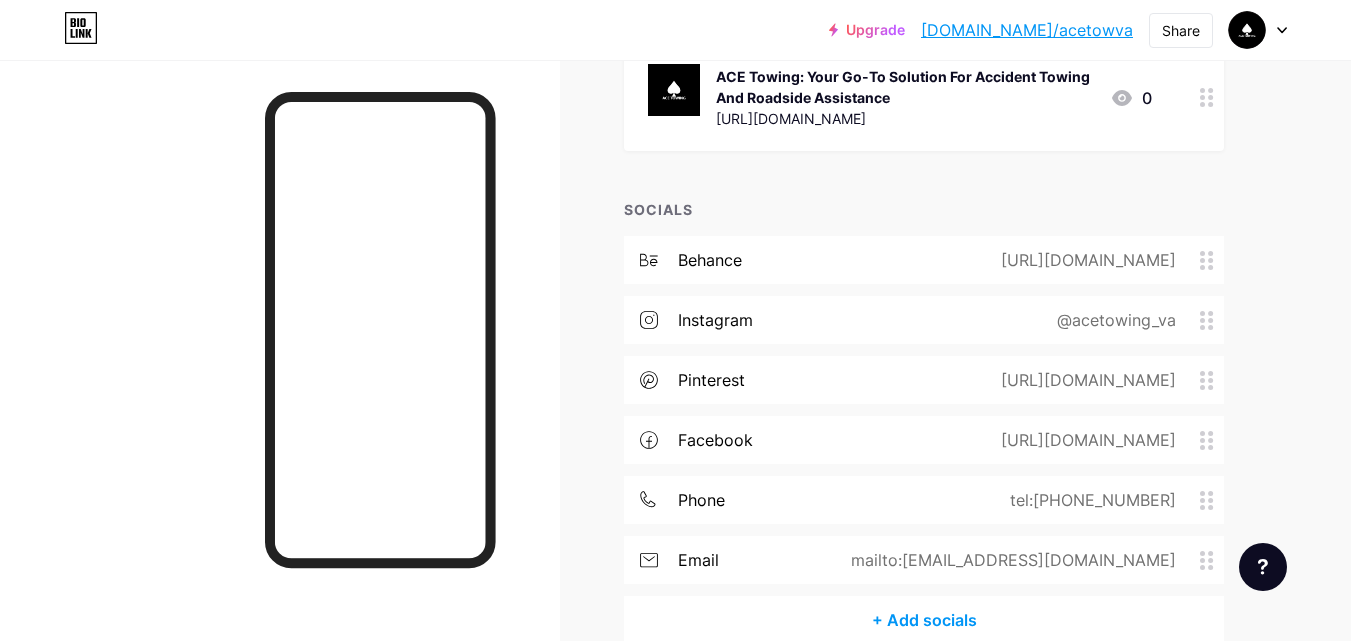 scroll, scrollTop: 2203, scrollLeft: 0, axis: vertical 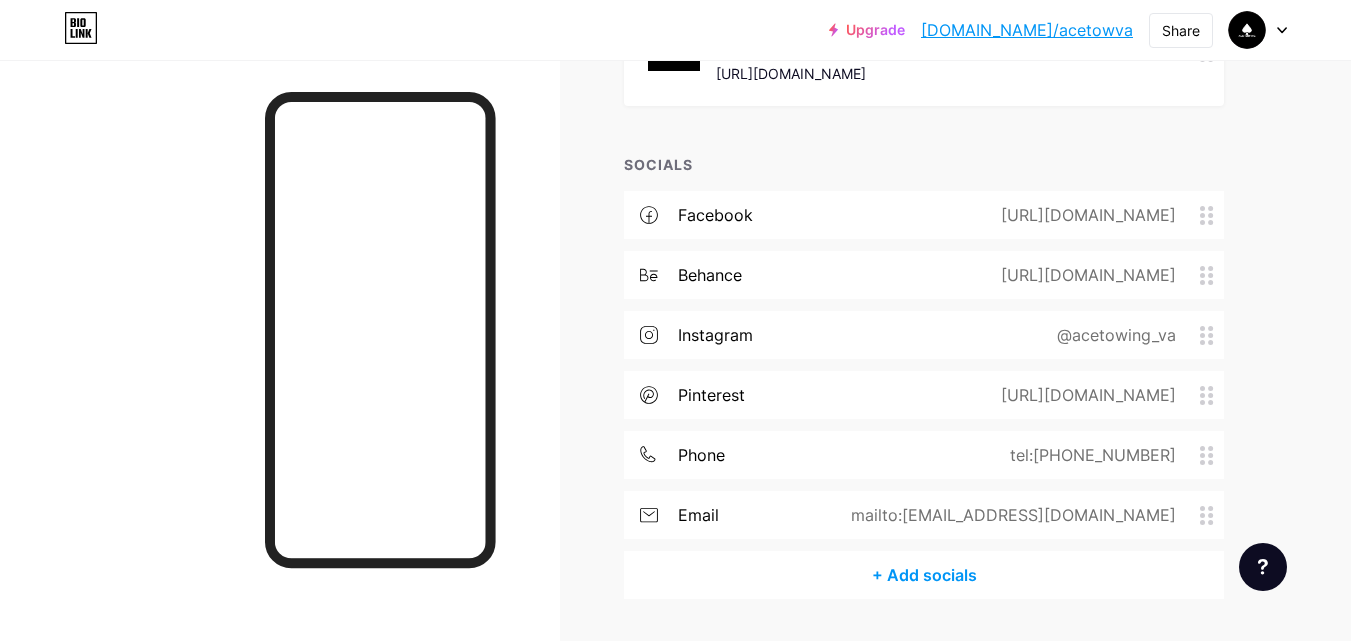 drag, startPoint x: 1194, startPoint y: 280, endPoint x: 1183, endPoint y: 199, distance: 81.7435 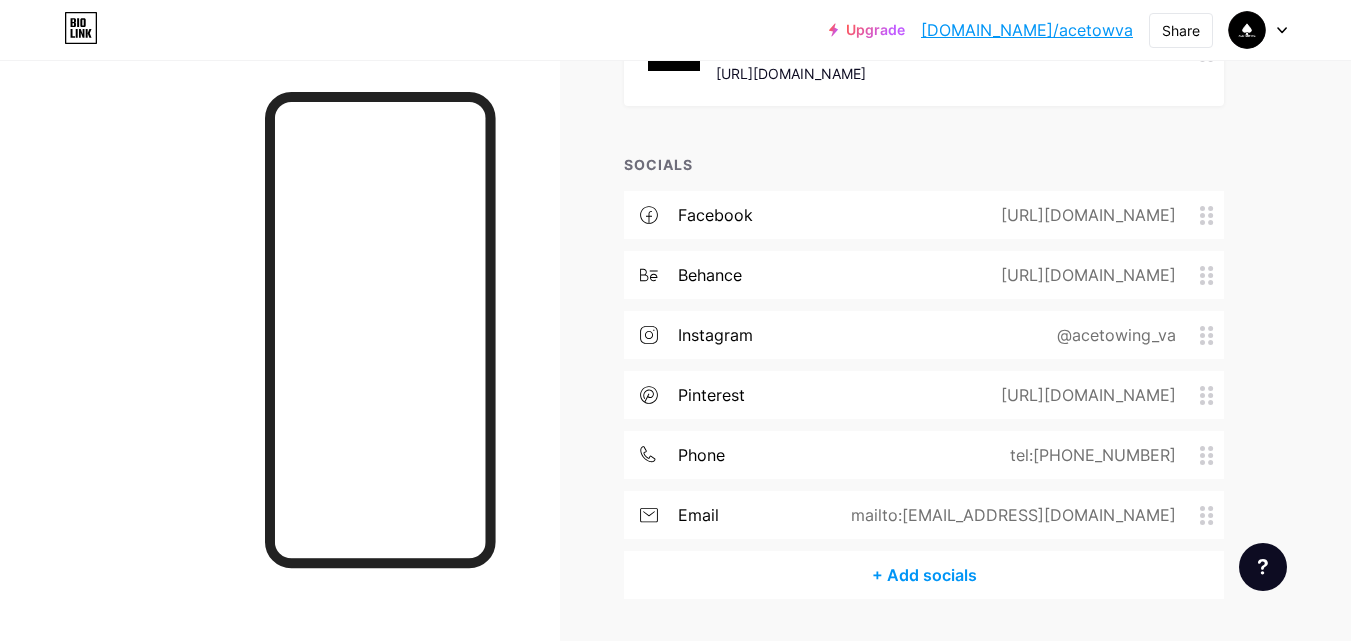 click on "facebook
[URL][DOMAIN_NAME]               behance
[URL][DOMAIN_NAME]
instagram
@acetowing_va
pinterest
[URL][DOMAIN_NAME]               phone
tel:[PHONE_NUMBER]
email
mailto:[EMAIL_ADDRESS][DOMAIN_NAME]" at bounding box center (924, 371) 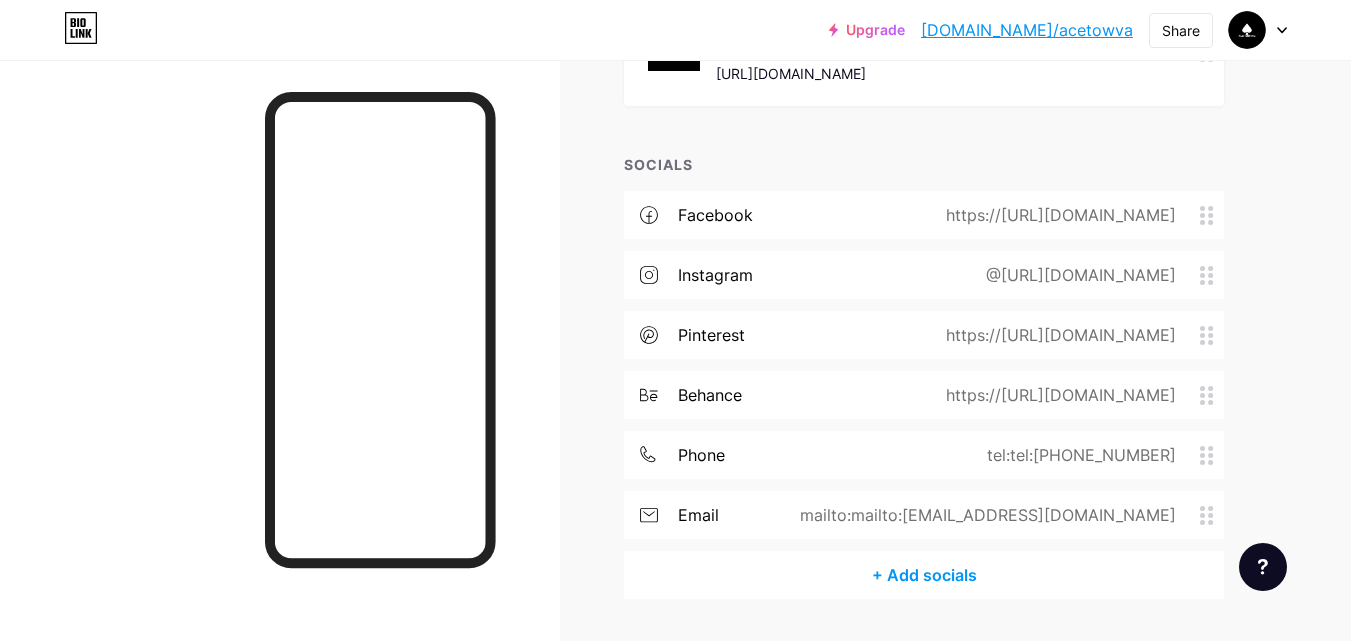 click on "Links
Posts
Design
Subscribers
NEW
Stats
Settings       + ADD LINK     + ADD EMBED
+ Add header
ACE Towing - Towing, Auto & Body repair under one roof
[URL][DOMAIN_NAME]
0
ACE Towing - Towing service in the [GEOGRAPHIC_DATA], [US_STATE]
[URL][DOMAIN_NAME]
0
ACE Towing - Towing, Auto & Body repair under one roof
[URL][DOMAIN_NAME]
0
Why Choosing a 24/7 Towing Company [GEOGRAPHIC_DATA] [GEOGRAPHIC_DATA] Matters for Local Drivers
[URL][DOMAIN_NAME]
0
0
0" at bounding box center [654, -722] 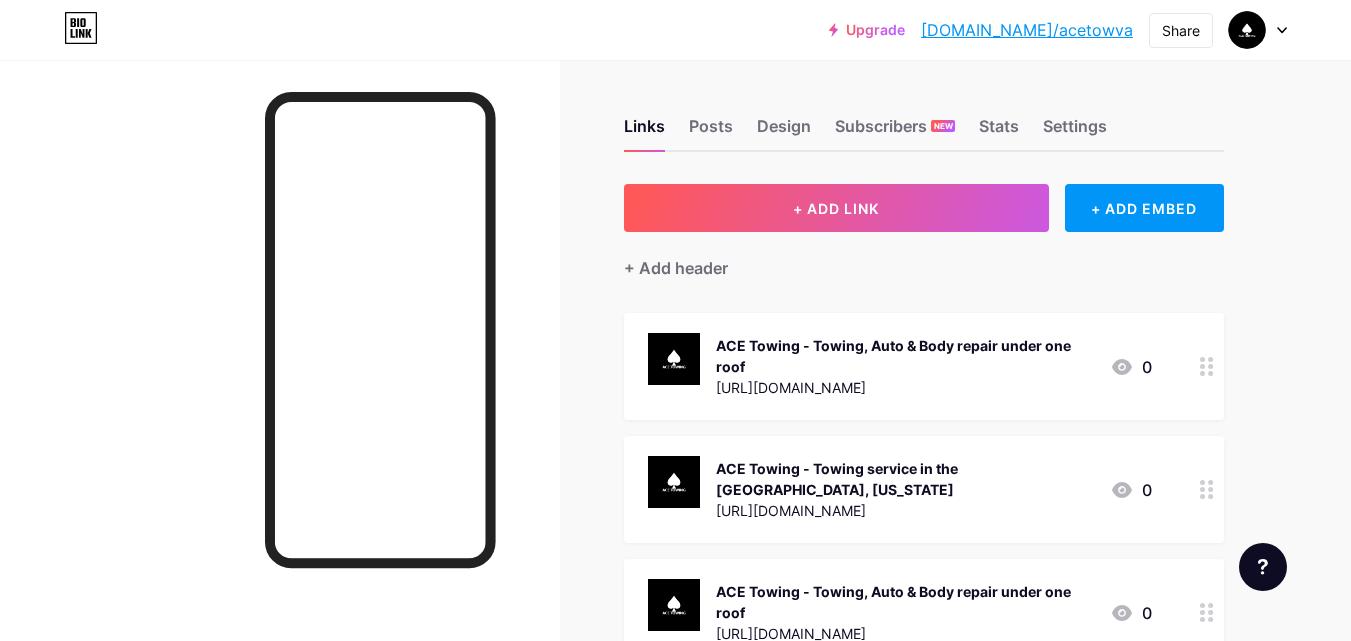 scroll, scrollTop: 0, scrollLeft: 0, axis: both 